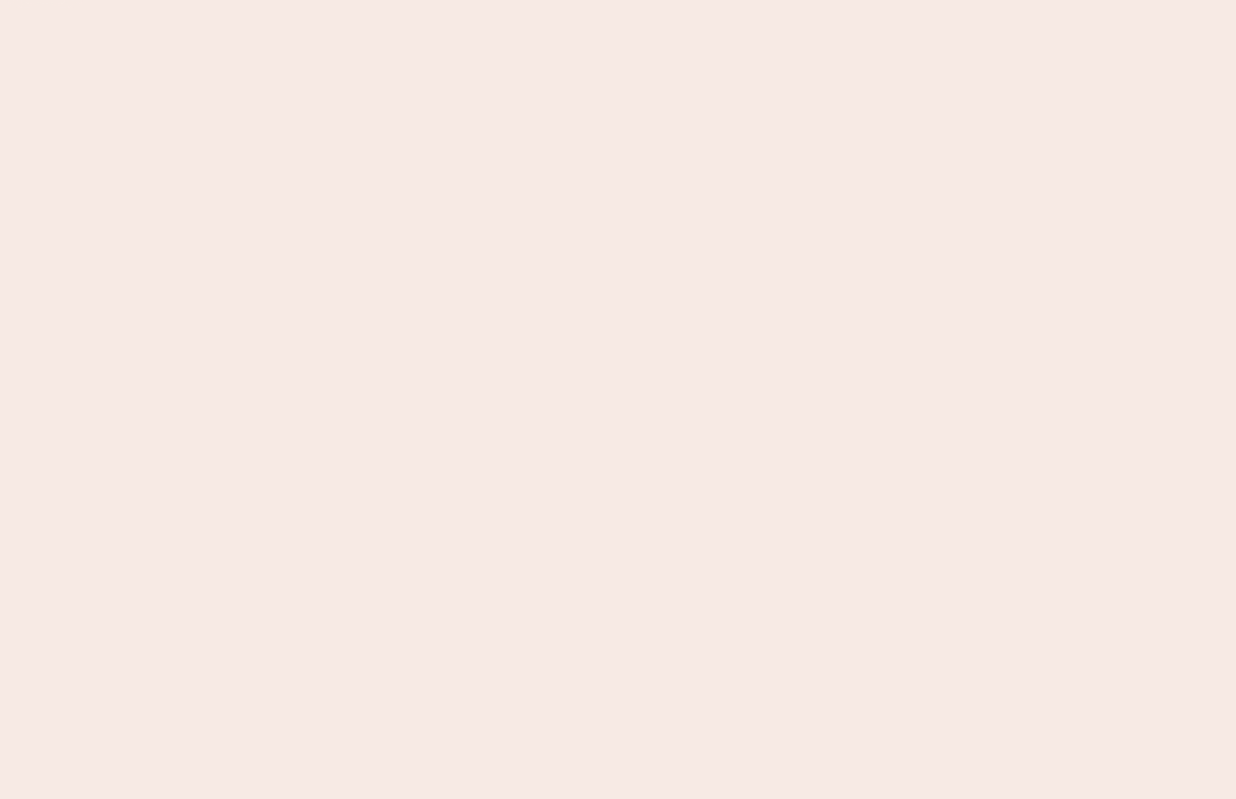 scroll, scrollTop: 0, scrollLeft: 0, axis: both 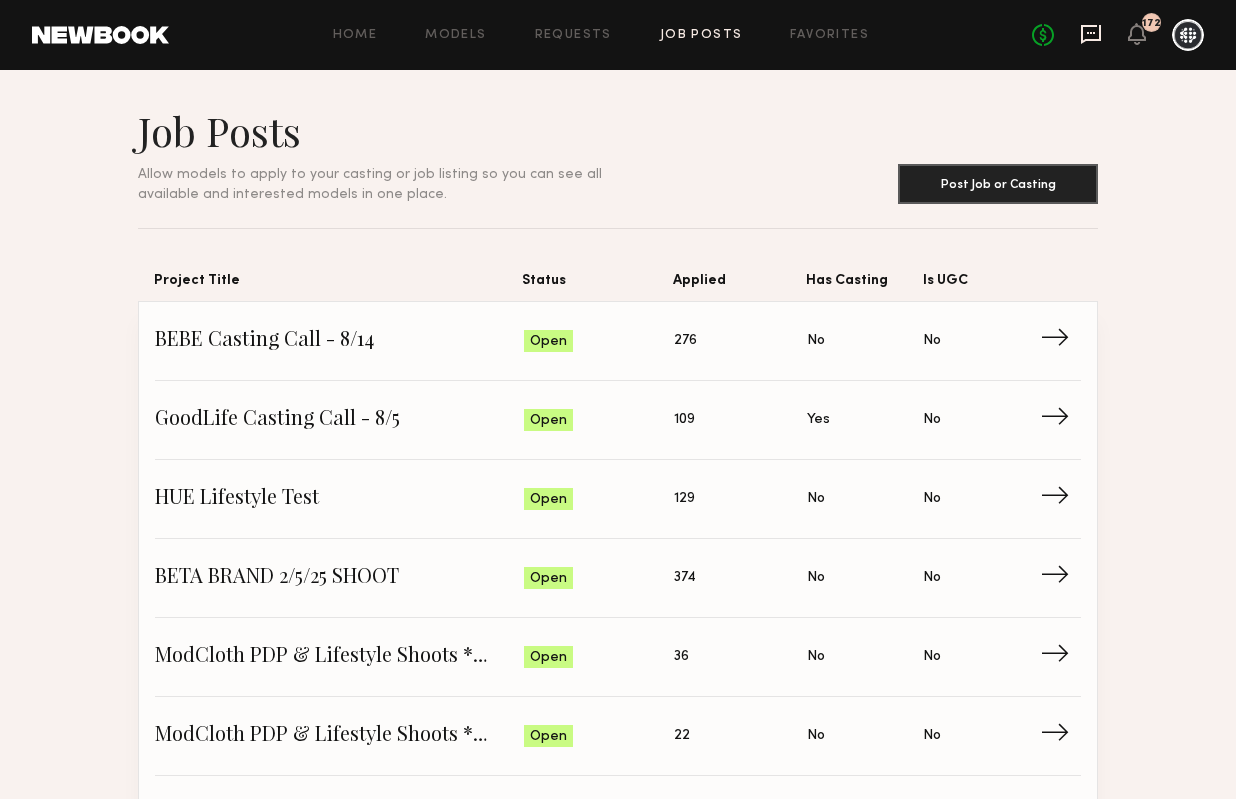 click 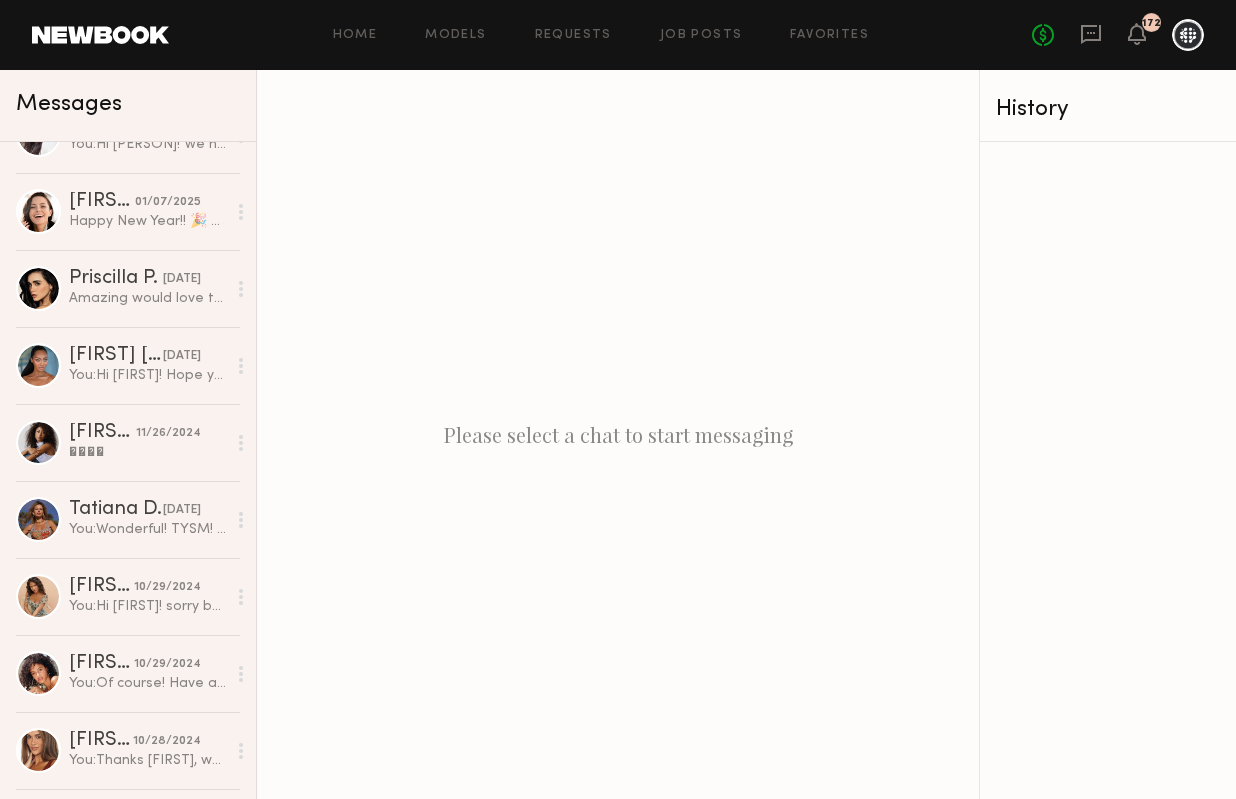 scroll, scrollTop: 2105, scrollLeft: 0, axis: vertical 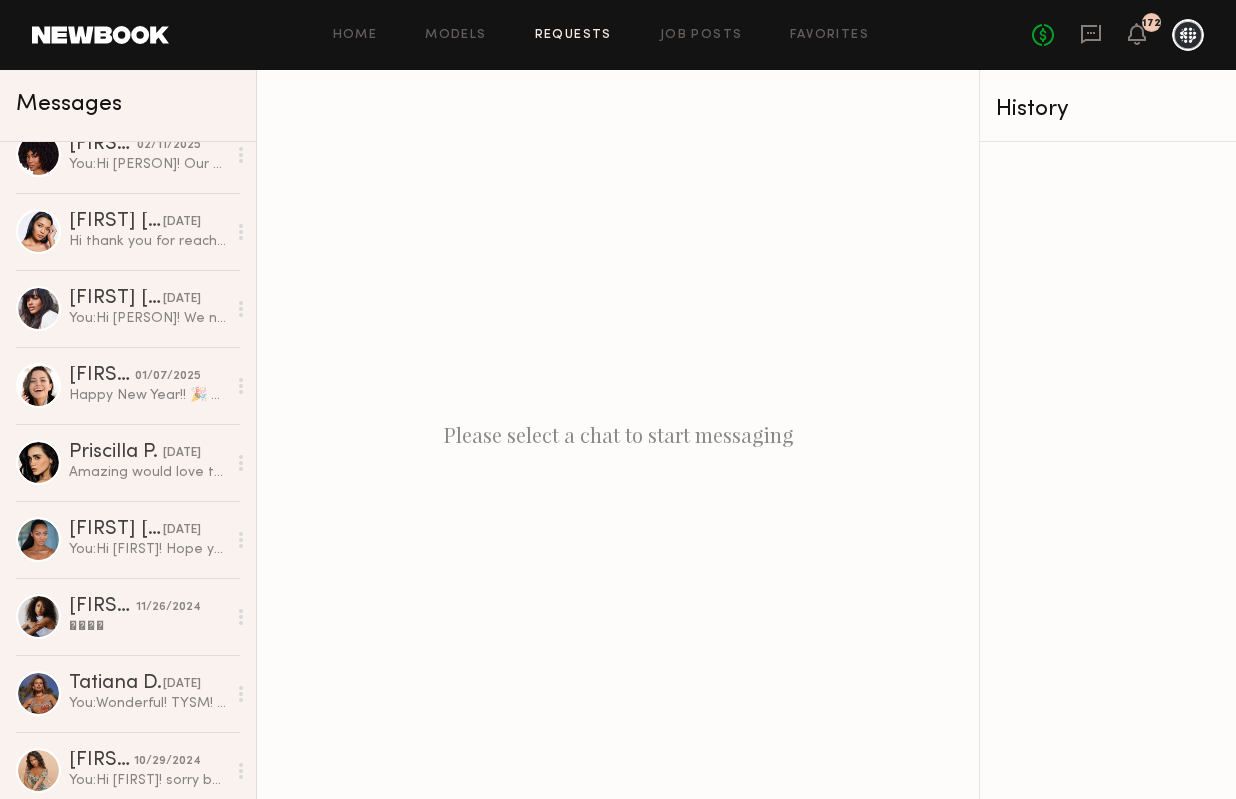 click on "Requests" 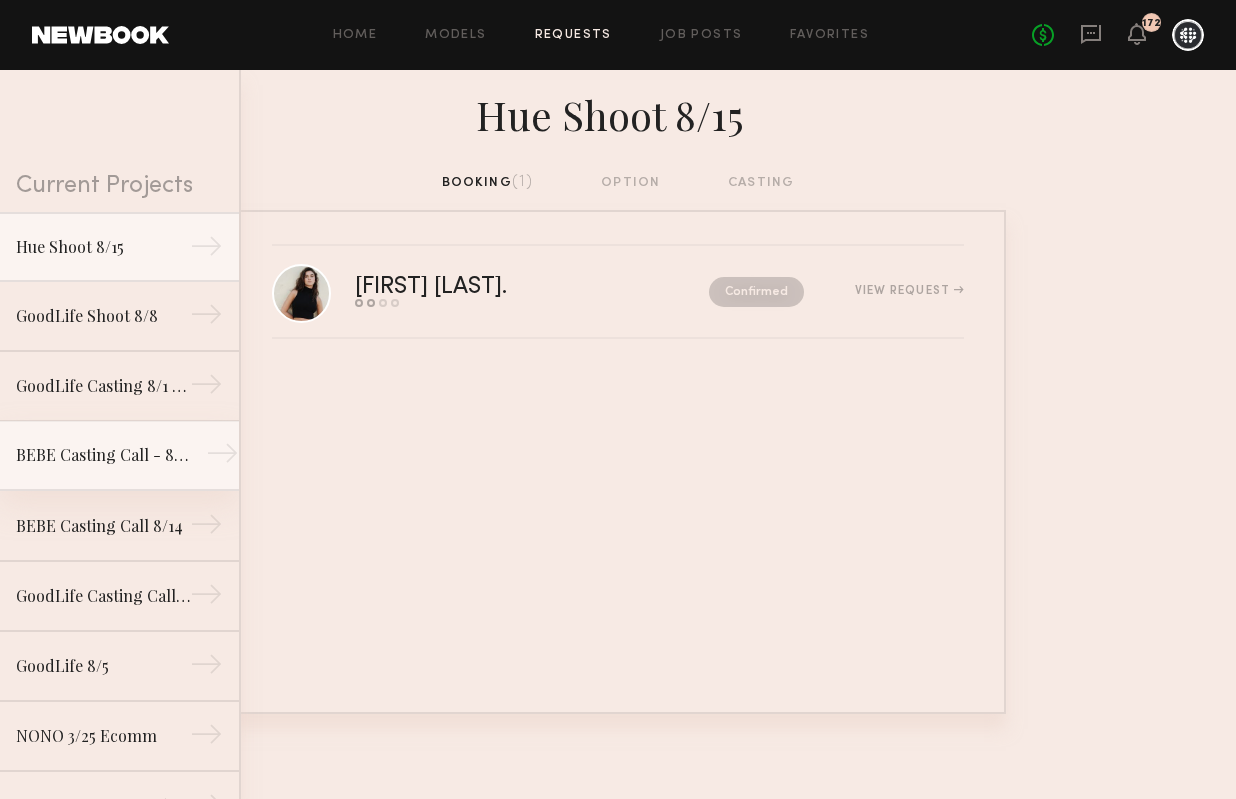 click on "BEBE Casting Call - 8/14" 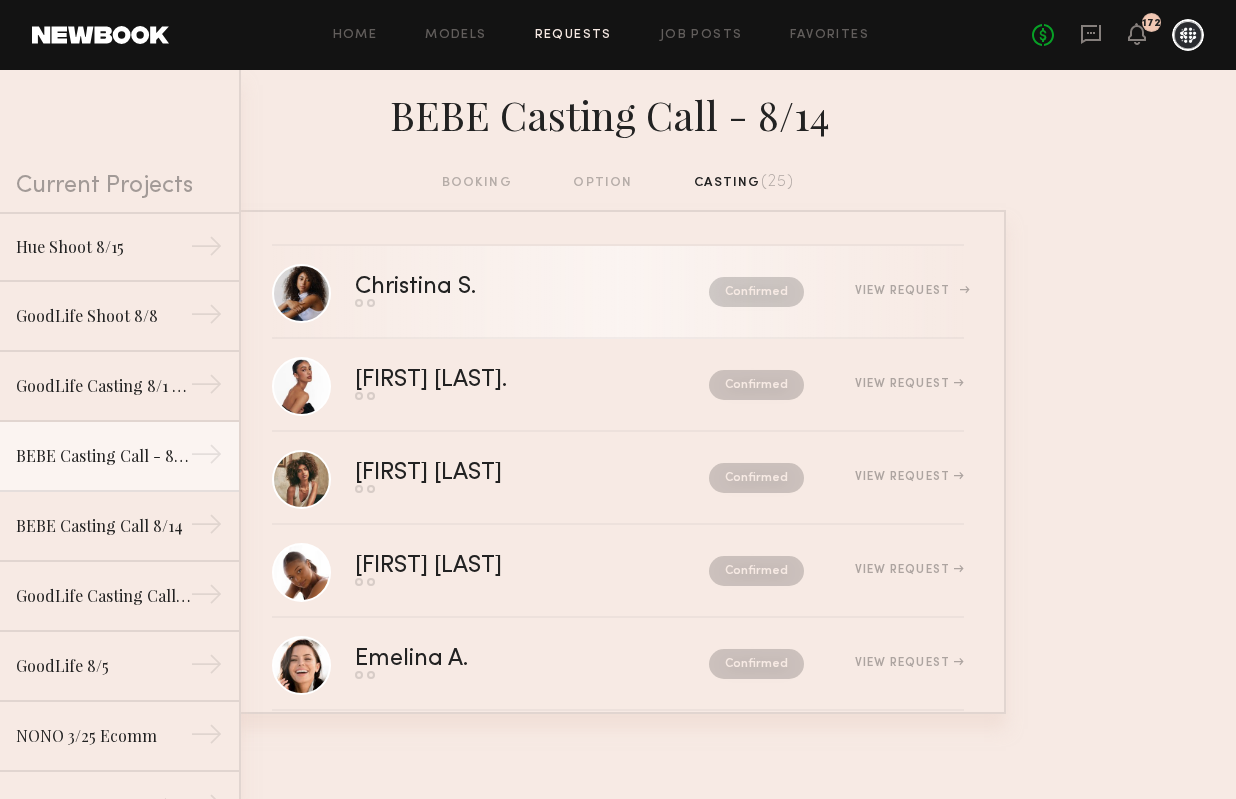 click on "View Request" 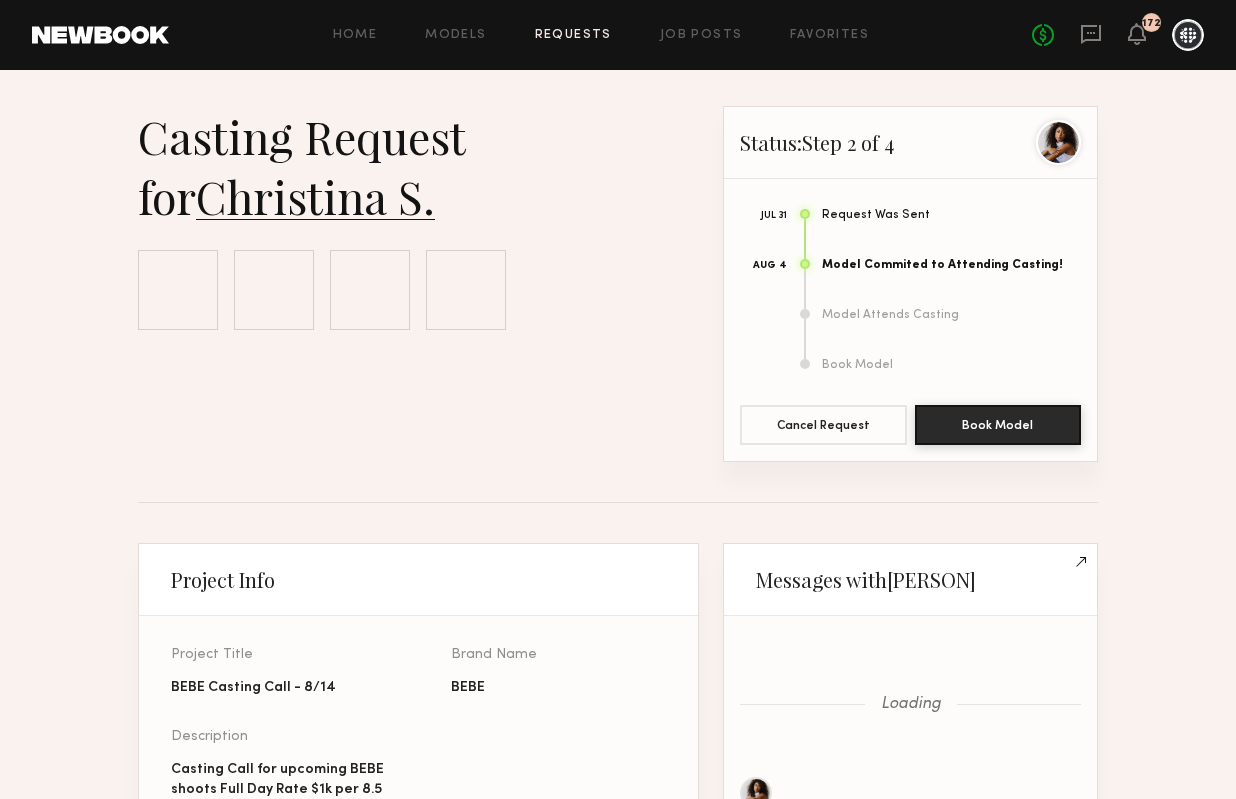 scroll, scrollTop: 1703, scrollLeft: 0, axis: vertical 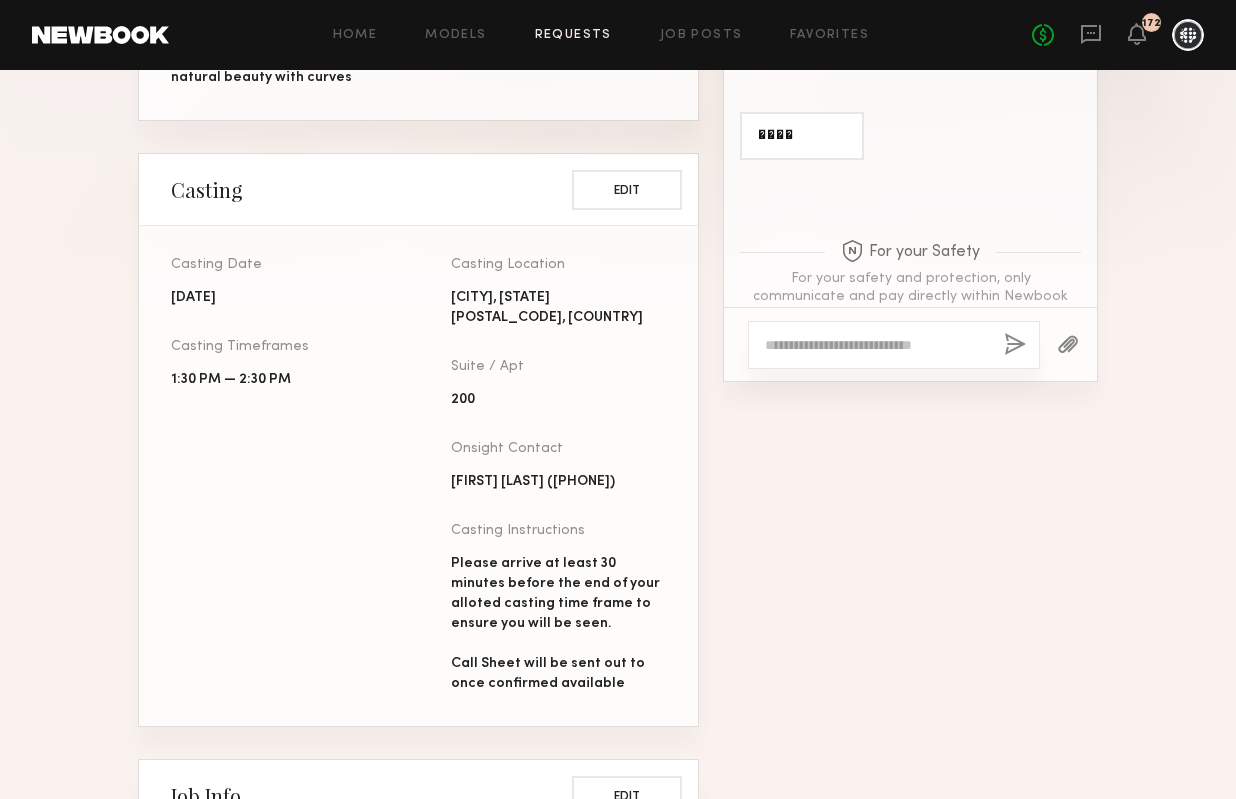 click 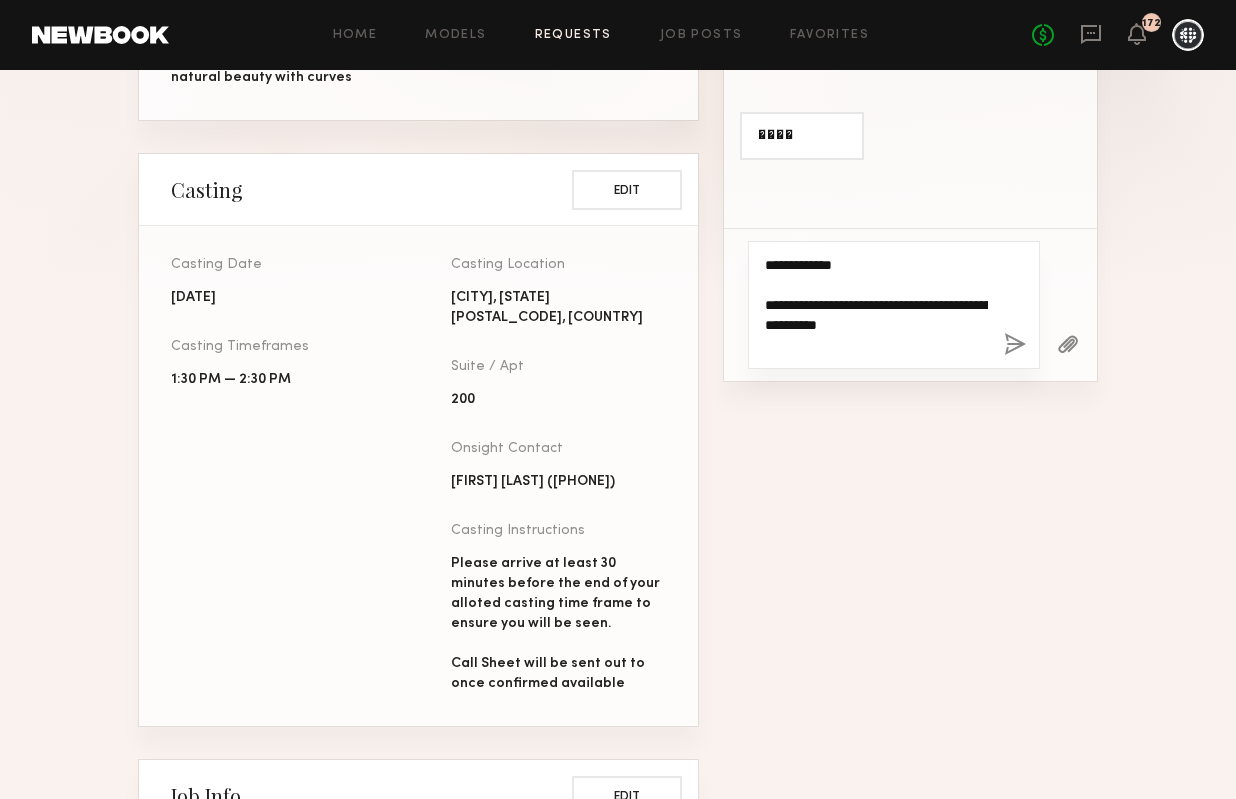 type on "**********" 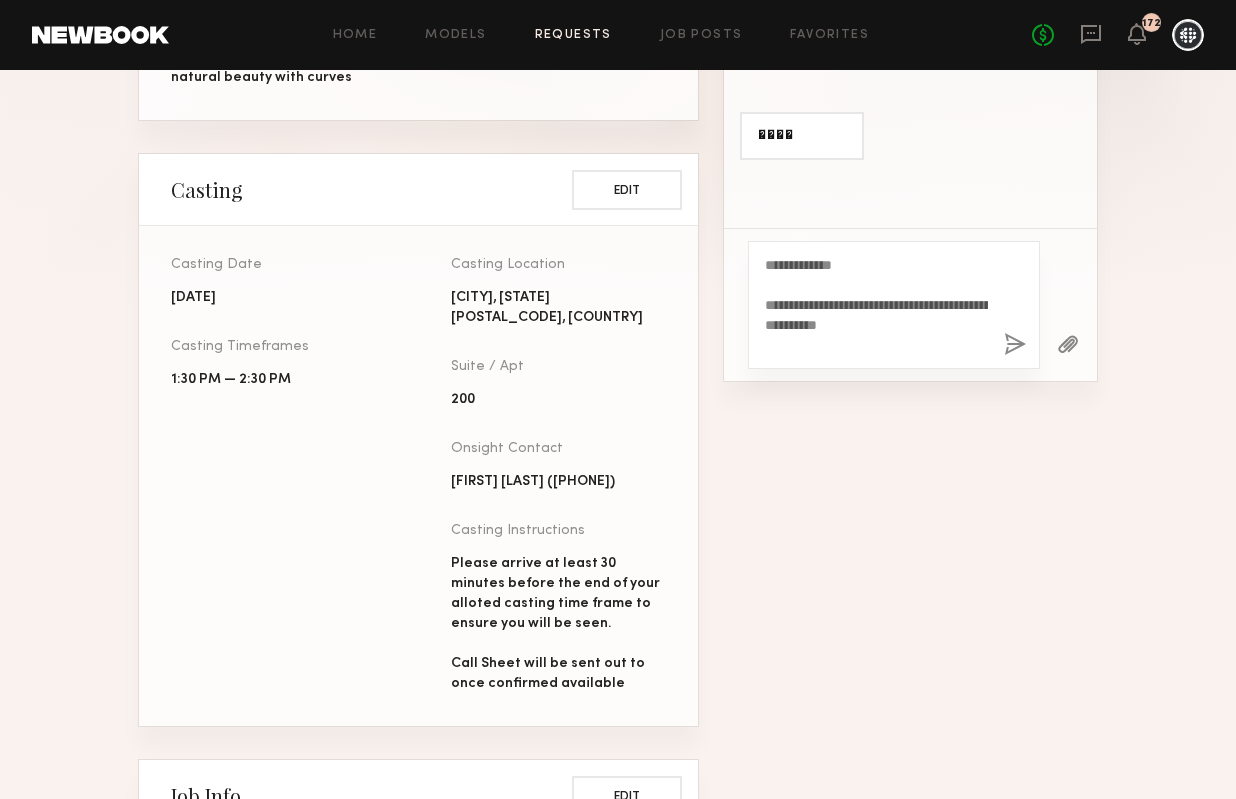 click 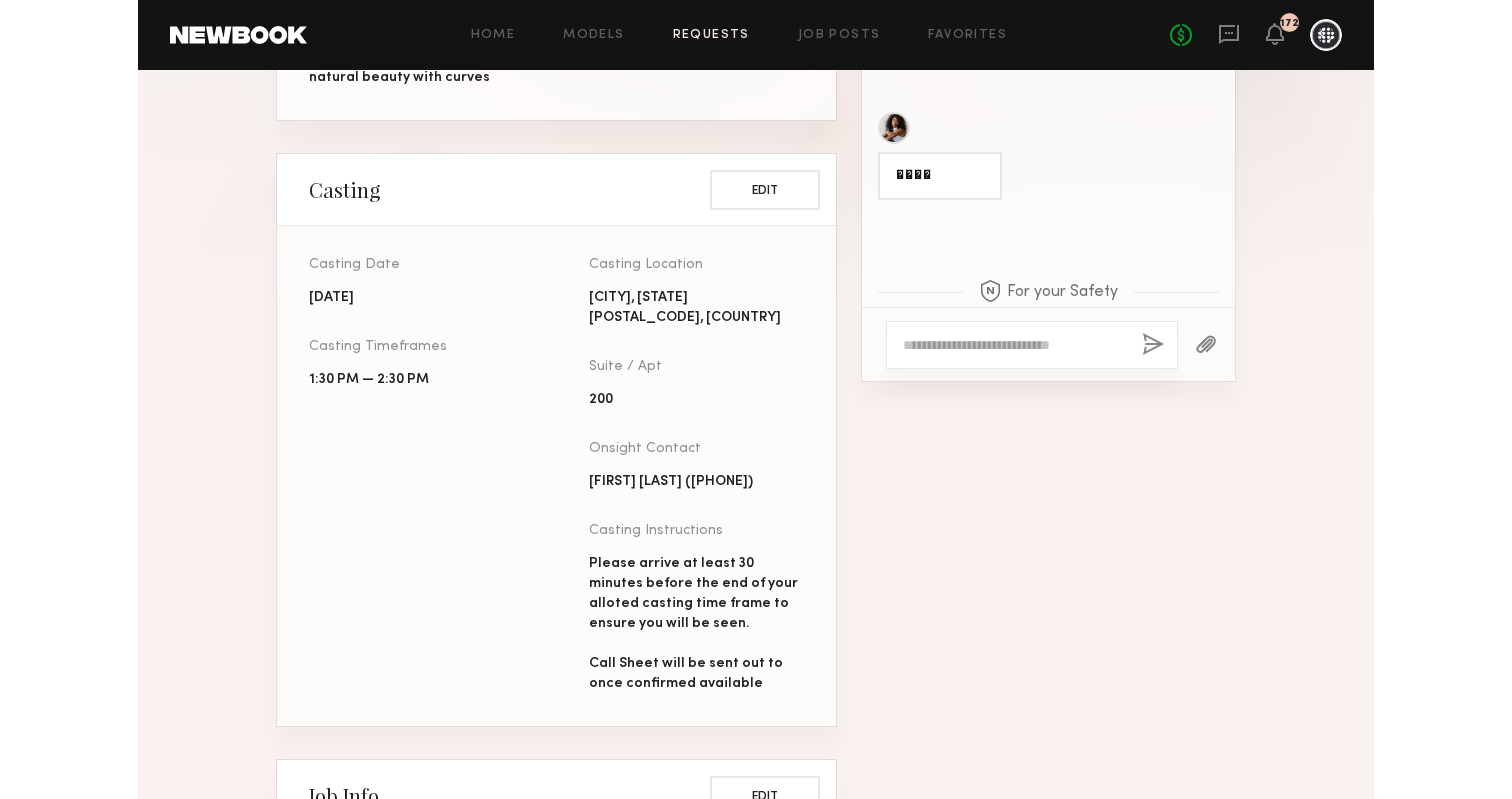 scroll, scrollTop: 2172, scrollLeft: 0, axis: vertical 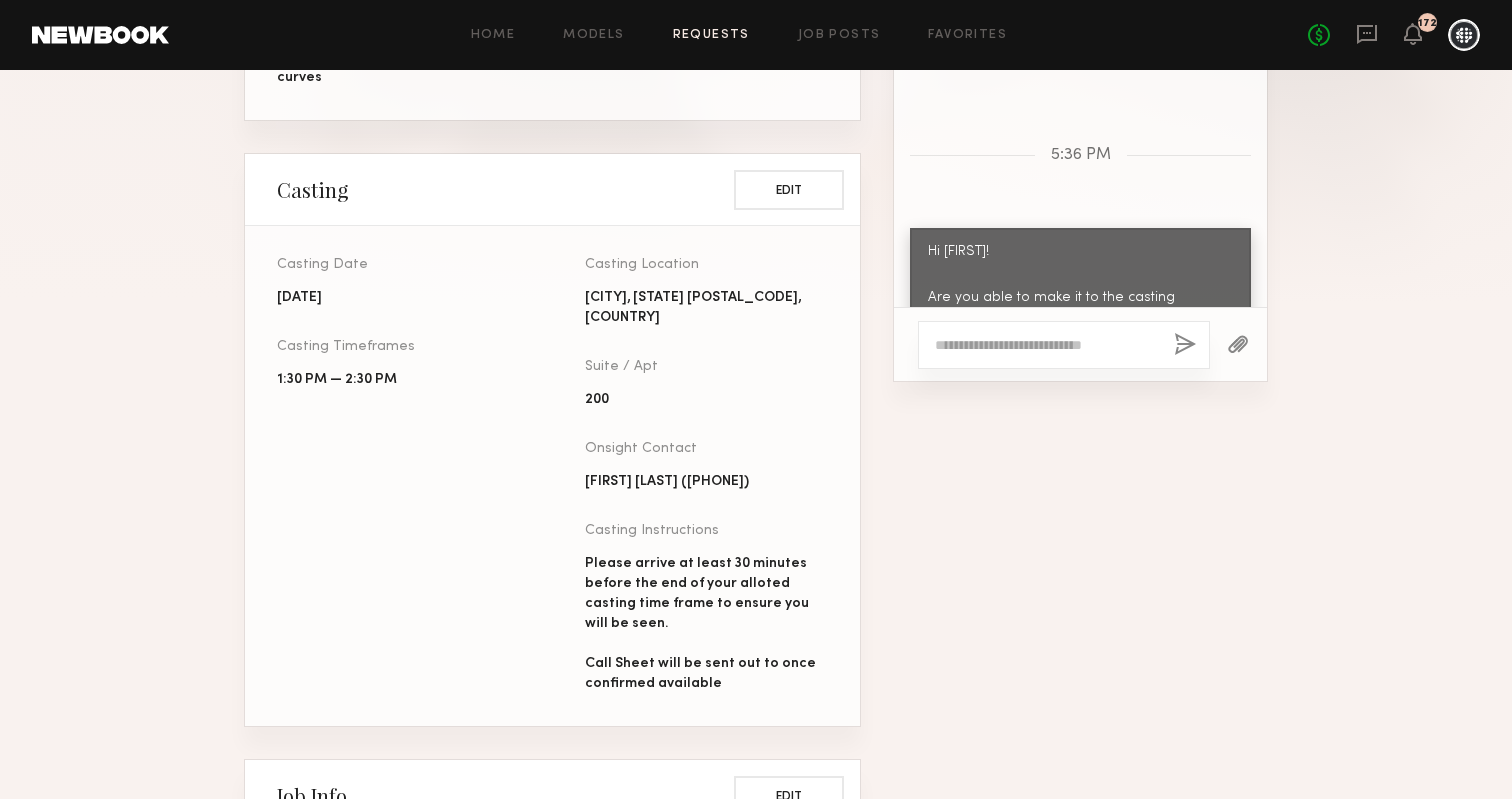 click on "Requests" 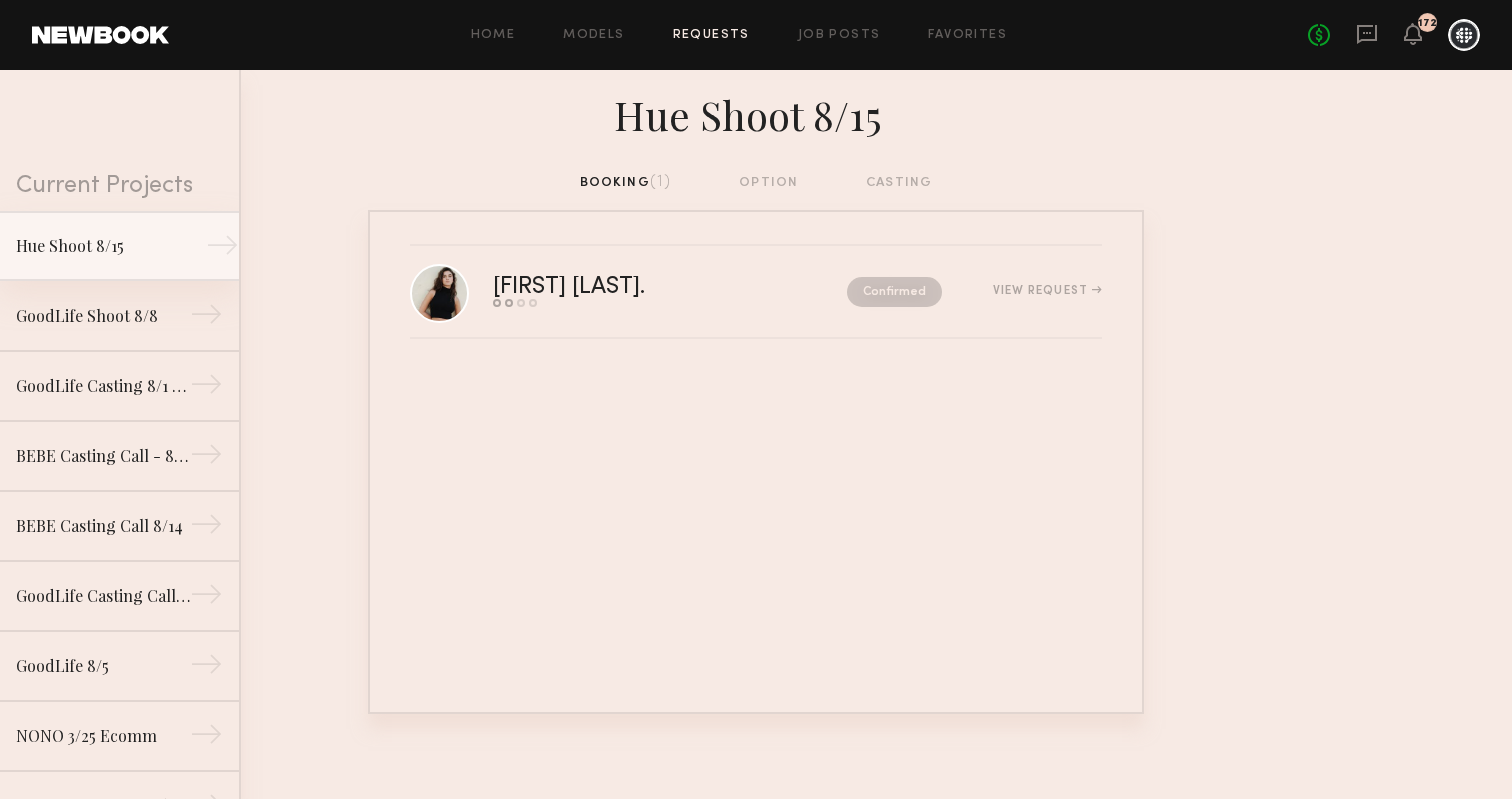 click on "Hue Shoot 8/15" 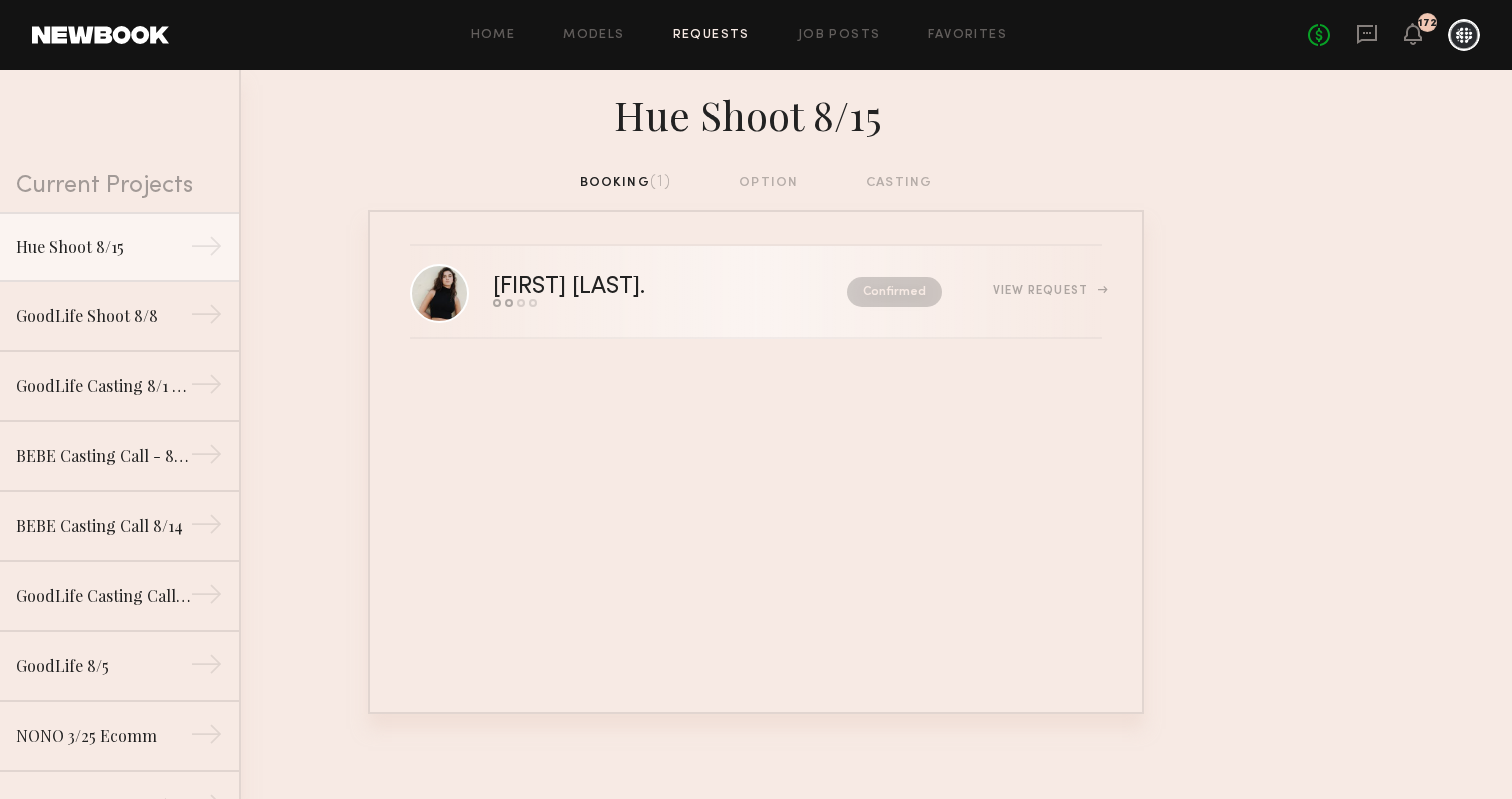 click on "[FIRST] [LAST]." 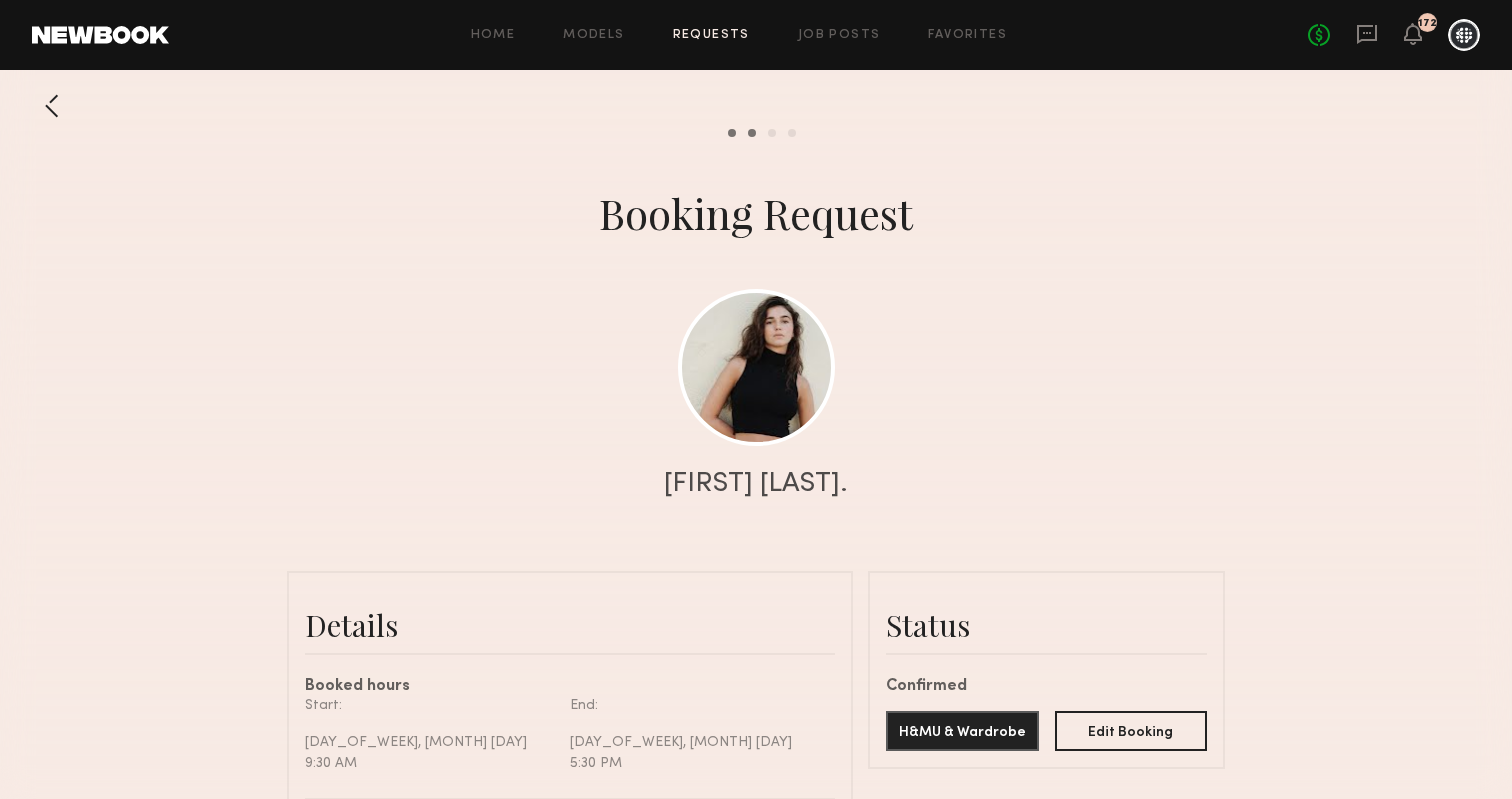 scroll, scrollTop: 1443, scrollLeft: 0, axis: vertical 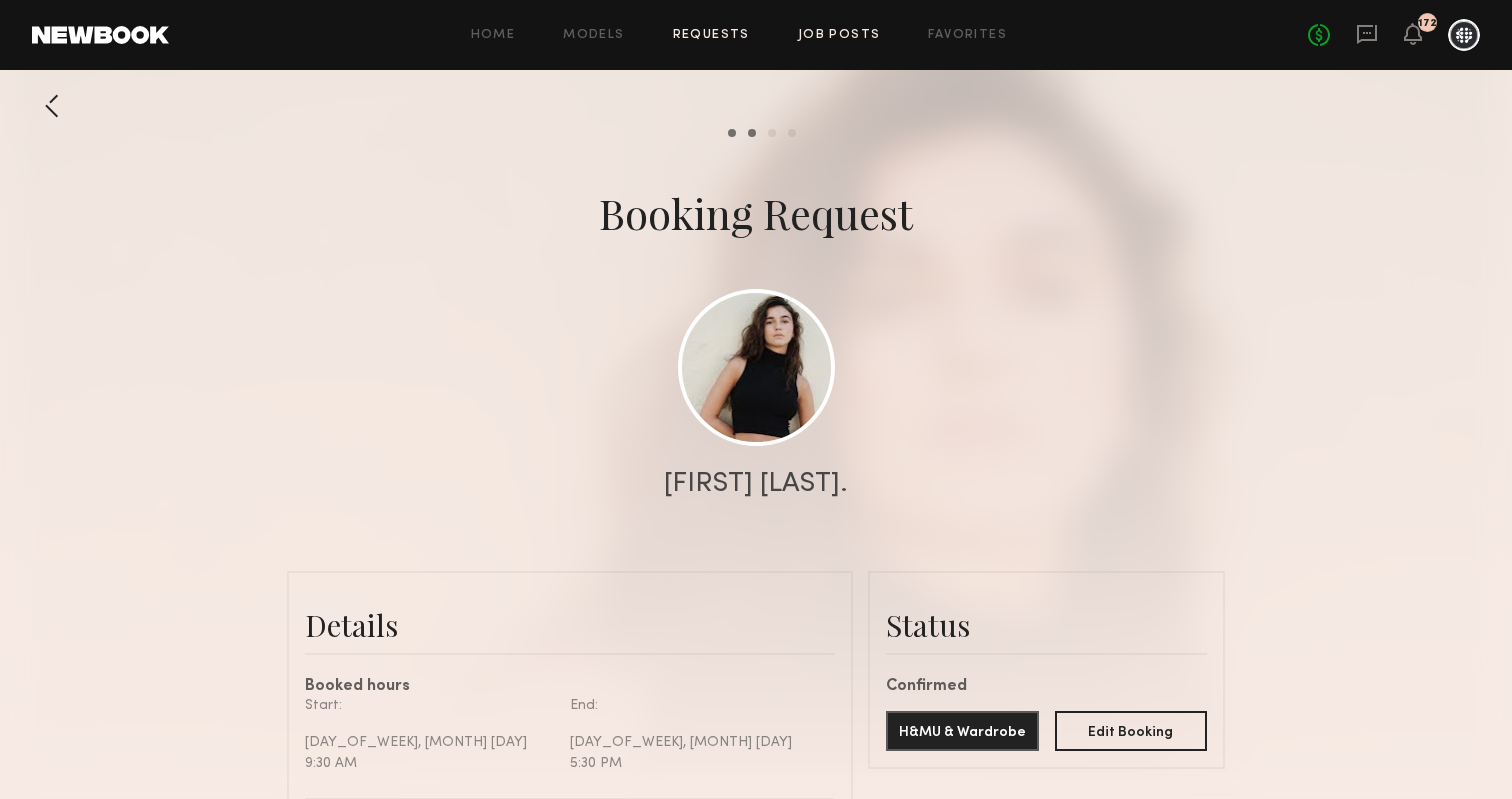 click on "Job Posts" 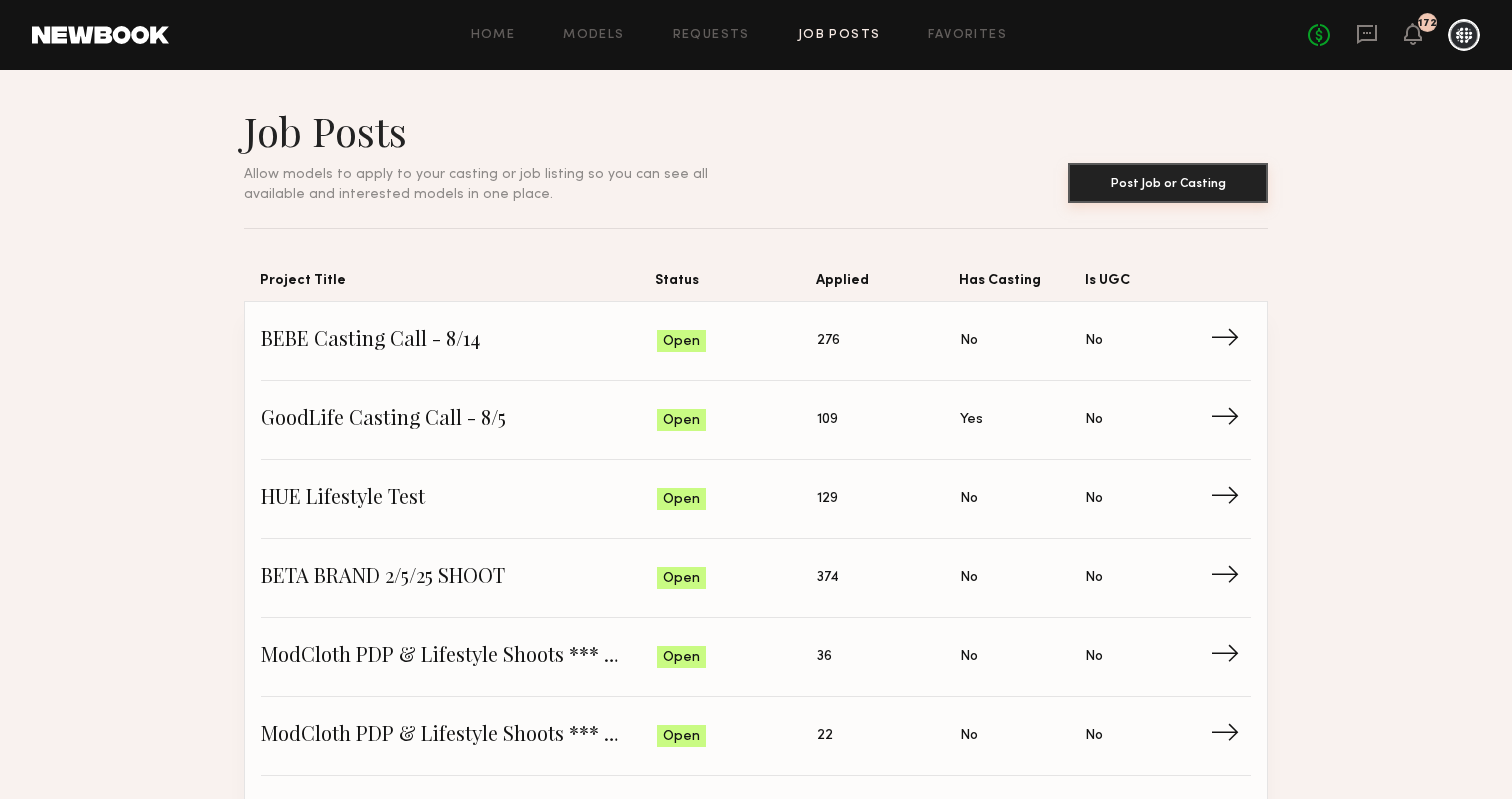 click on "Post Job or Casting" 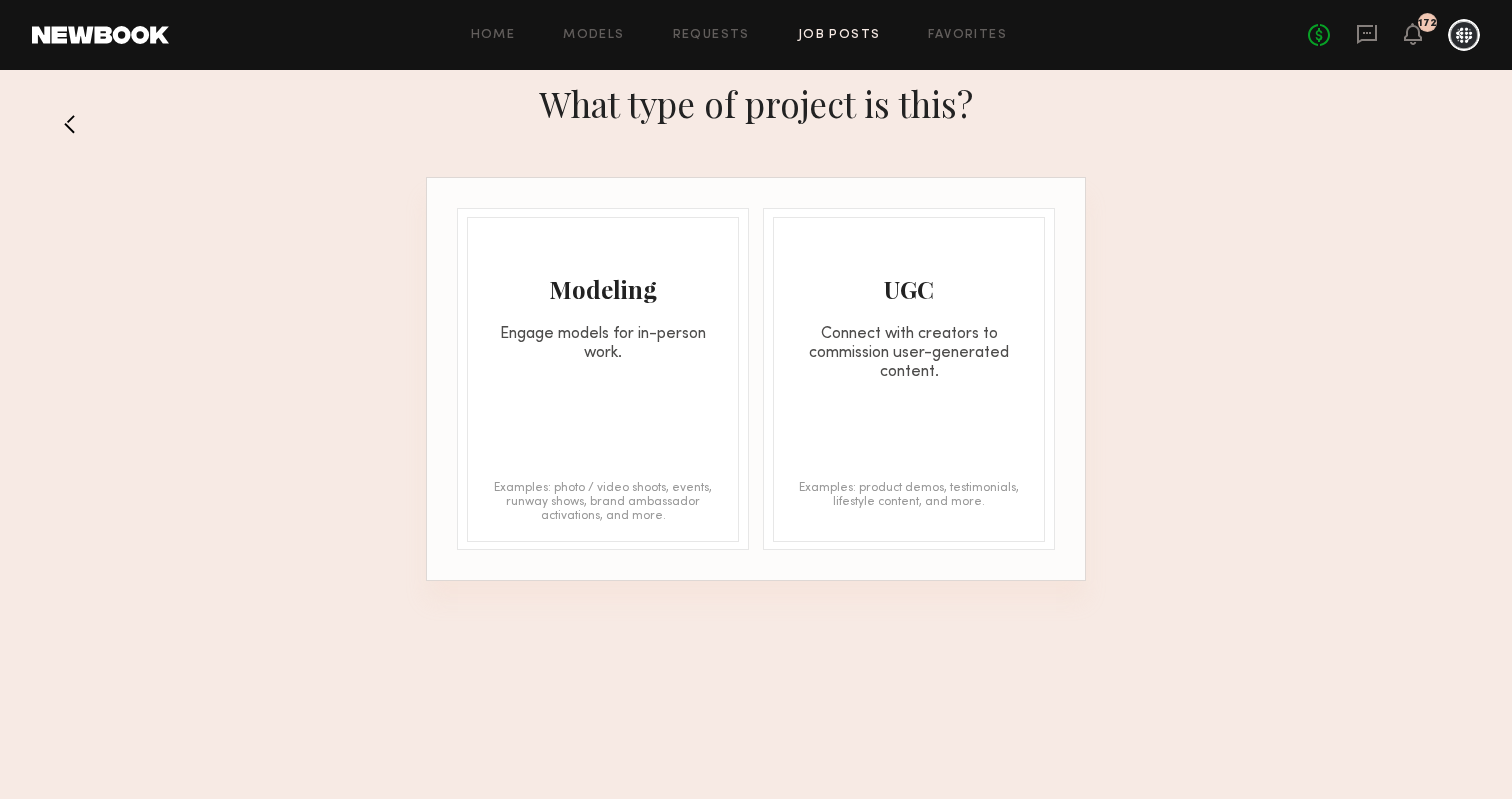 click on "Engage models for in-person work." 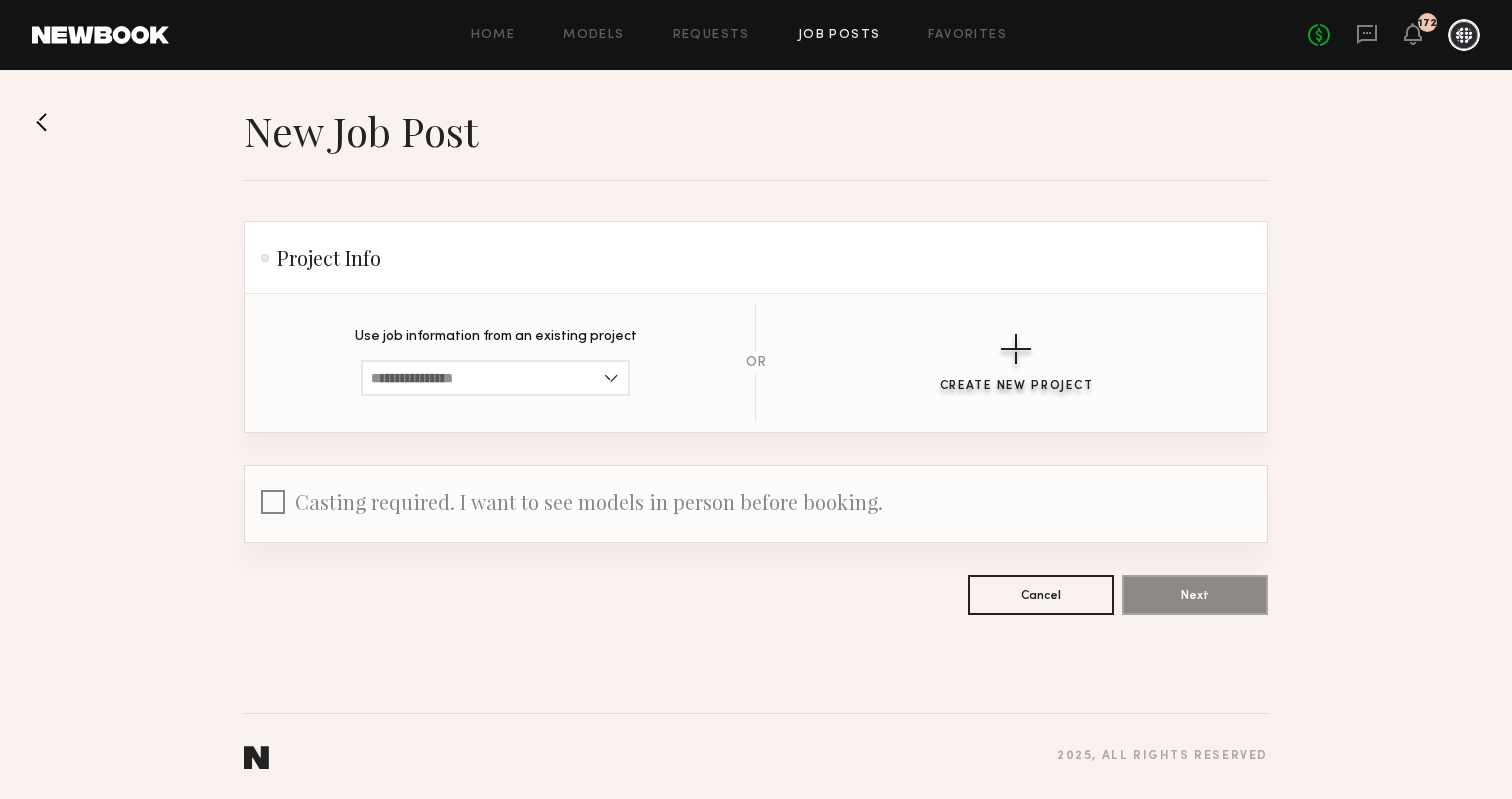 click 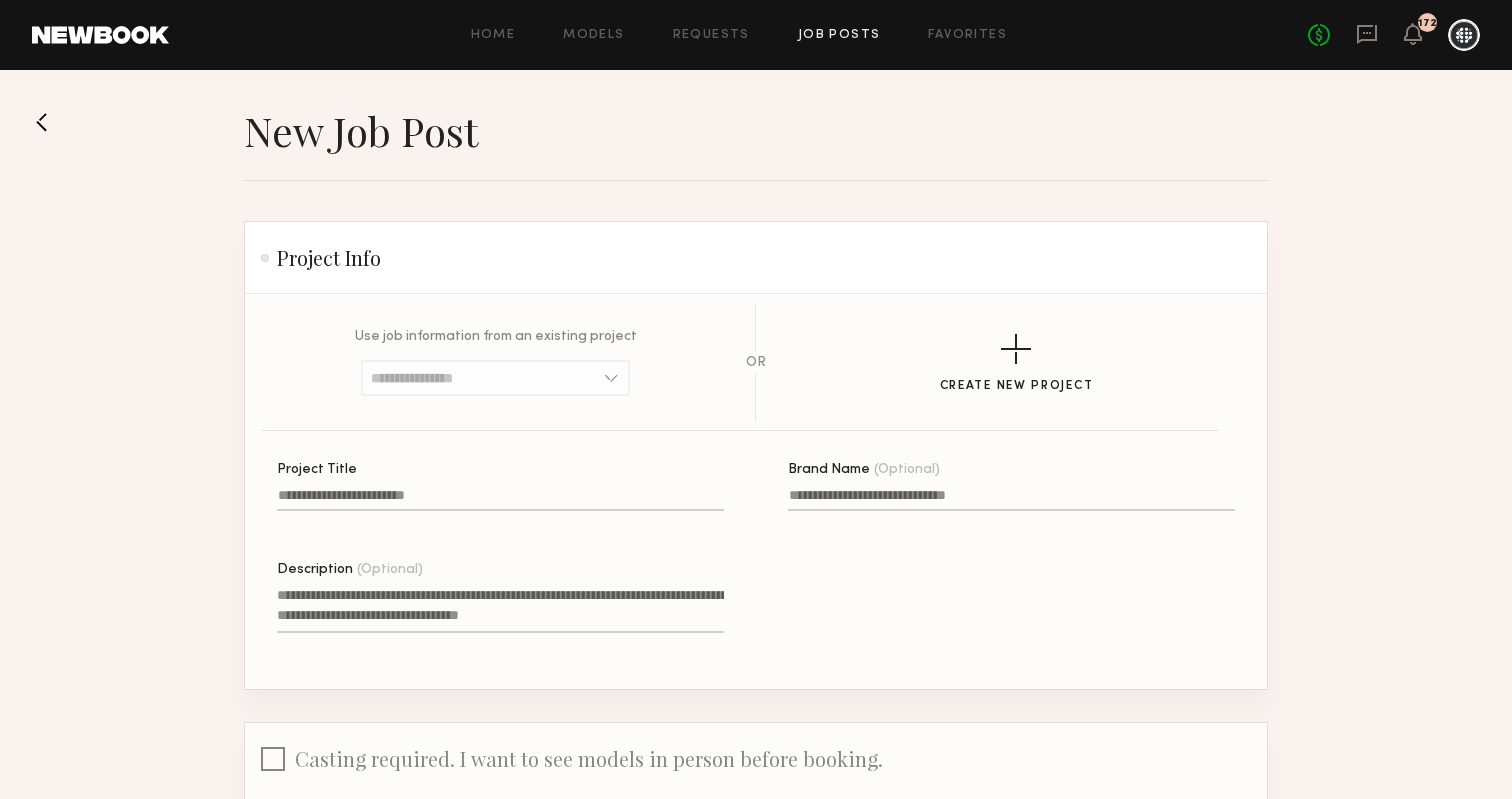 click on "Project Title" 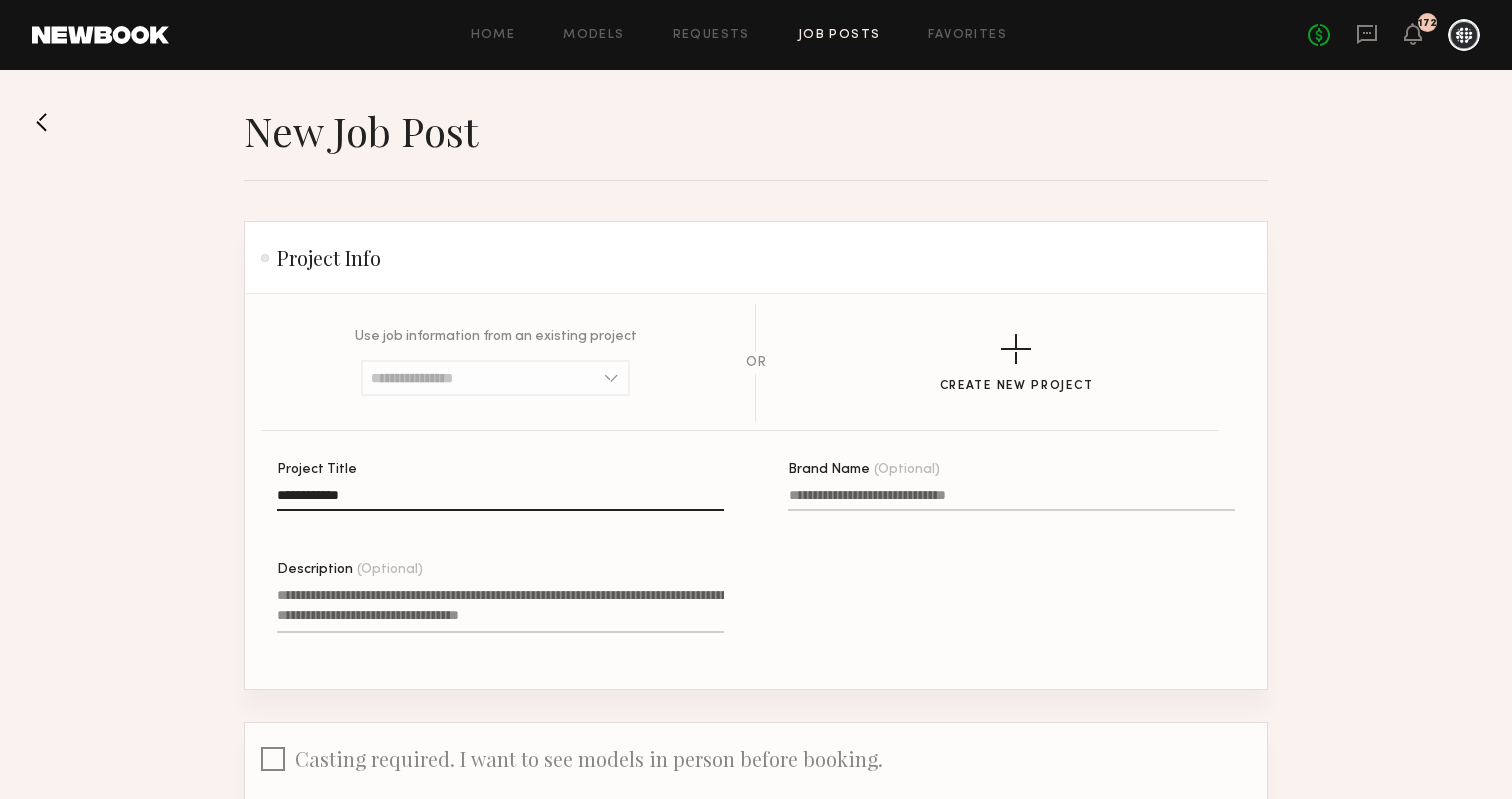 click on "**********" 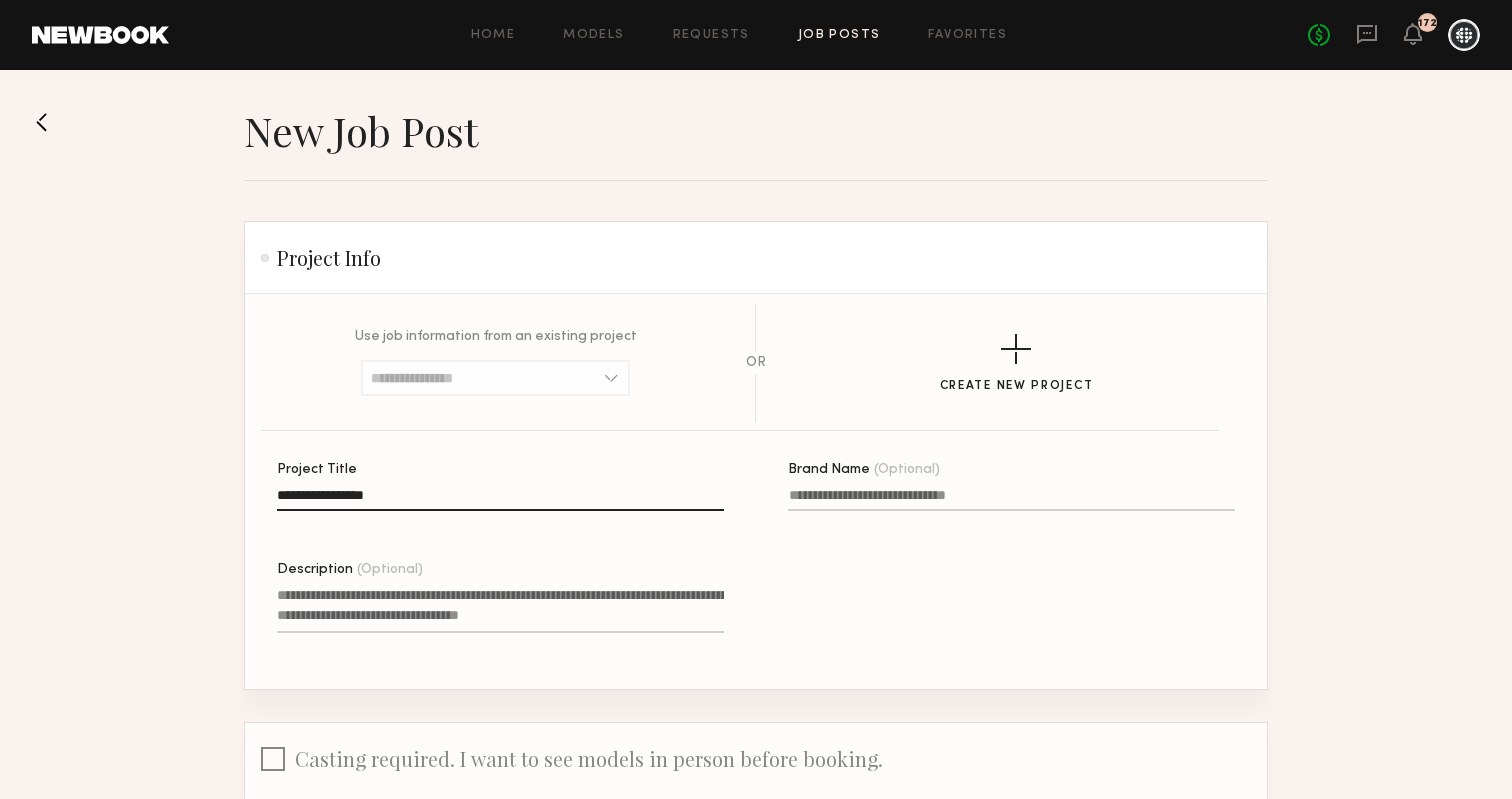 click on "**********" 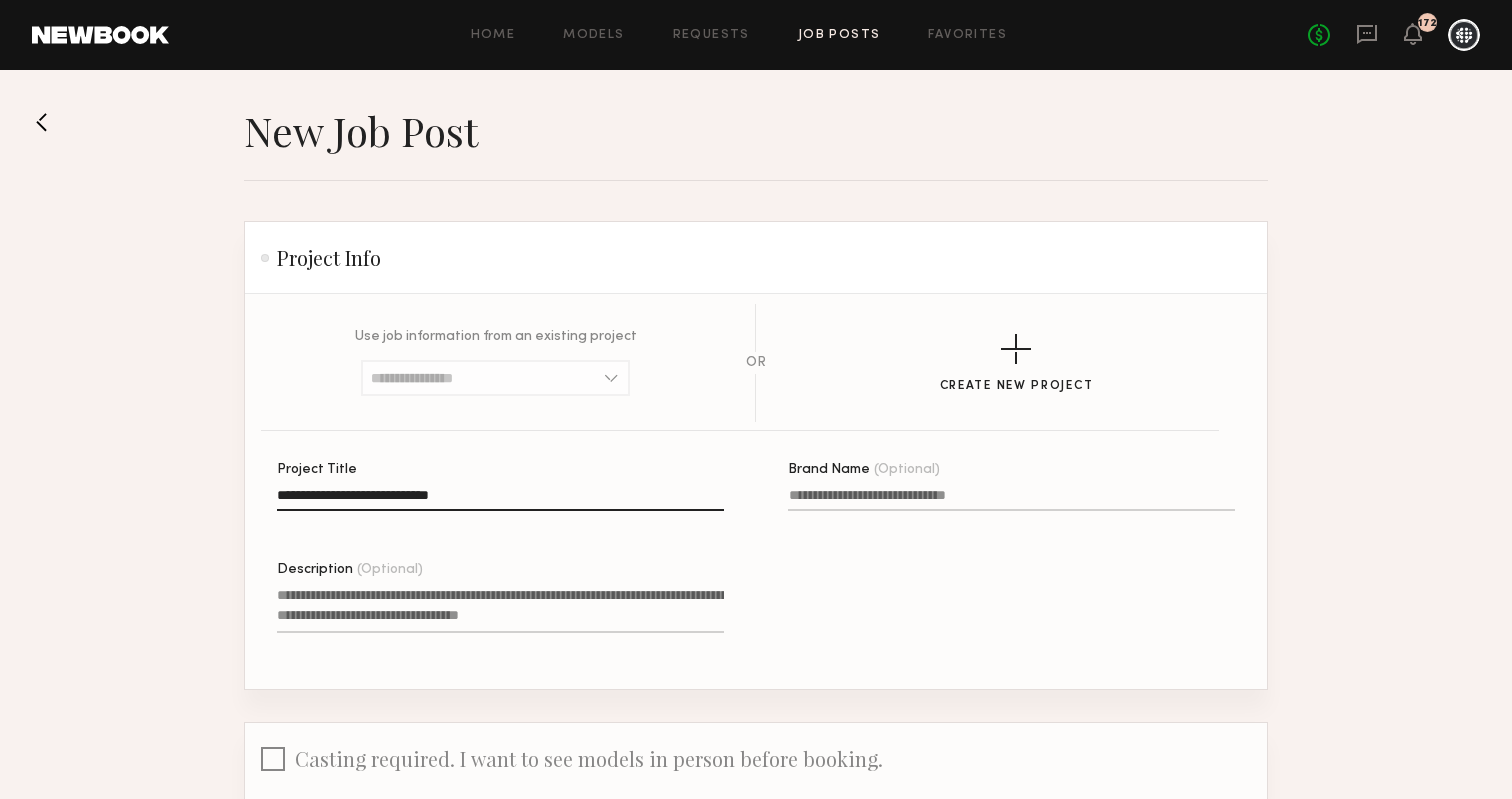 click on "**********" 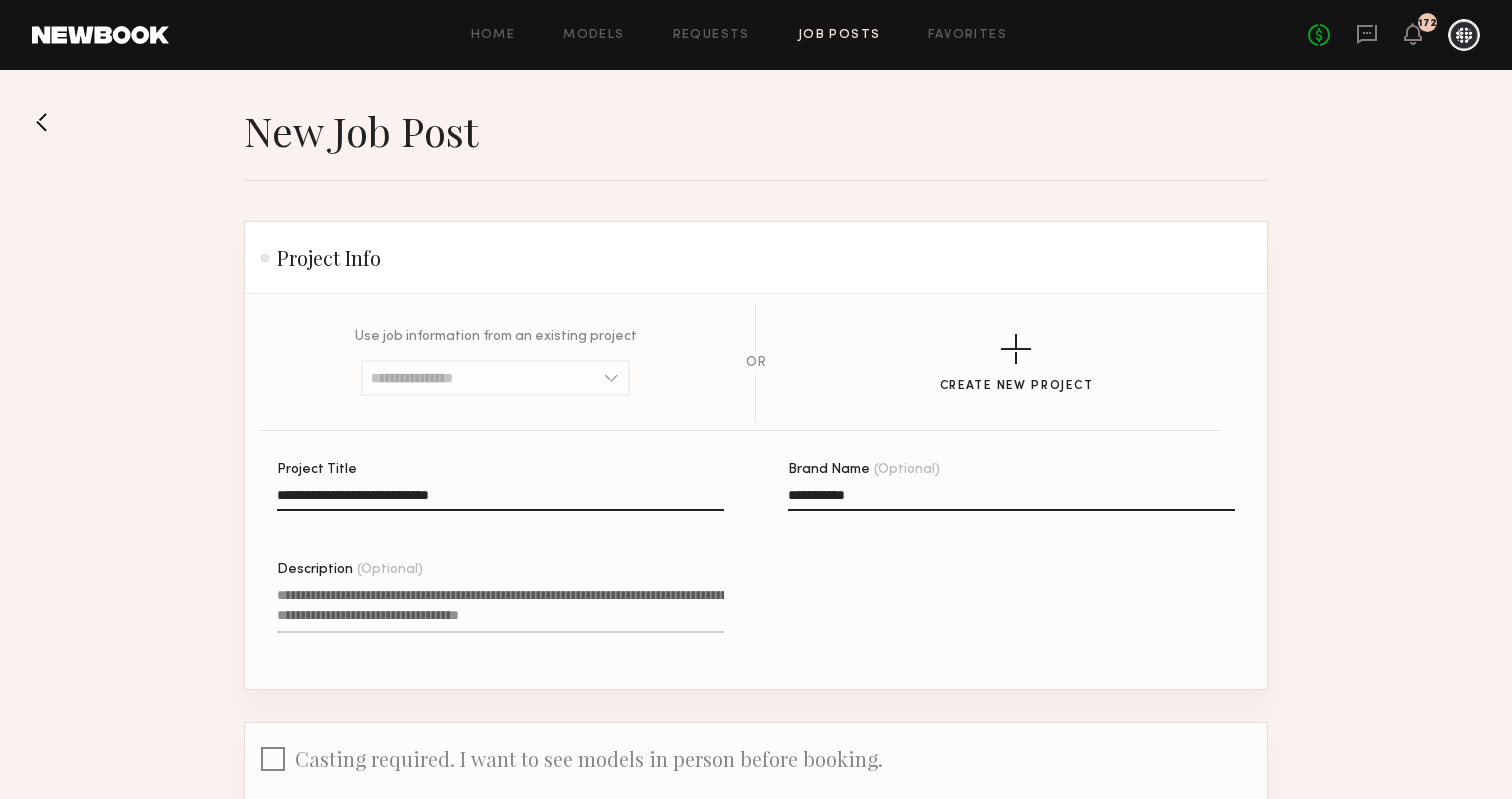 type on "**********" 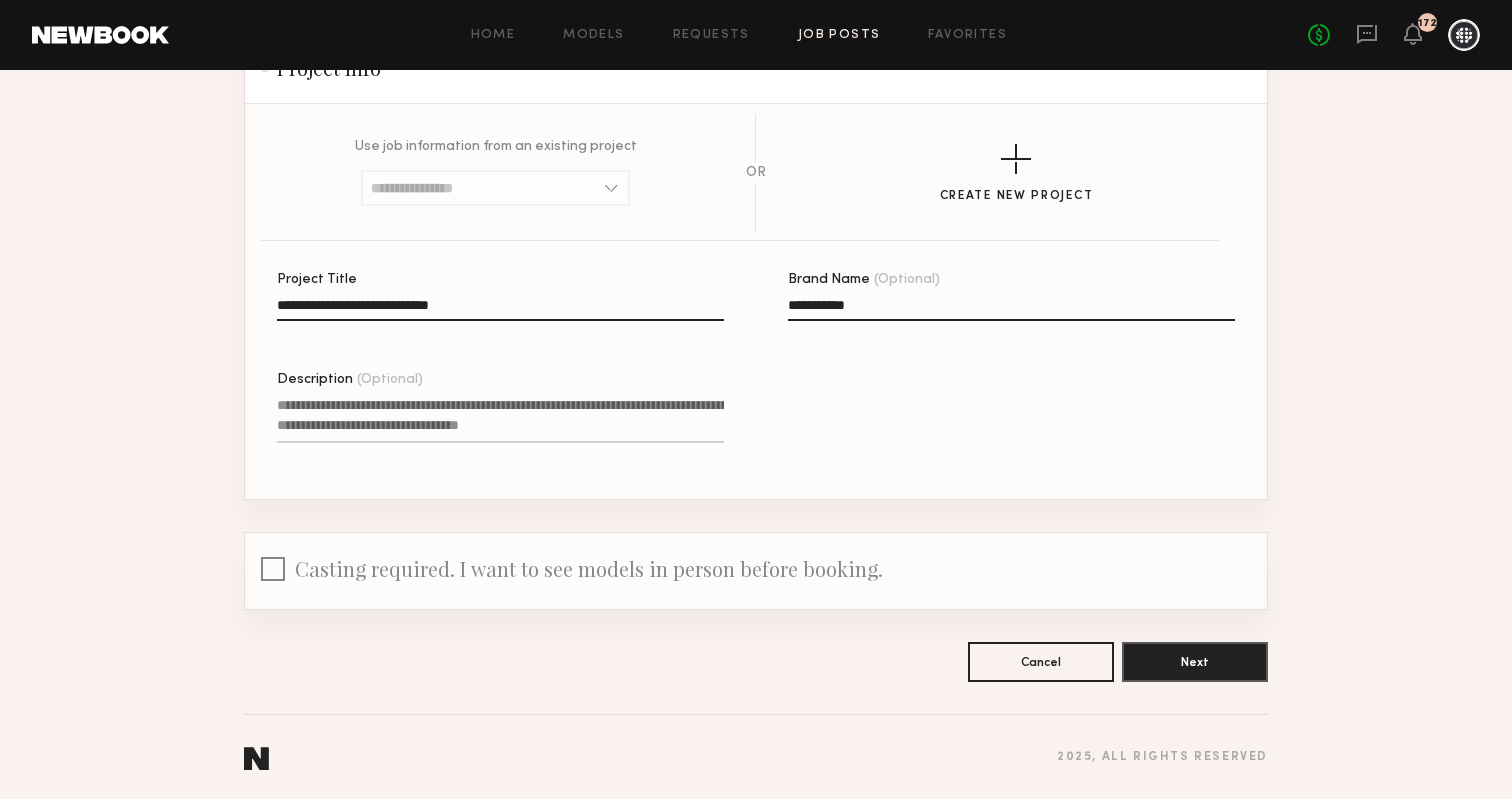 click on "Description (Optional)" 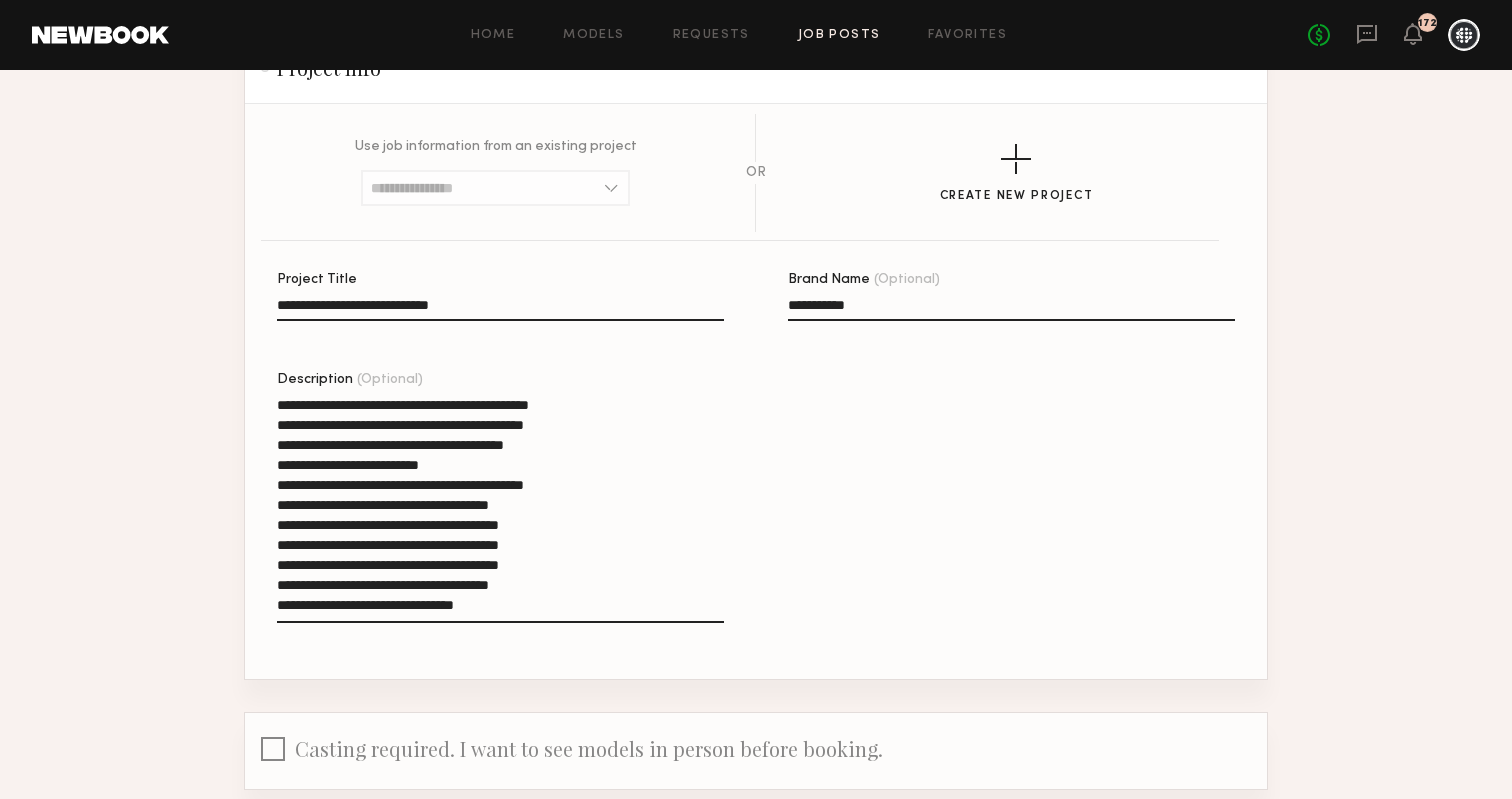 drag, startPoint x: 416, startPoint y: 405, endPoint x: 374, endPoint y: 405, distance: 42 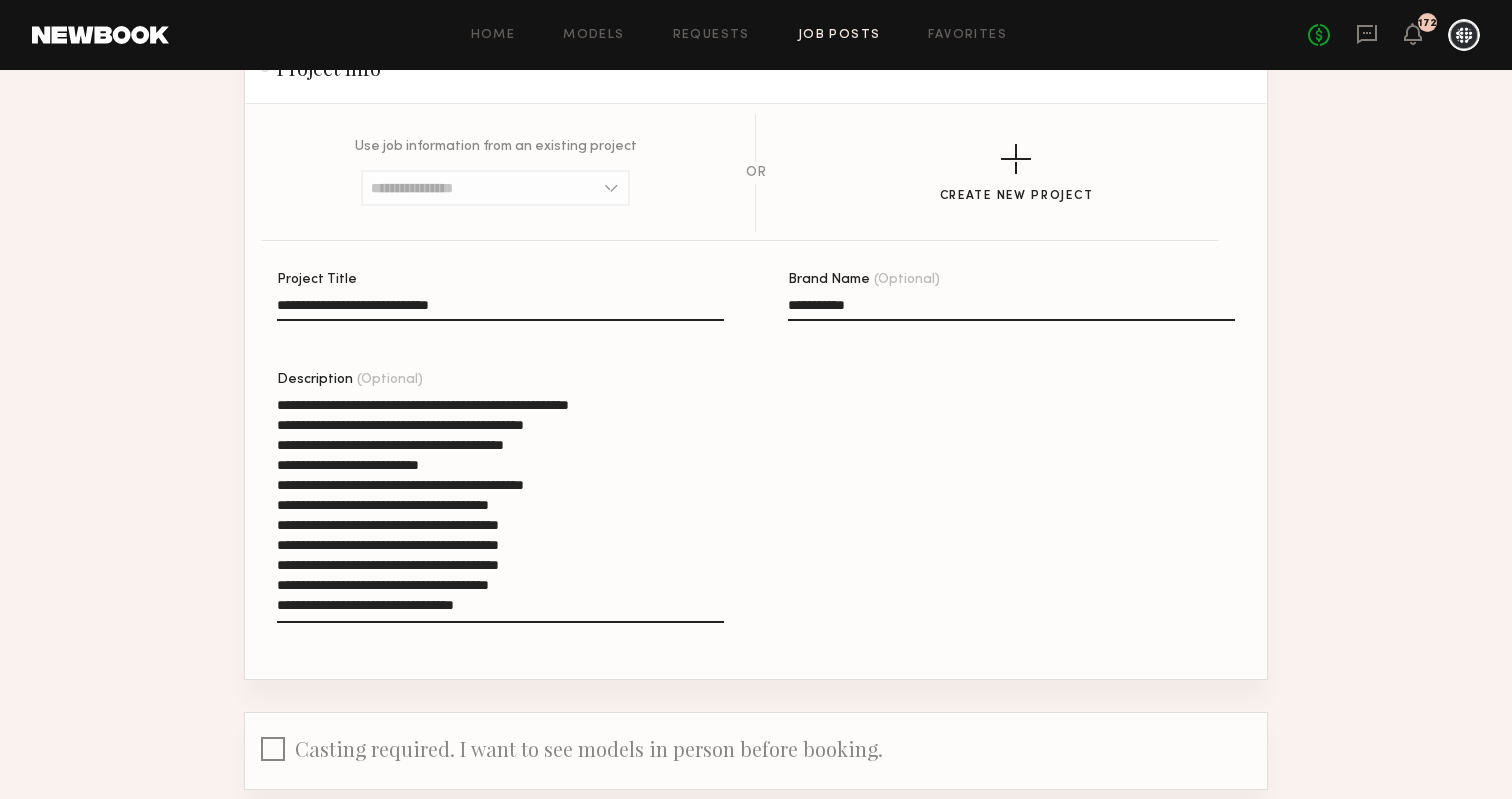 click on "**********" 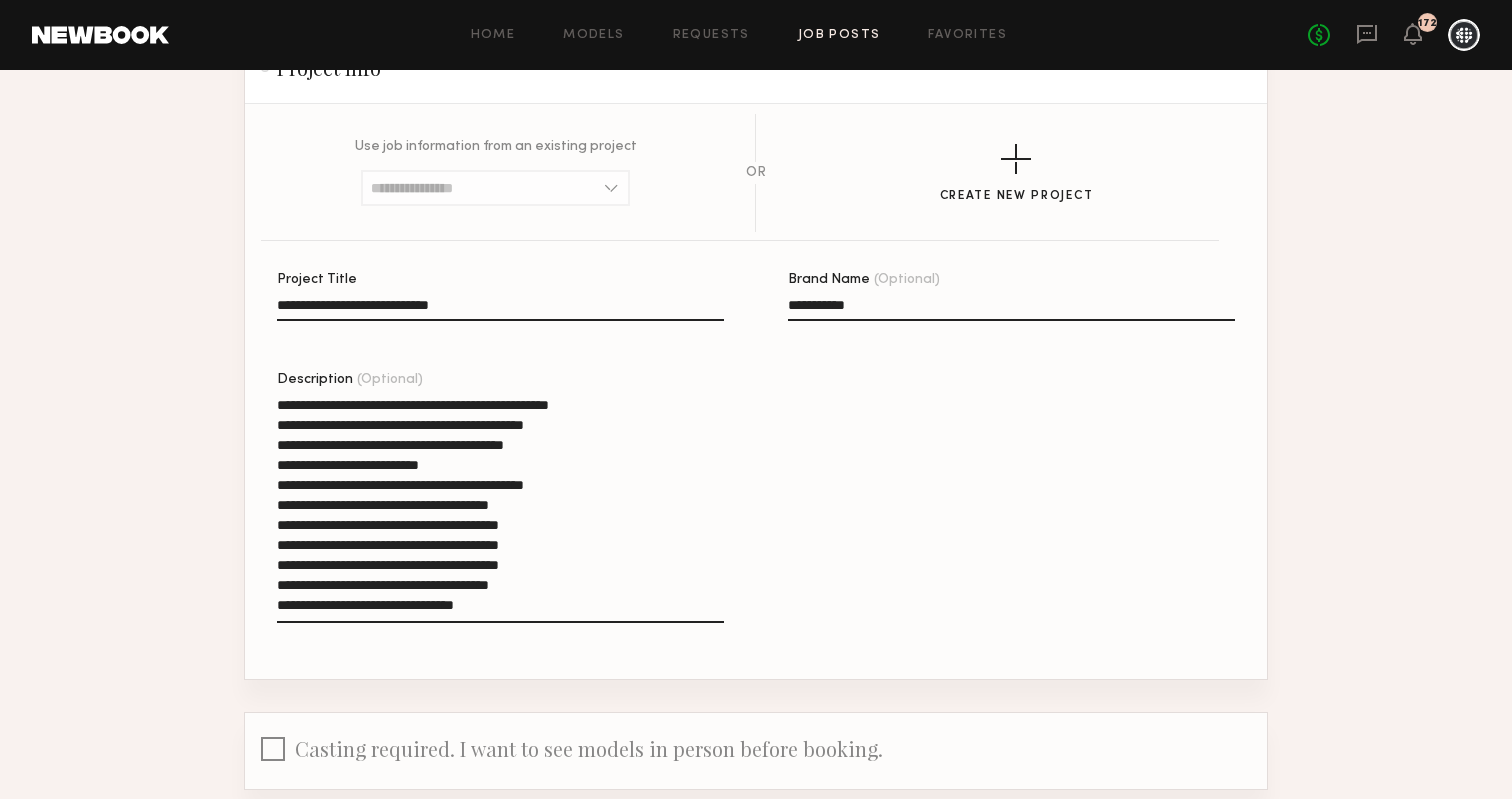 click on "**********" 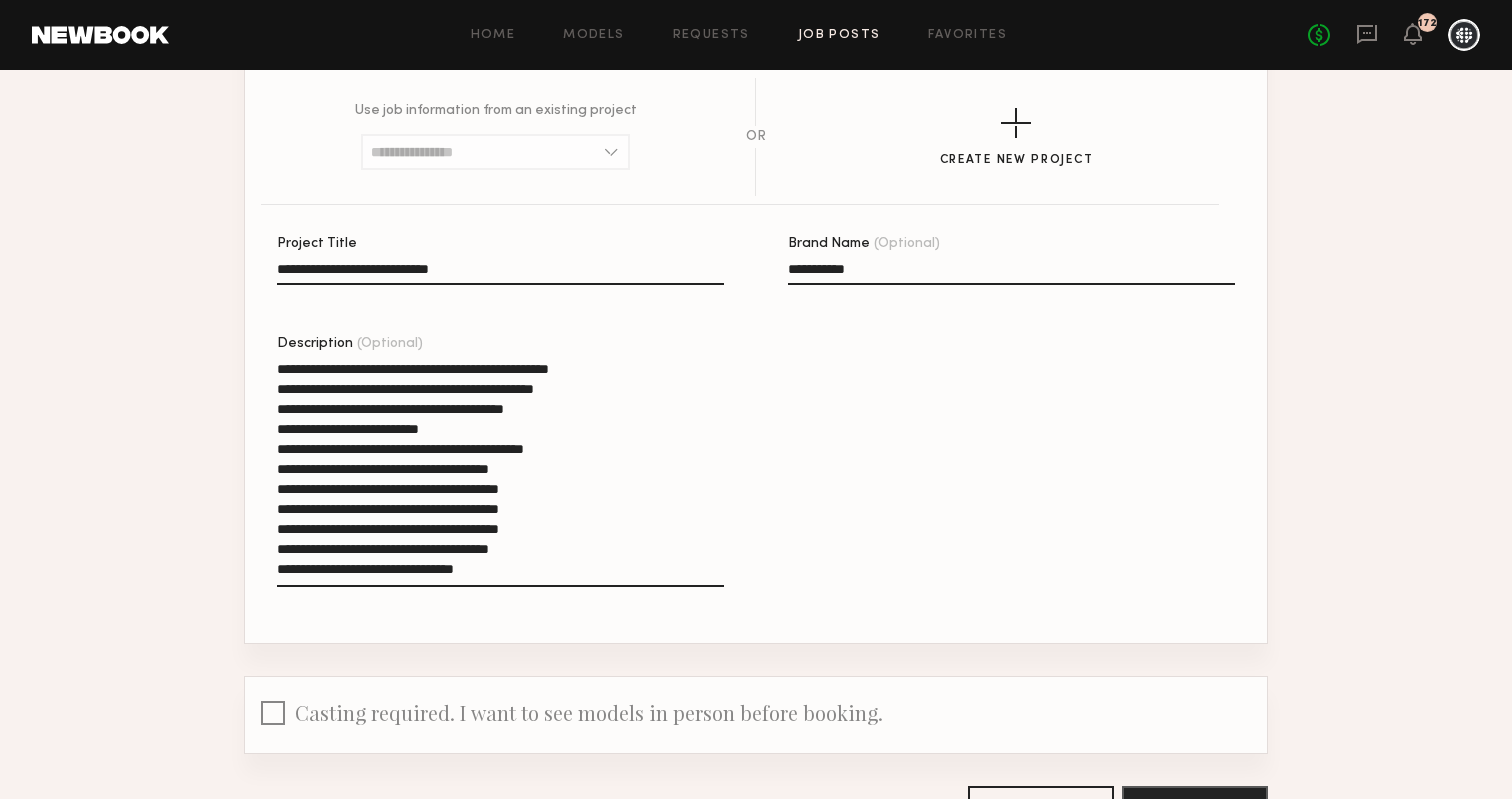 scroll, scrollTop: 229, scrollLeft: 0, axis: vertical 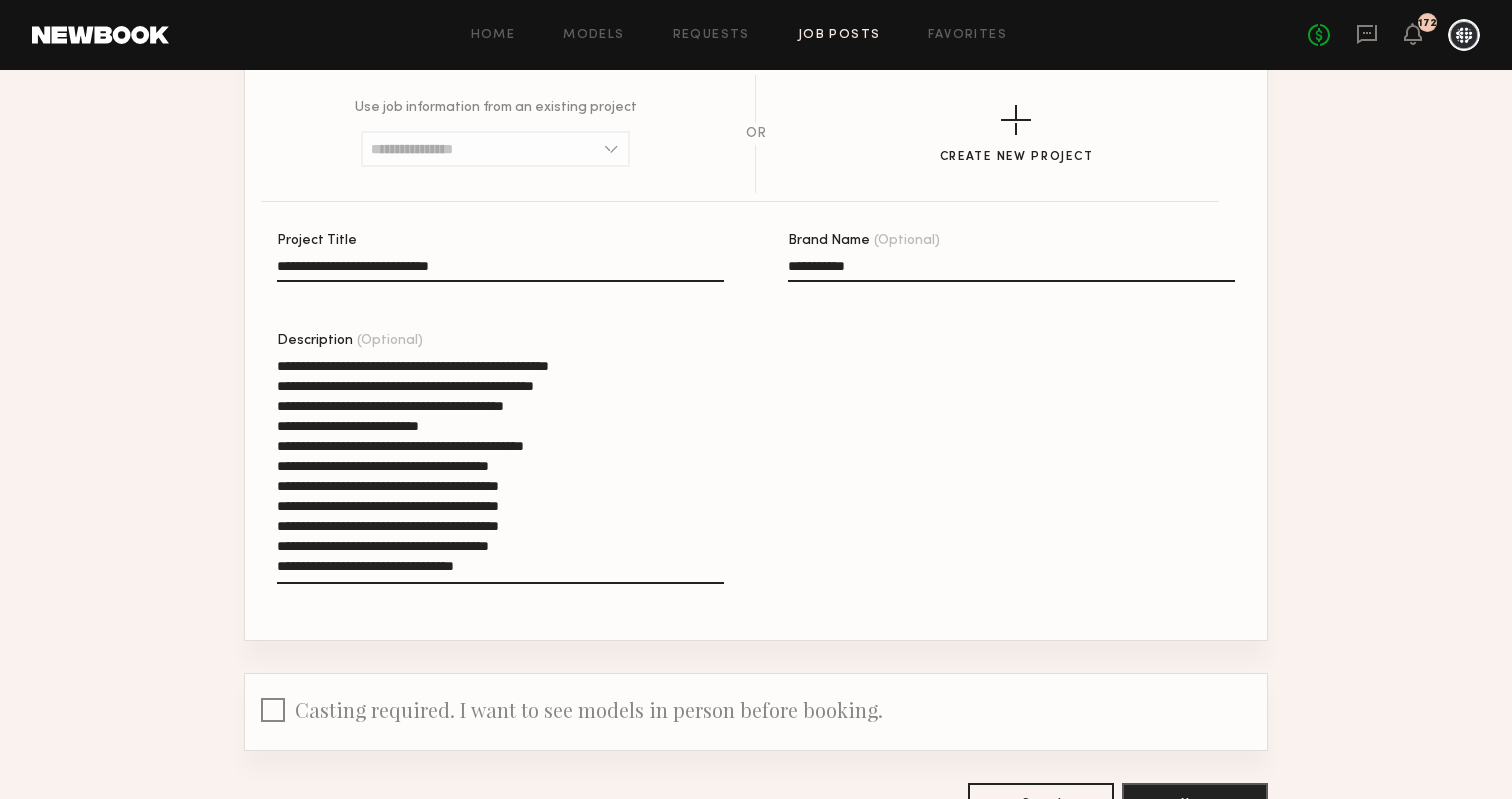 click on "**********" 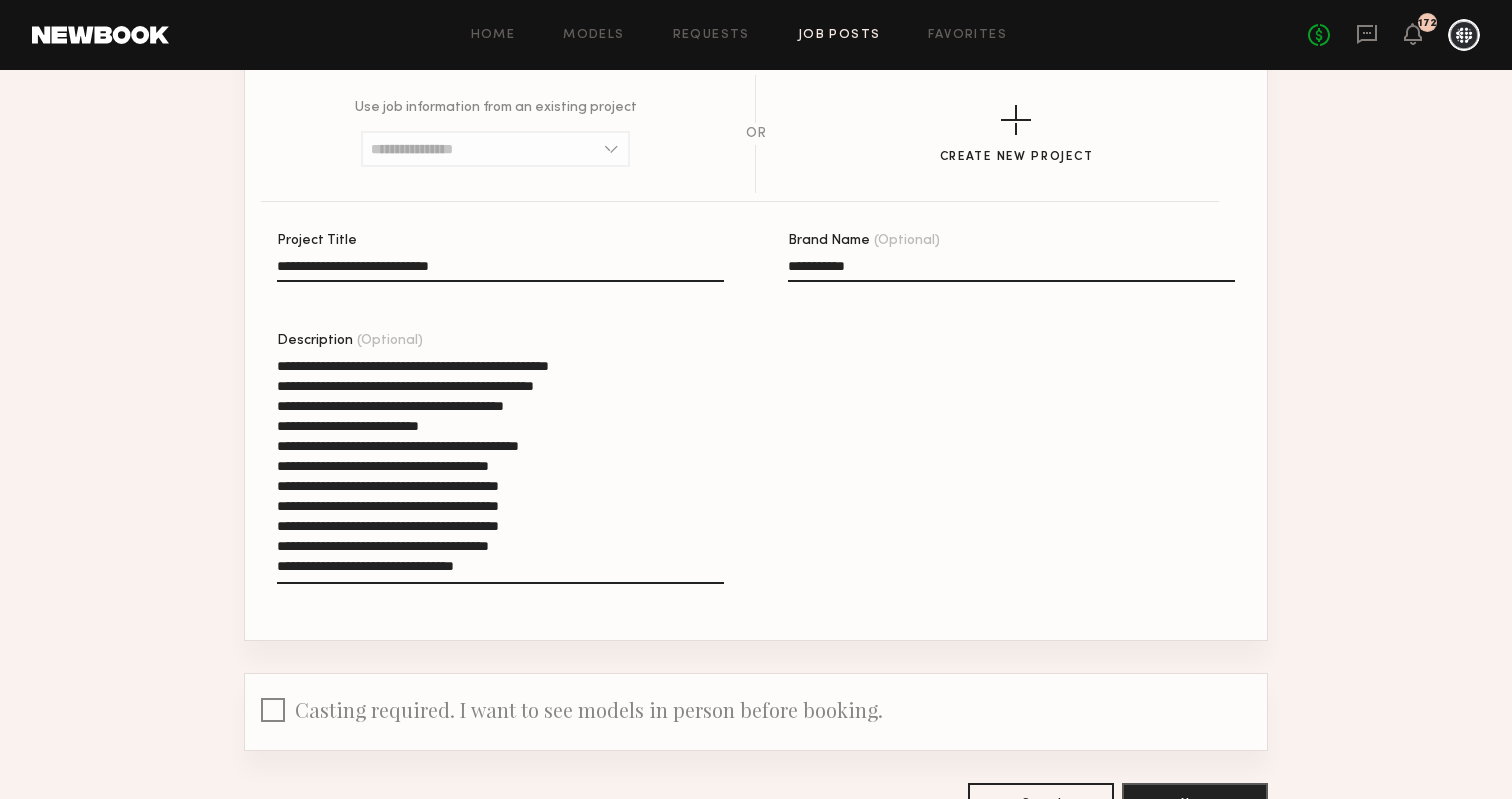 drag, startPoint x: 573, startPoint y: 485, endPoint x: 541, endPoint y: 462, distance: 39.40812 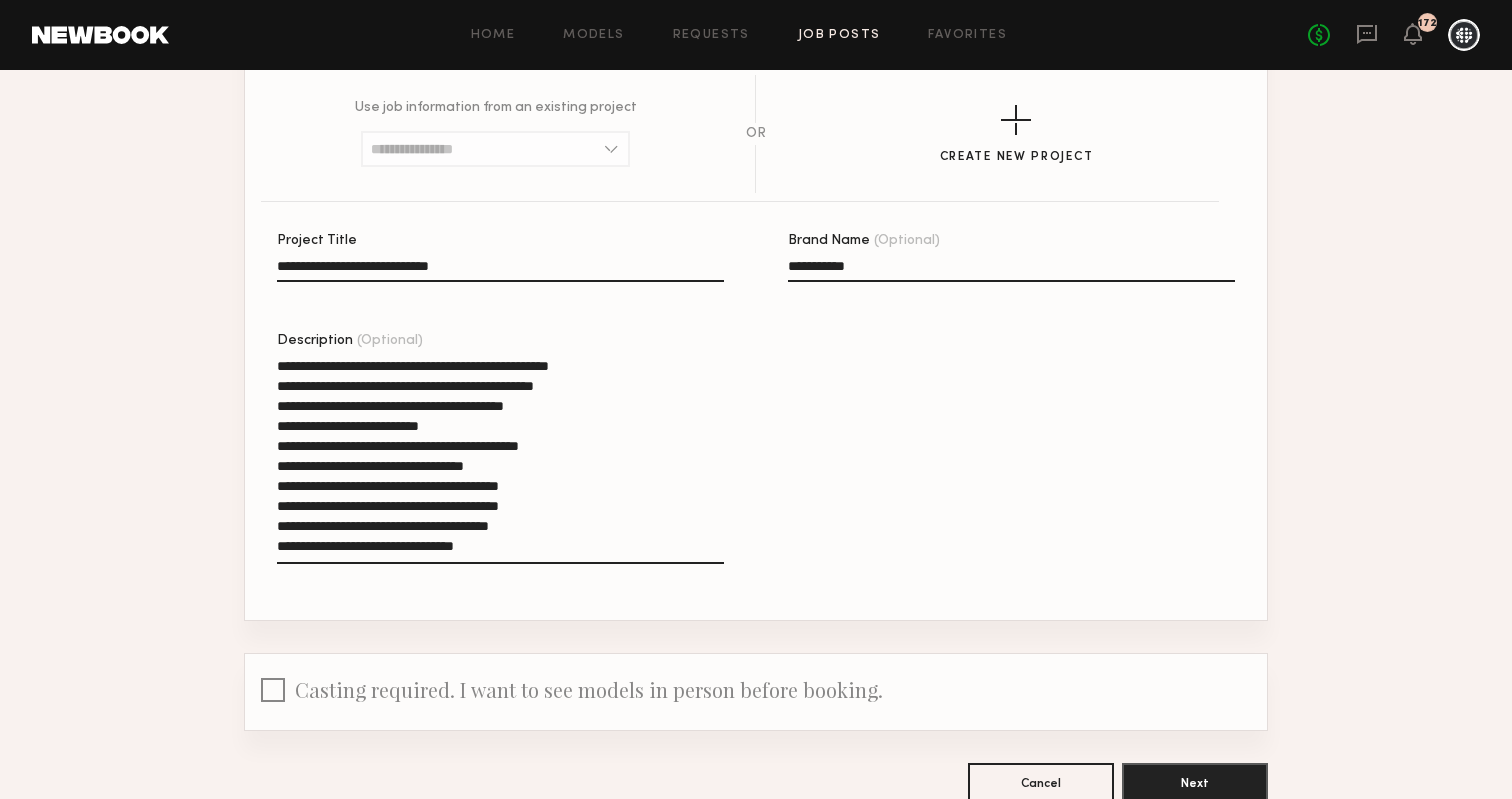 drag, startPoint x: 421, startPoint y: 484, endPoint x: 274, endPoint y: 482, distance: 147.01361 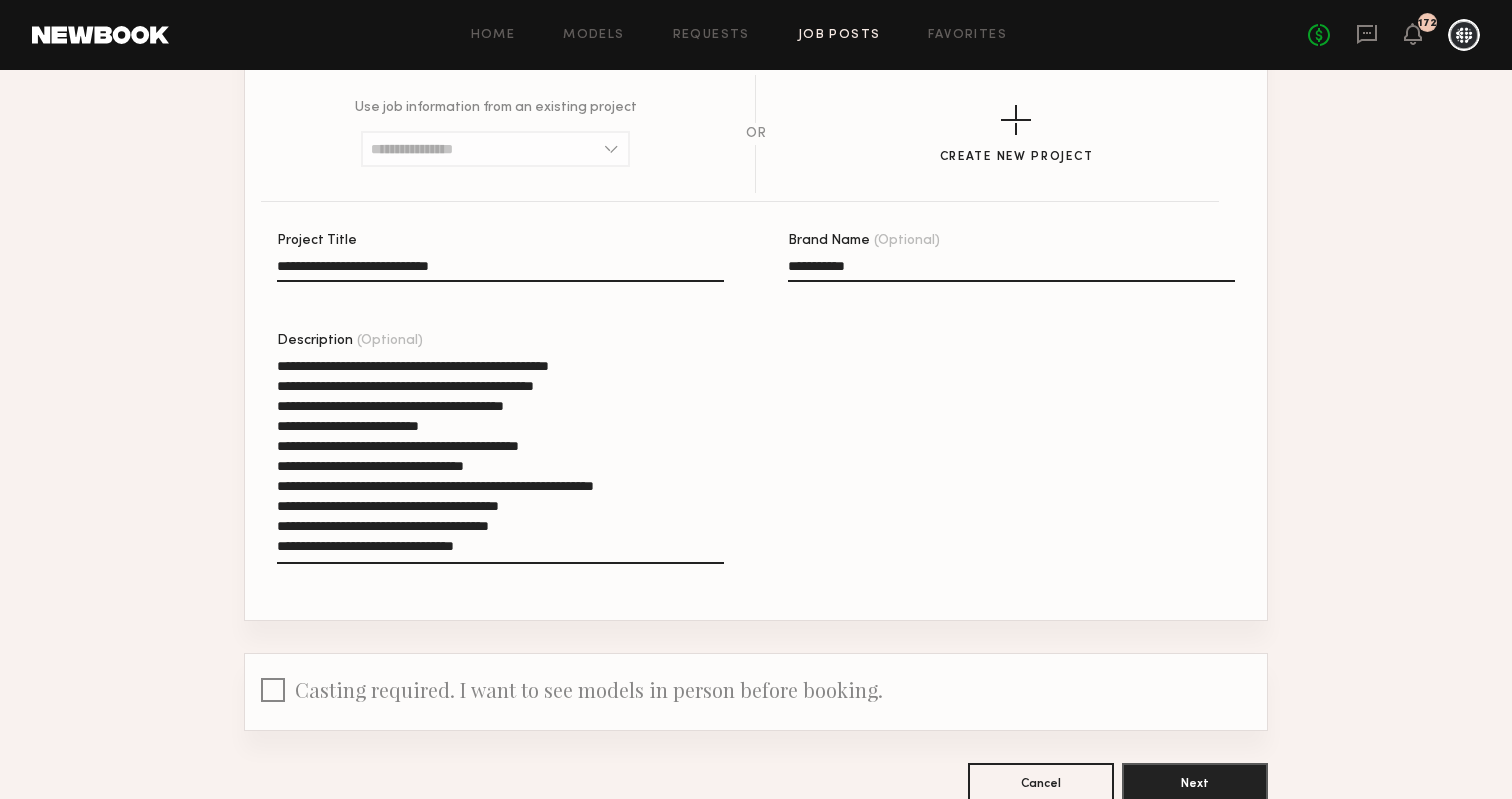 click on "**********" 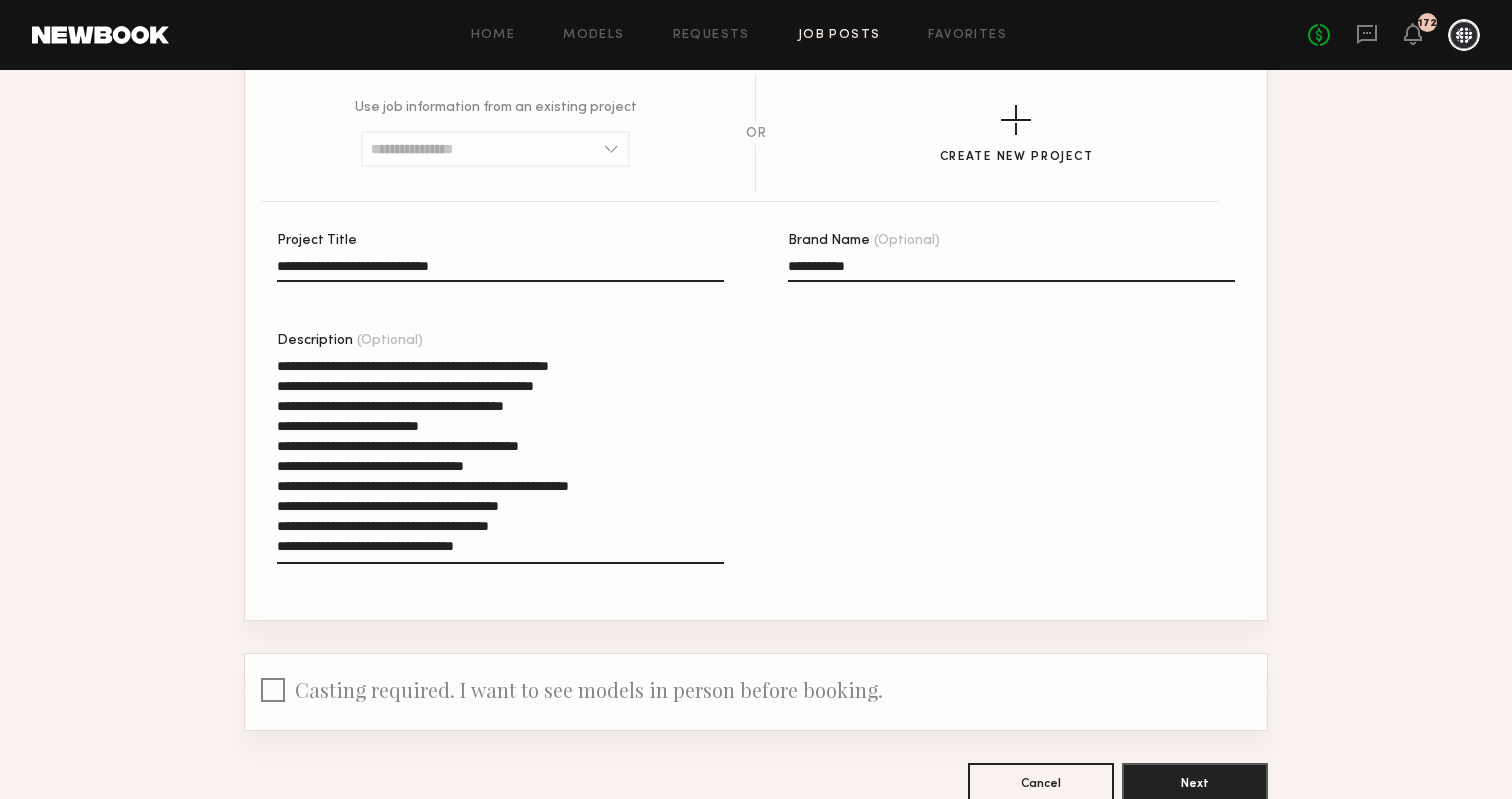 click on "**********" 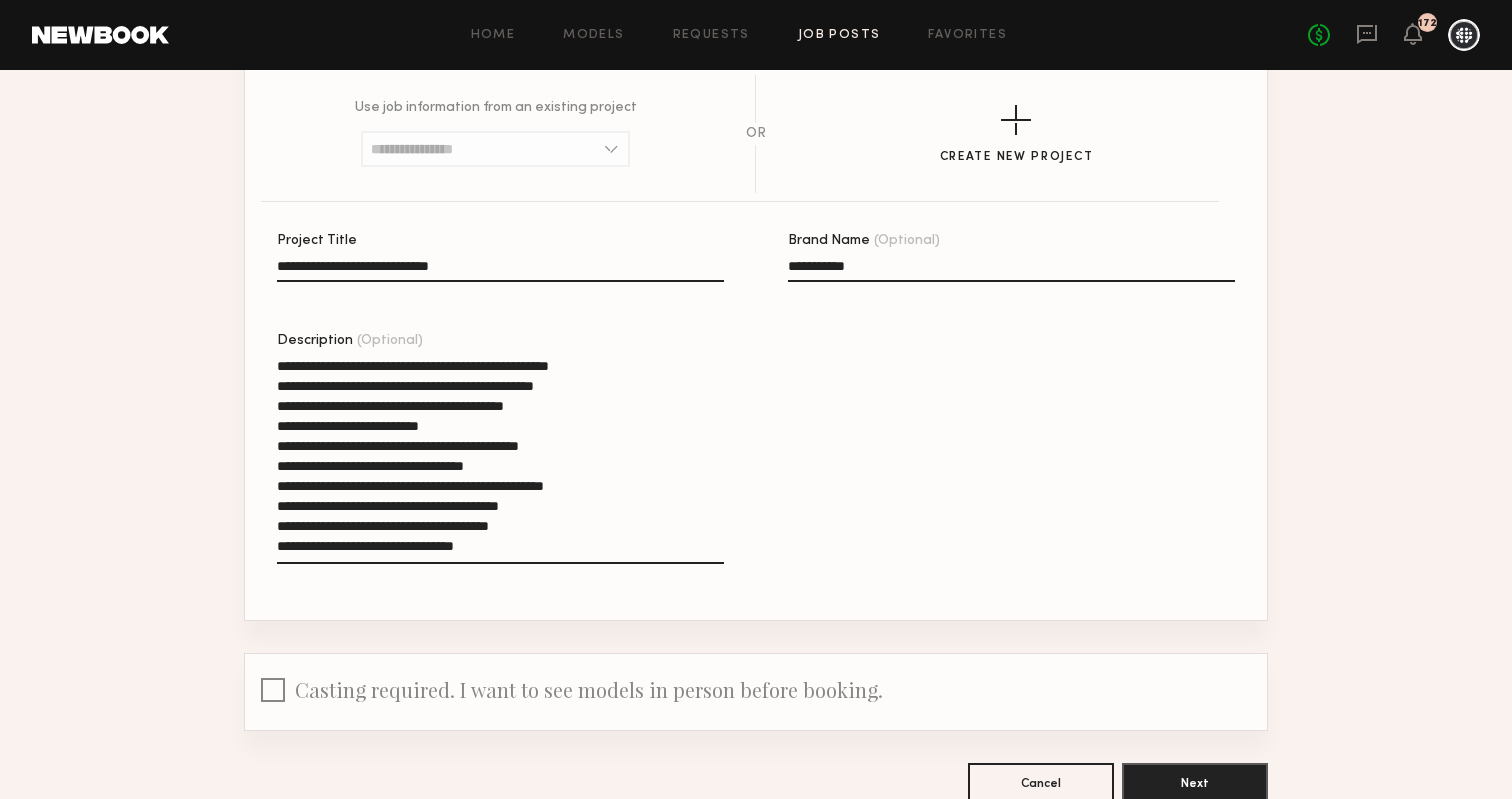 click on "**********" 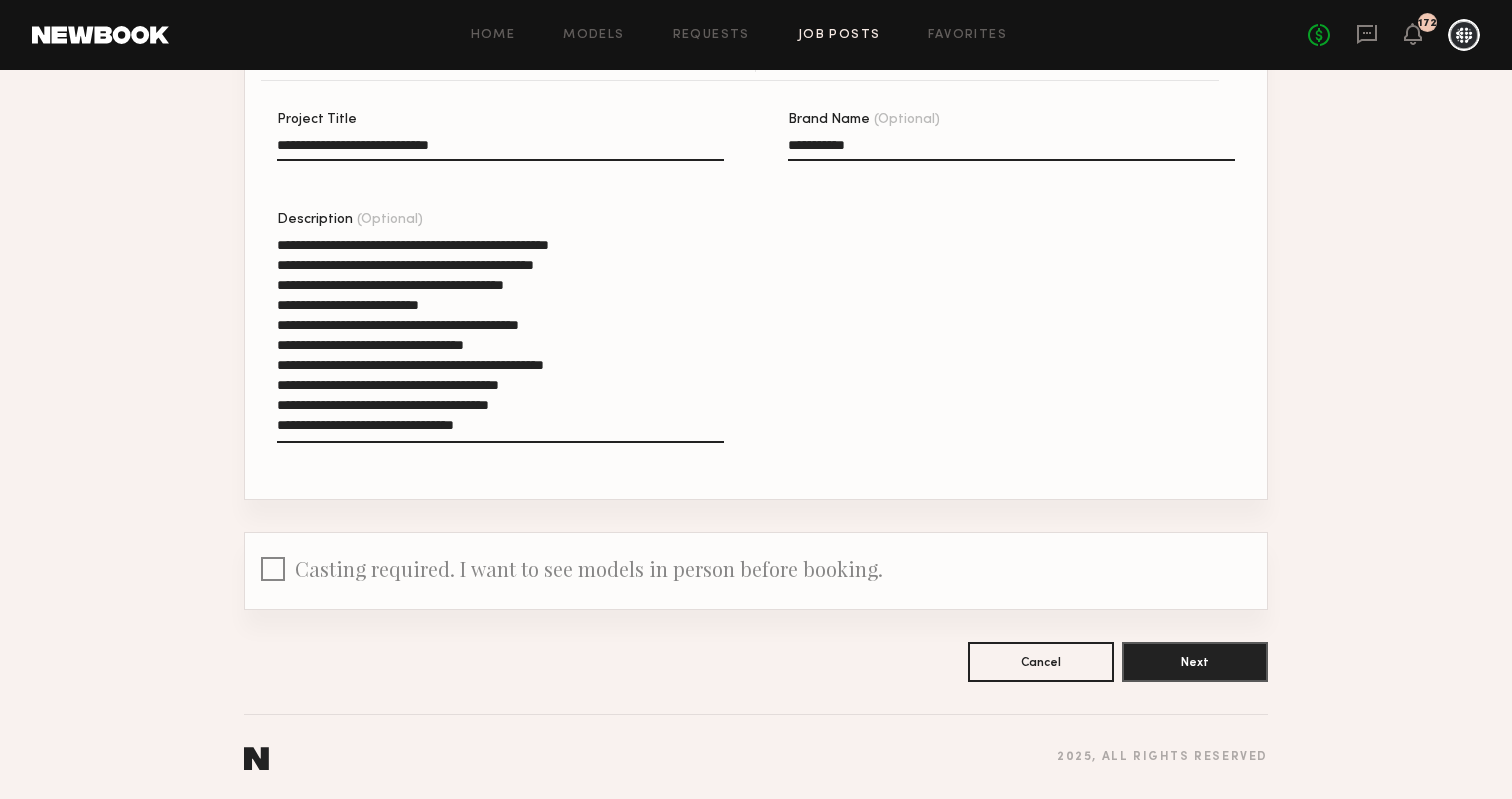 click 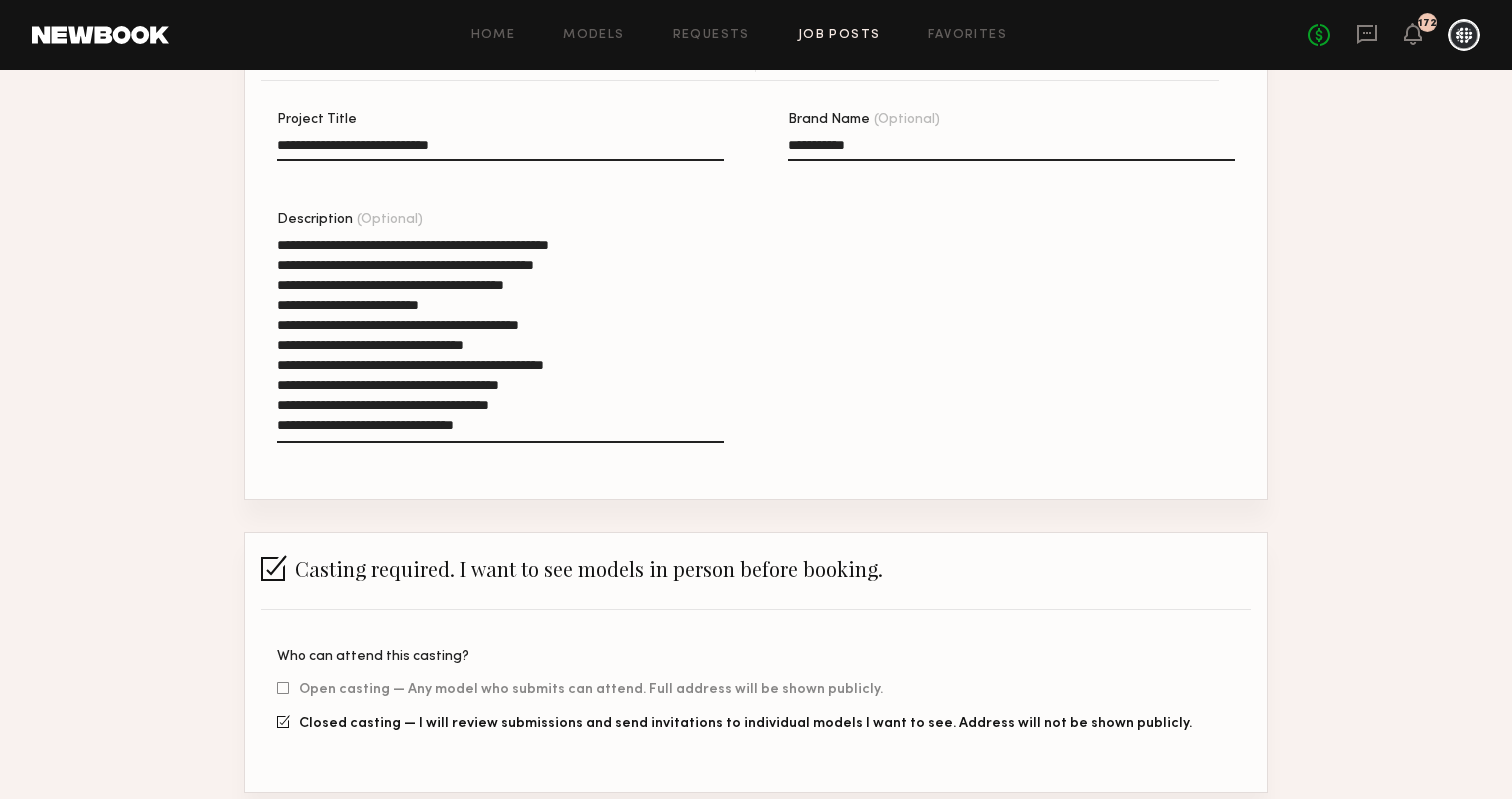 scroll, scrollTop: 534, scrollLeft: 0, axis: vertical 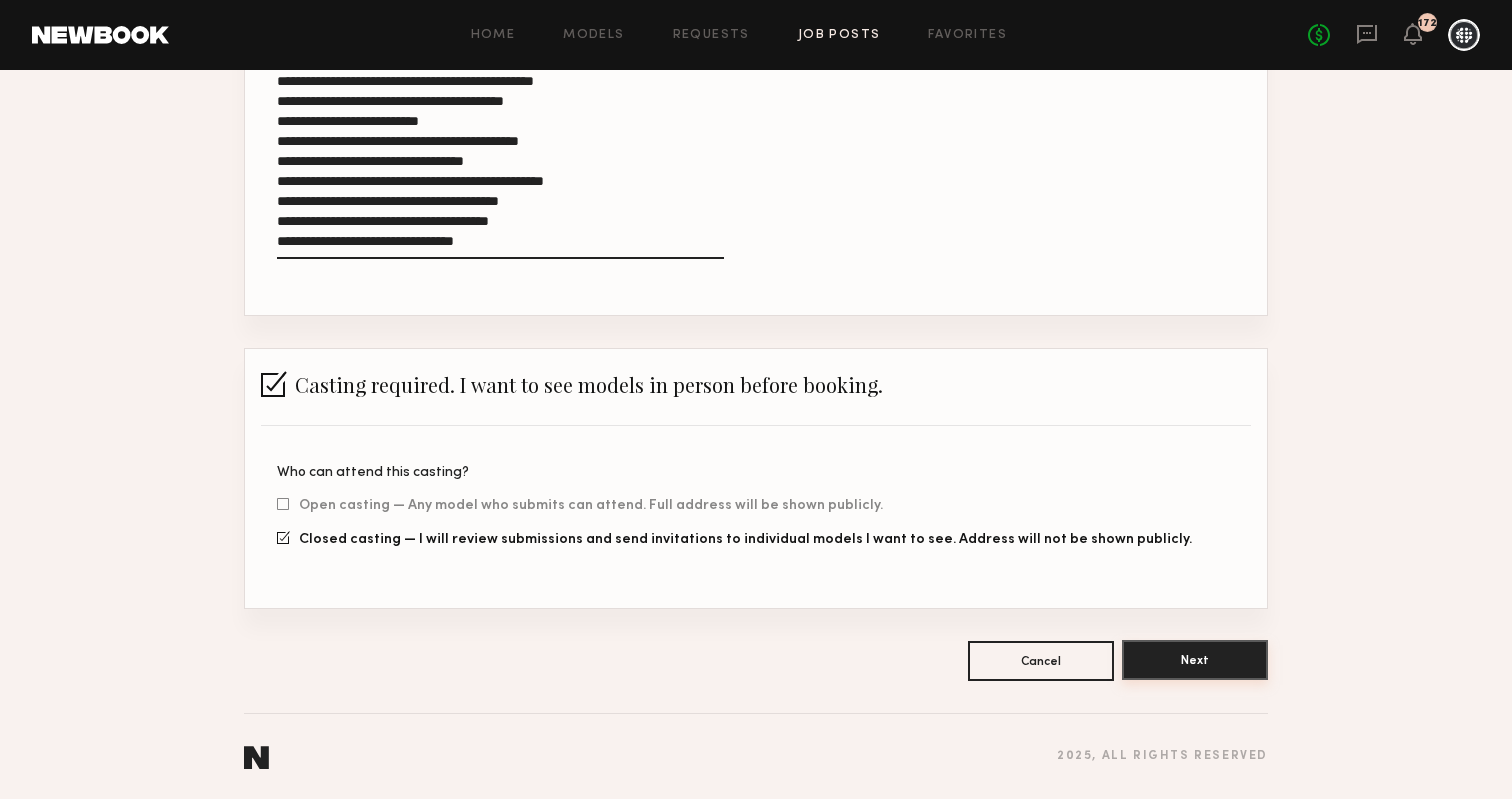 click on "Next" 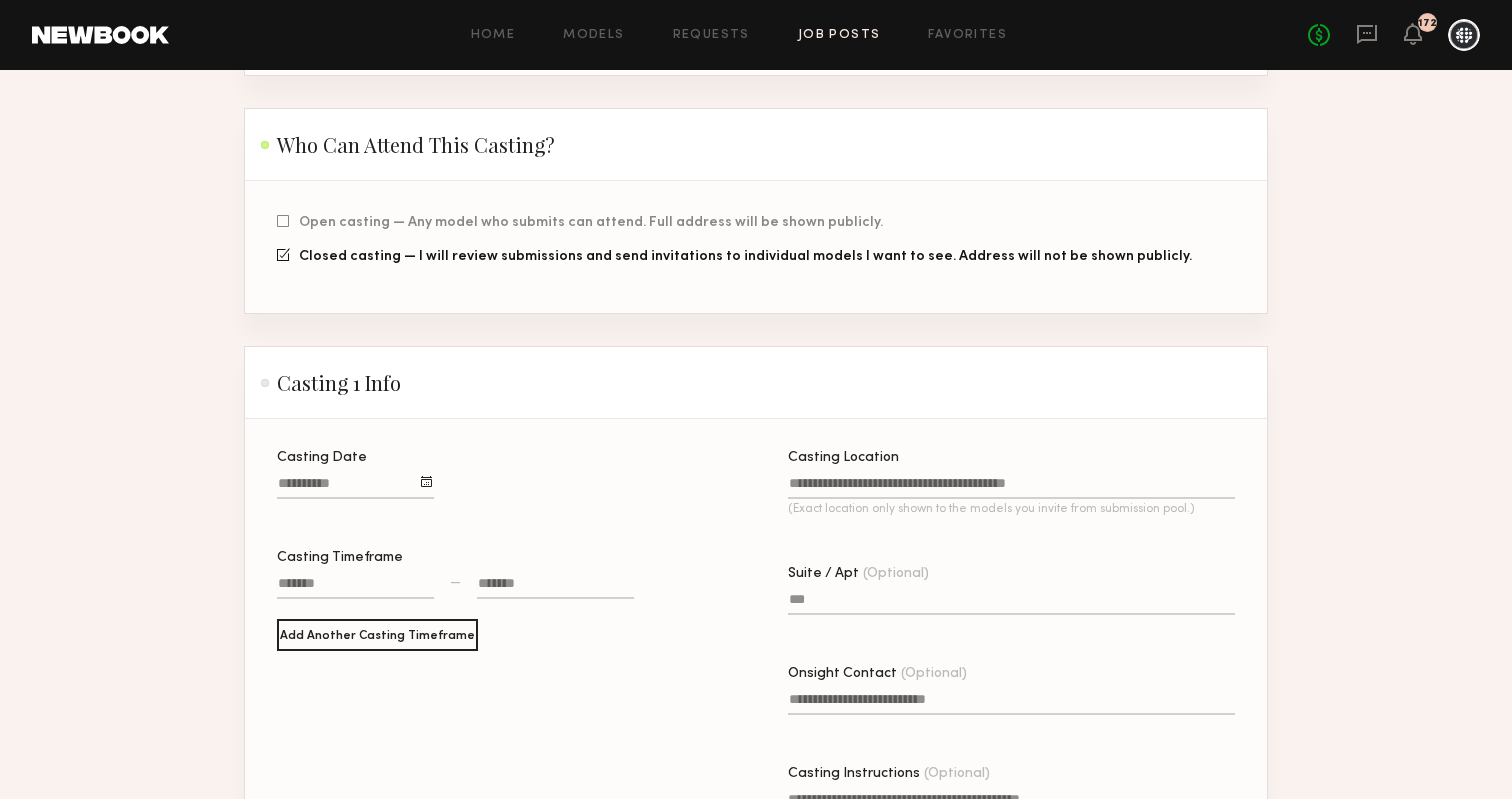 scroll, scrollTop: 627, scrollLeft: 0, axis: vertical 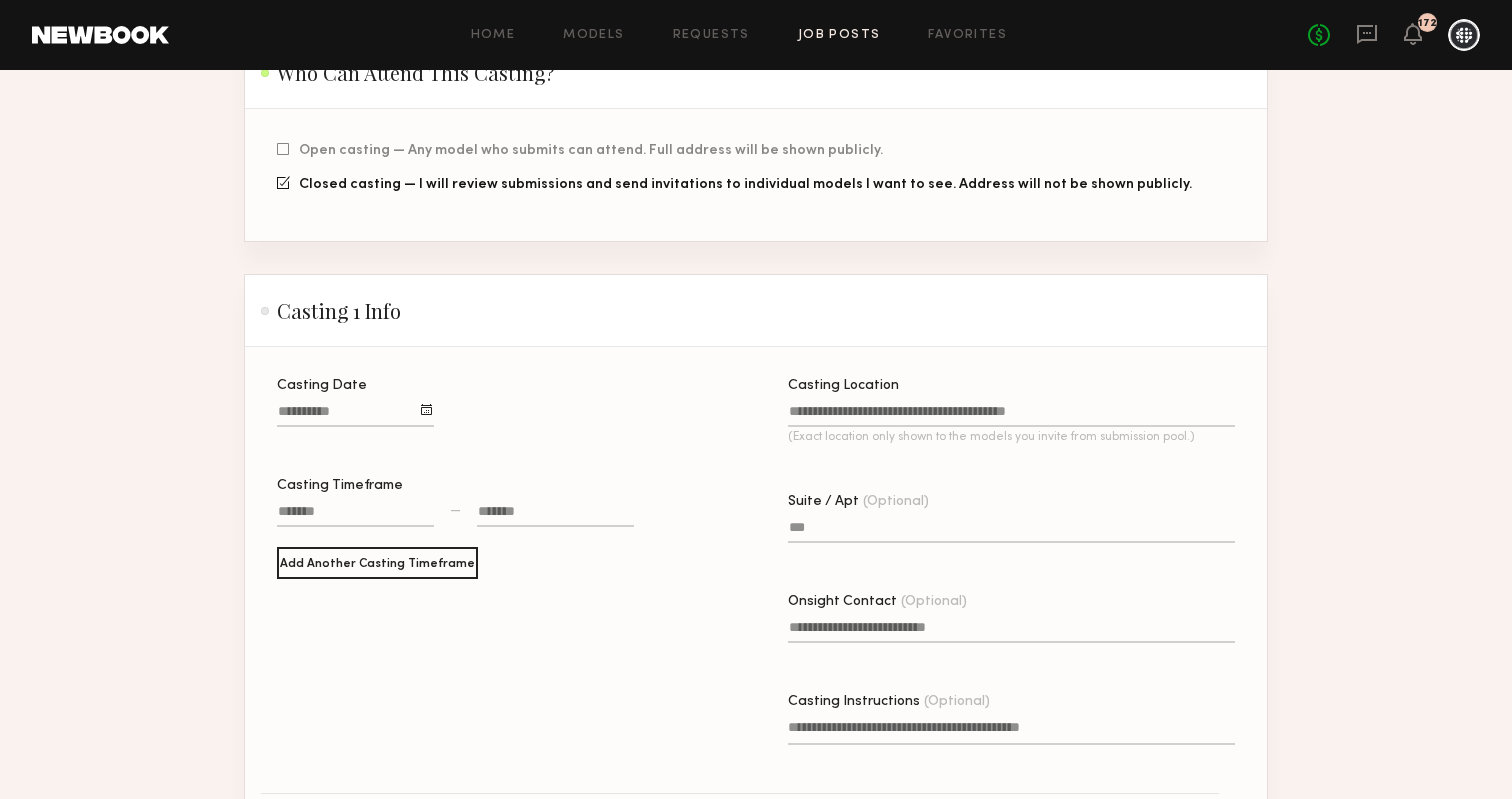 click 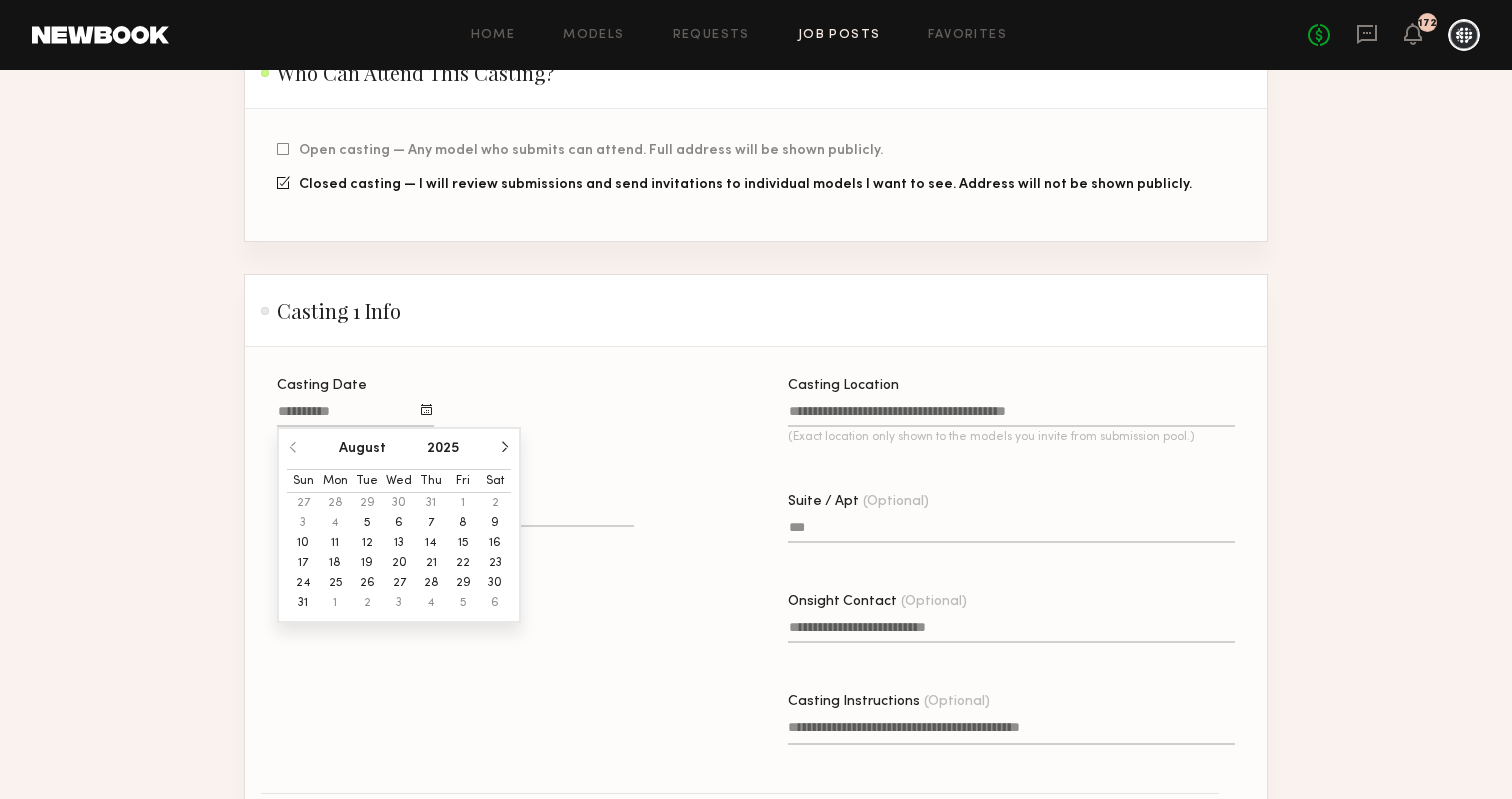 click on "19" 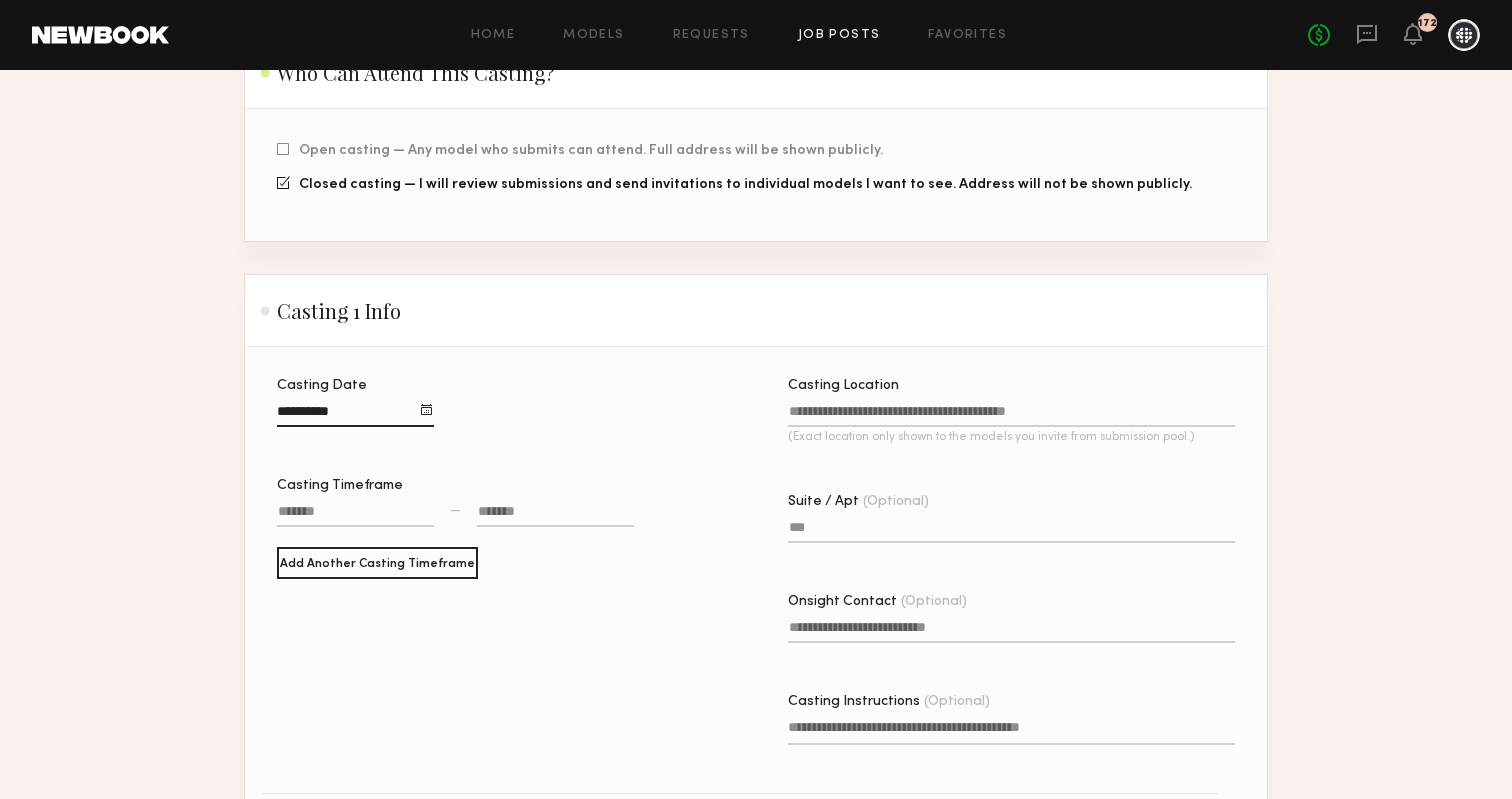 click on "Casting Date" 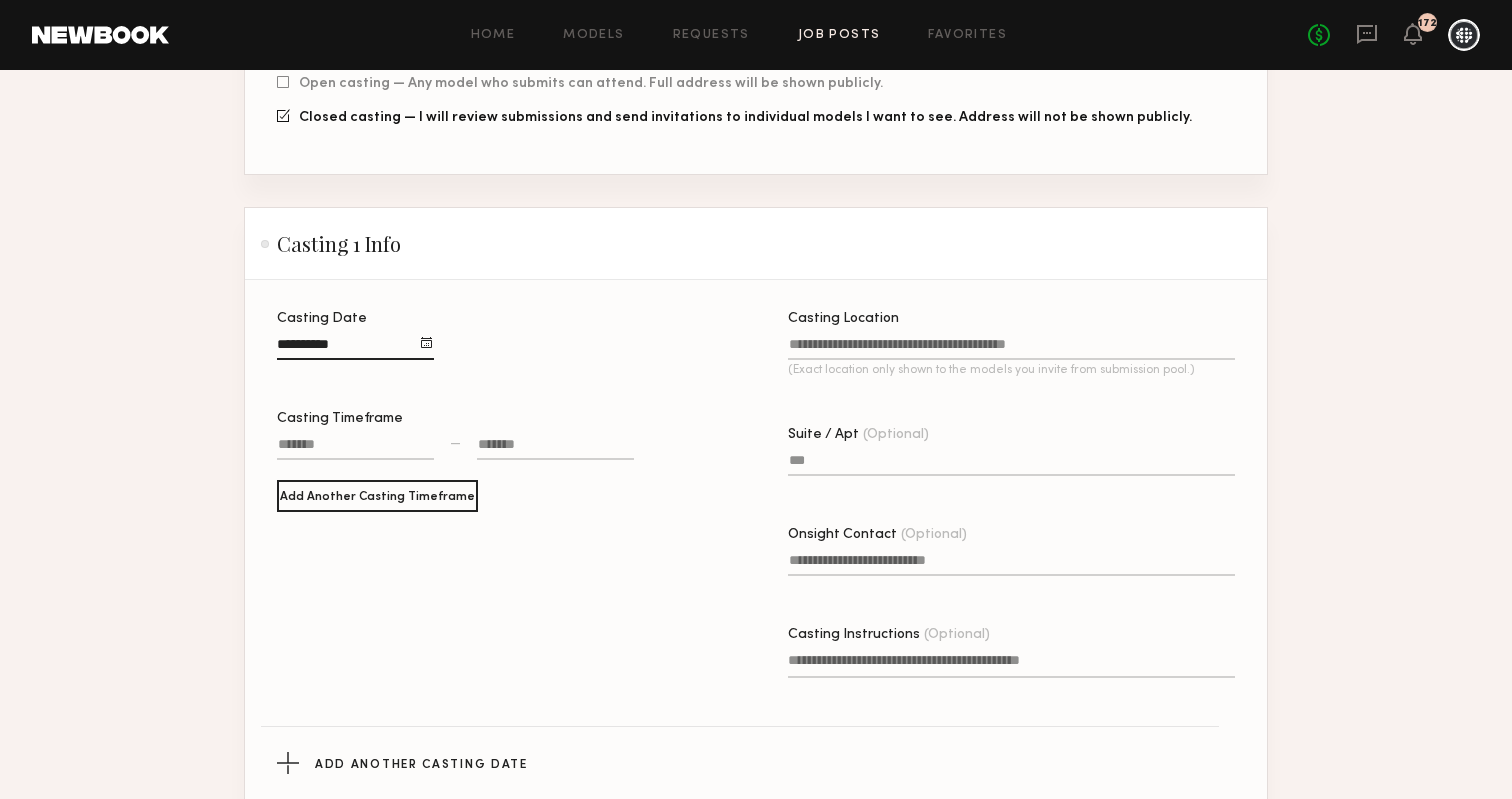scroll, scrollTop: 561, scrollLeft: 0, axis: vertical 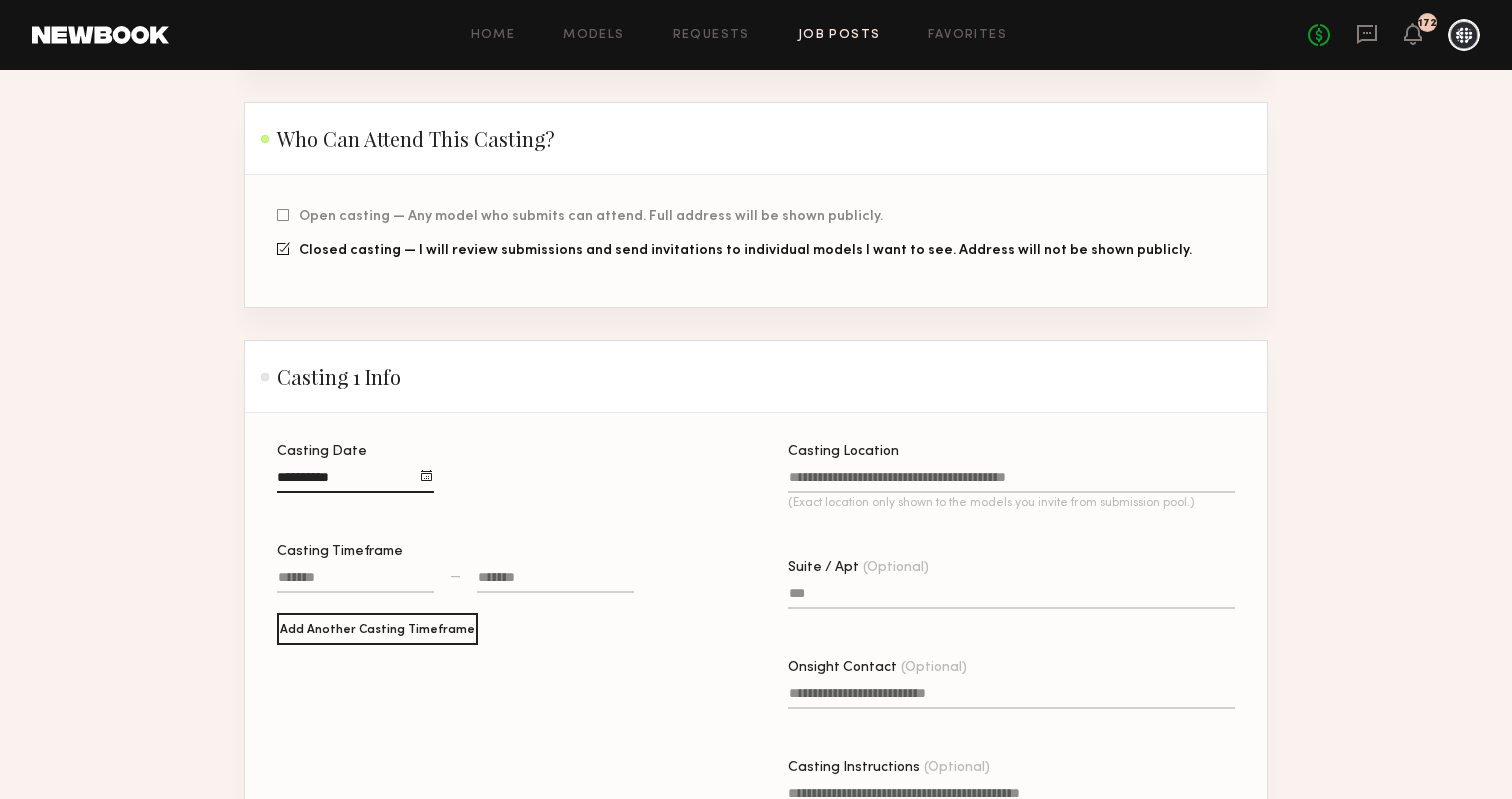 click on "Casting Location (Exact location only shown to the models you invite from submission pool.)" 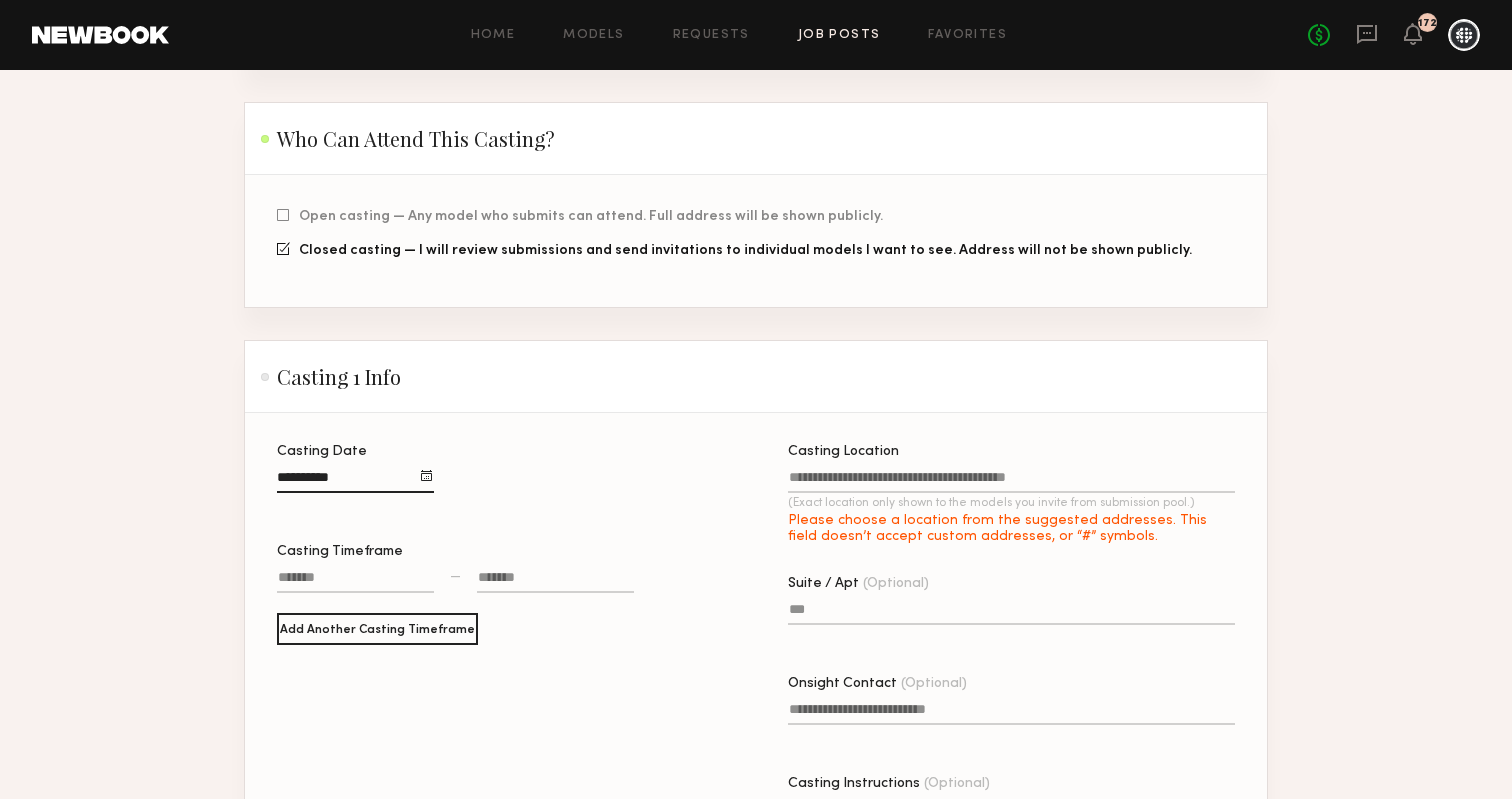 click on "Suite / Apt (Optional)" 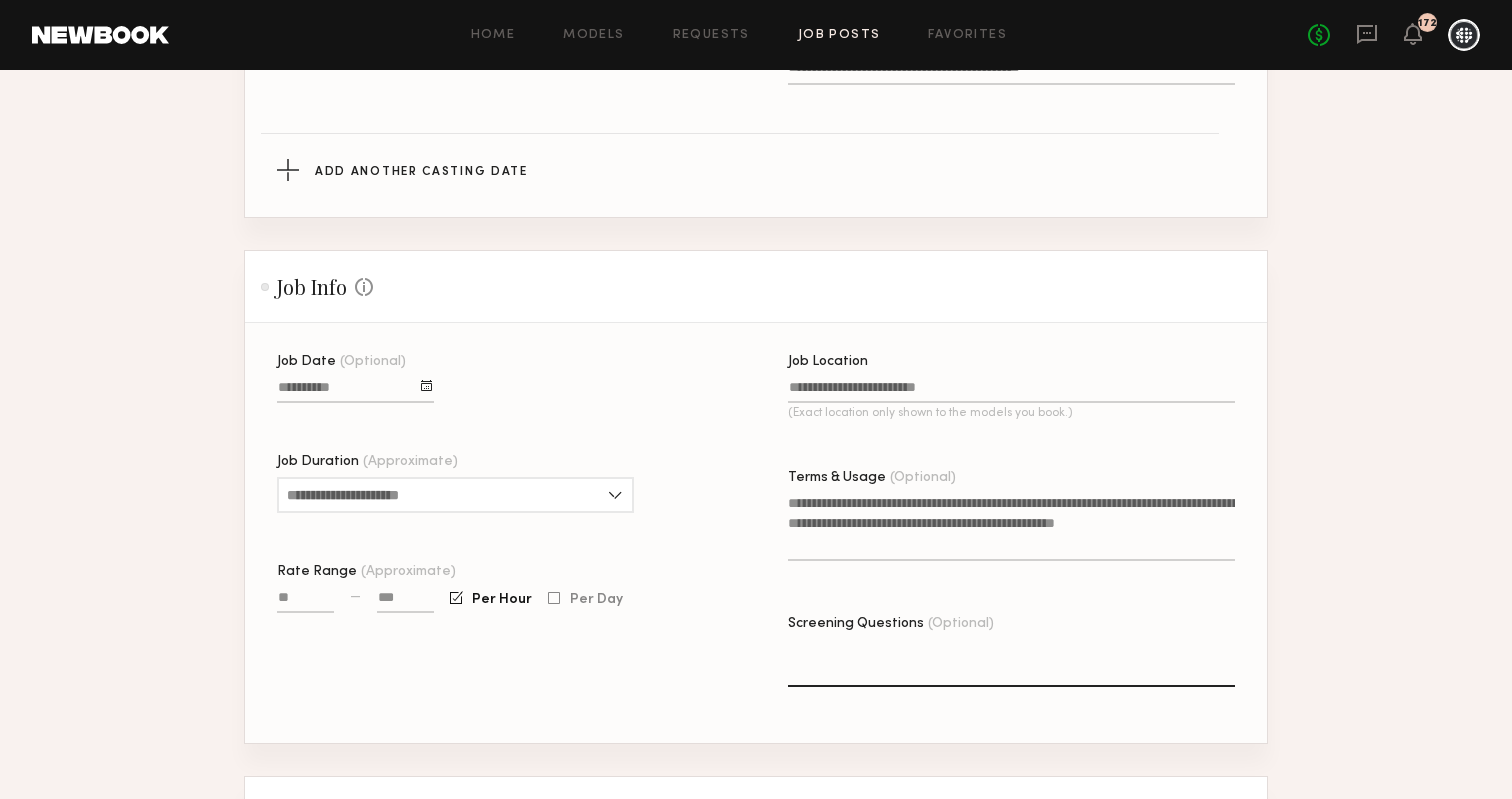scroll, scrollTop: 1221, scrollLeft: 0, axis: vertical 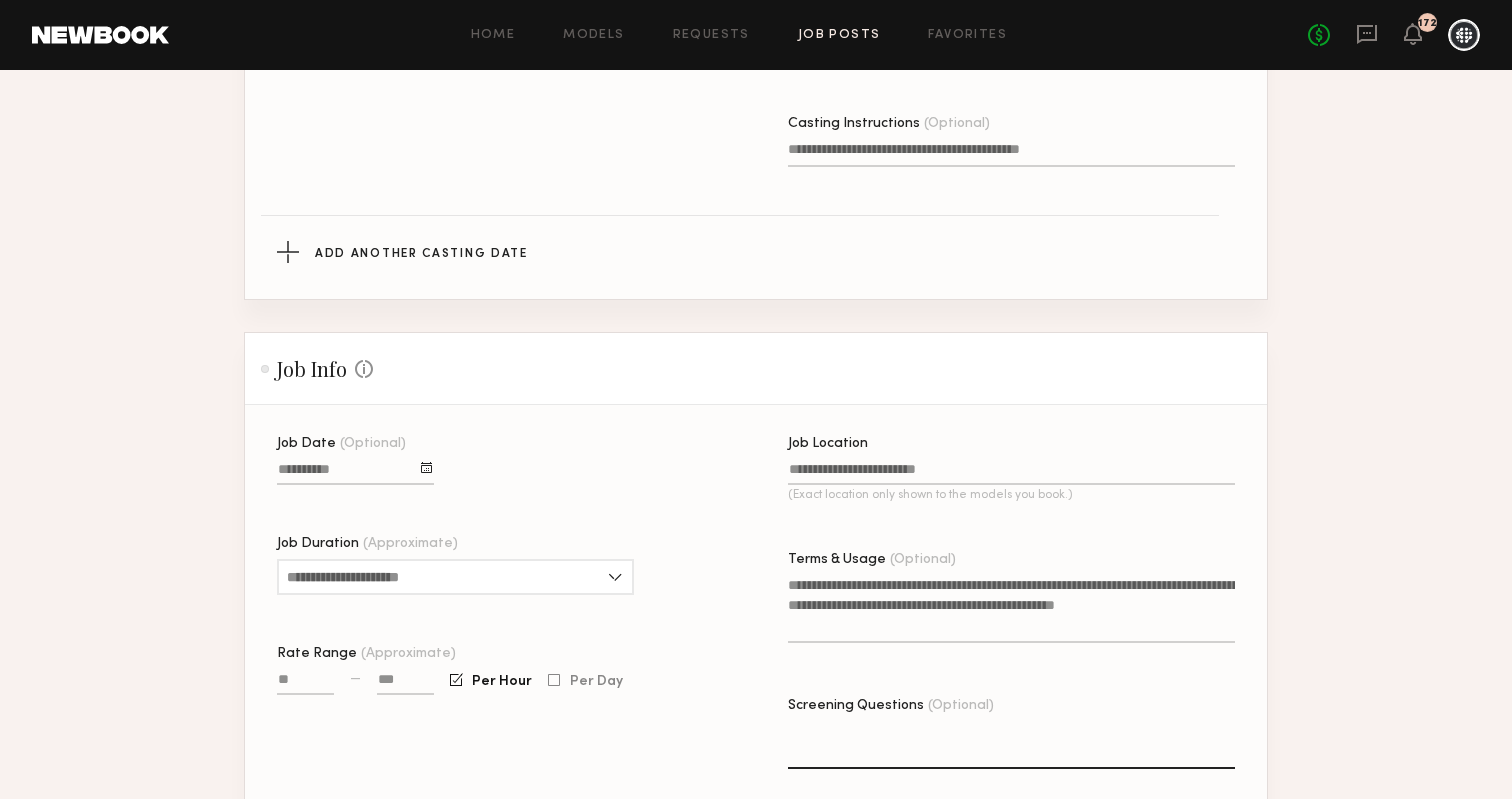 click on "Terms & Usage (Optional)" 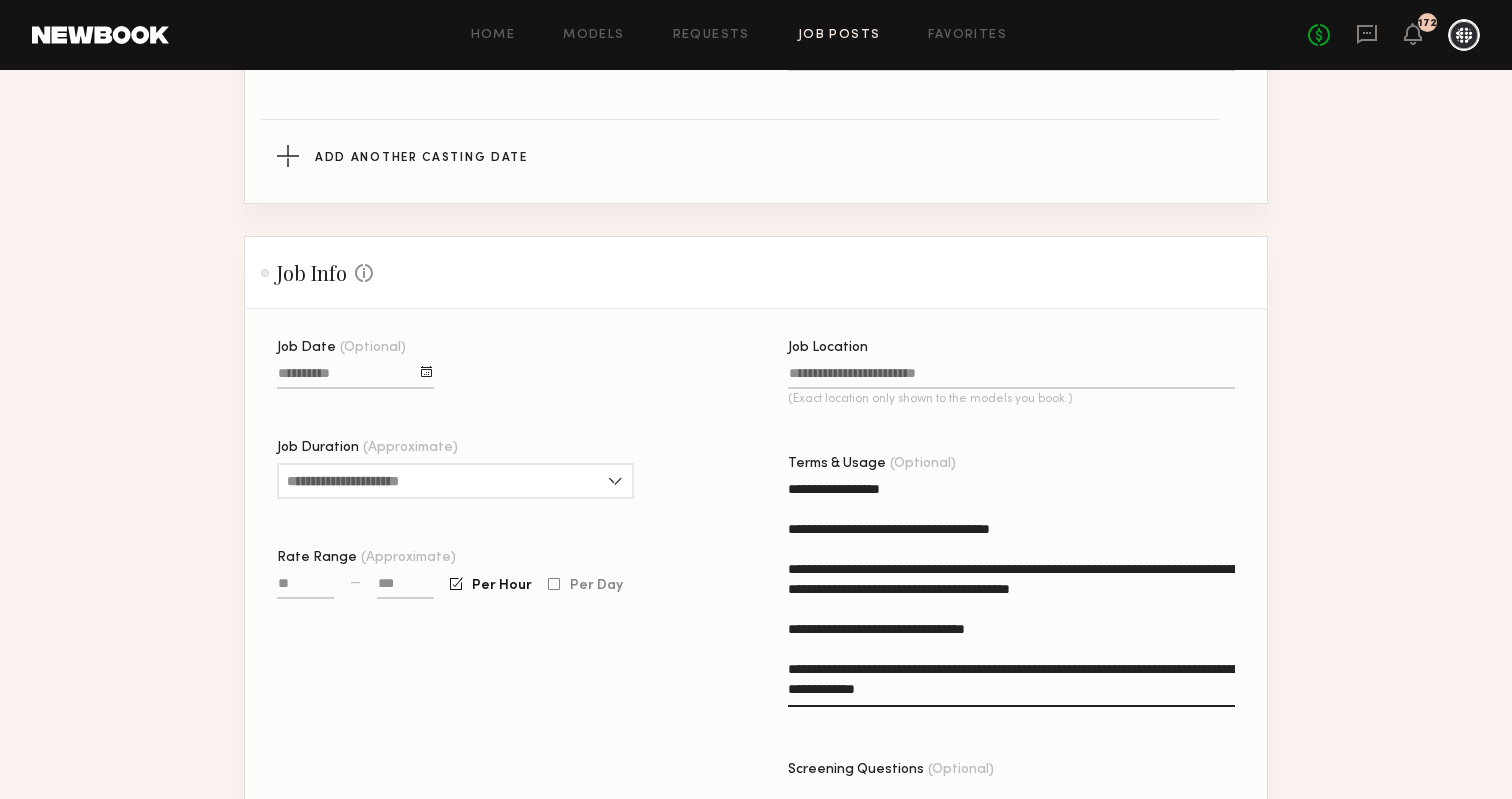 scroll, scrollTop: 1315, scrollLeft: 0, axis: vertical 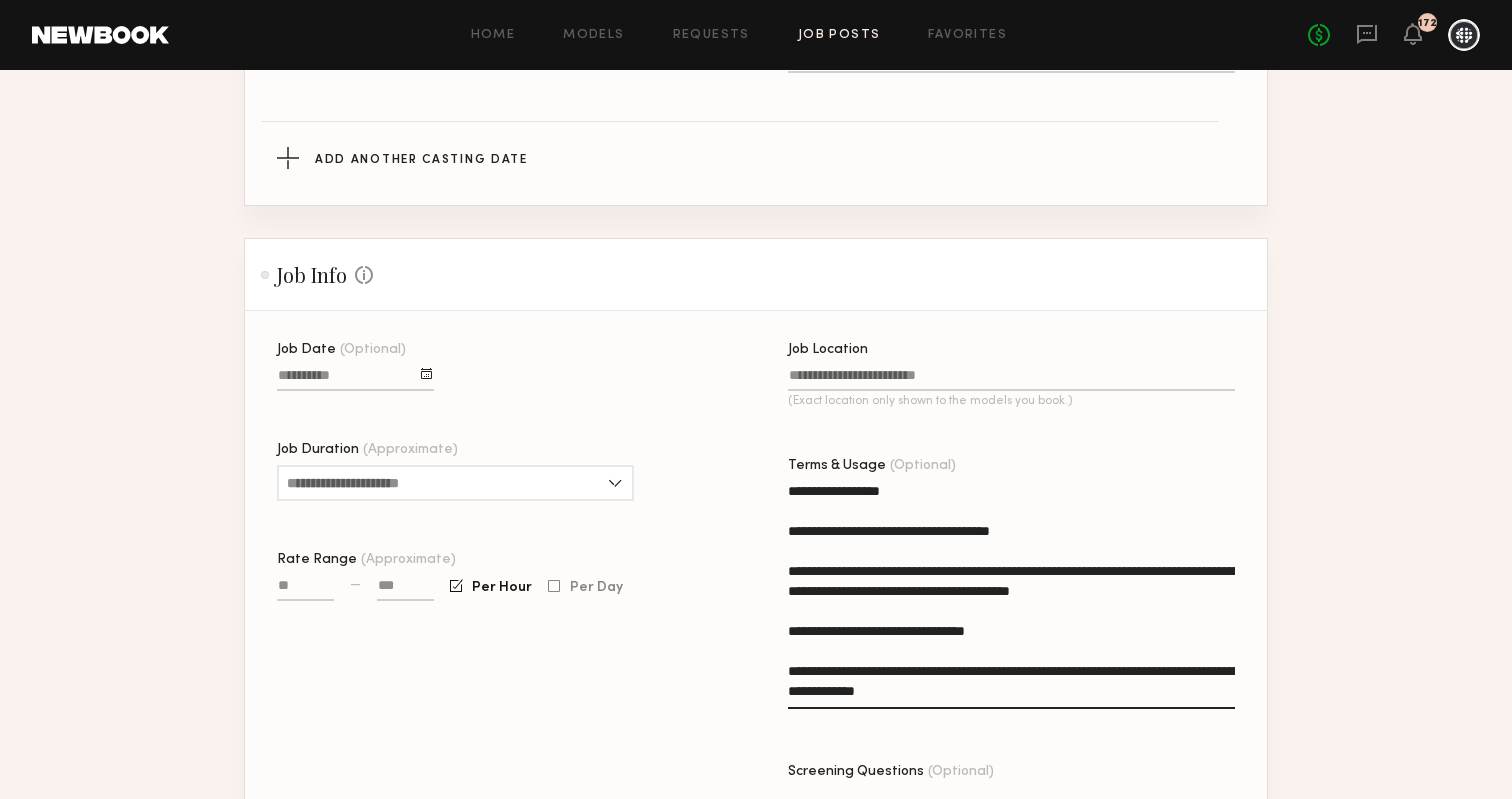 type on "**********" 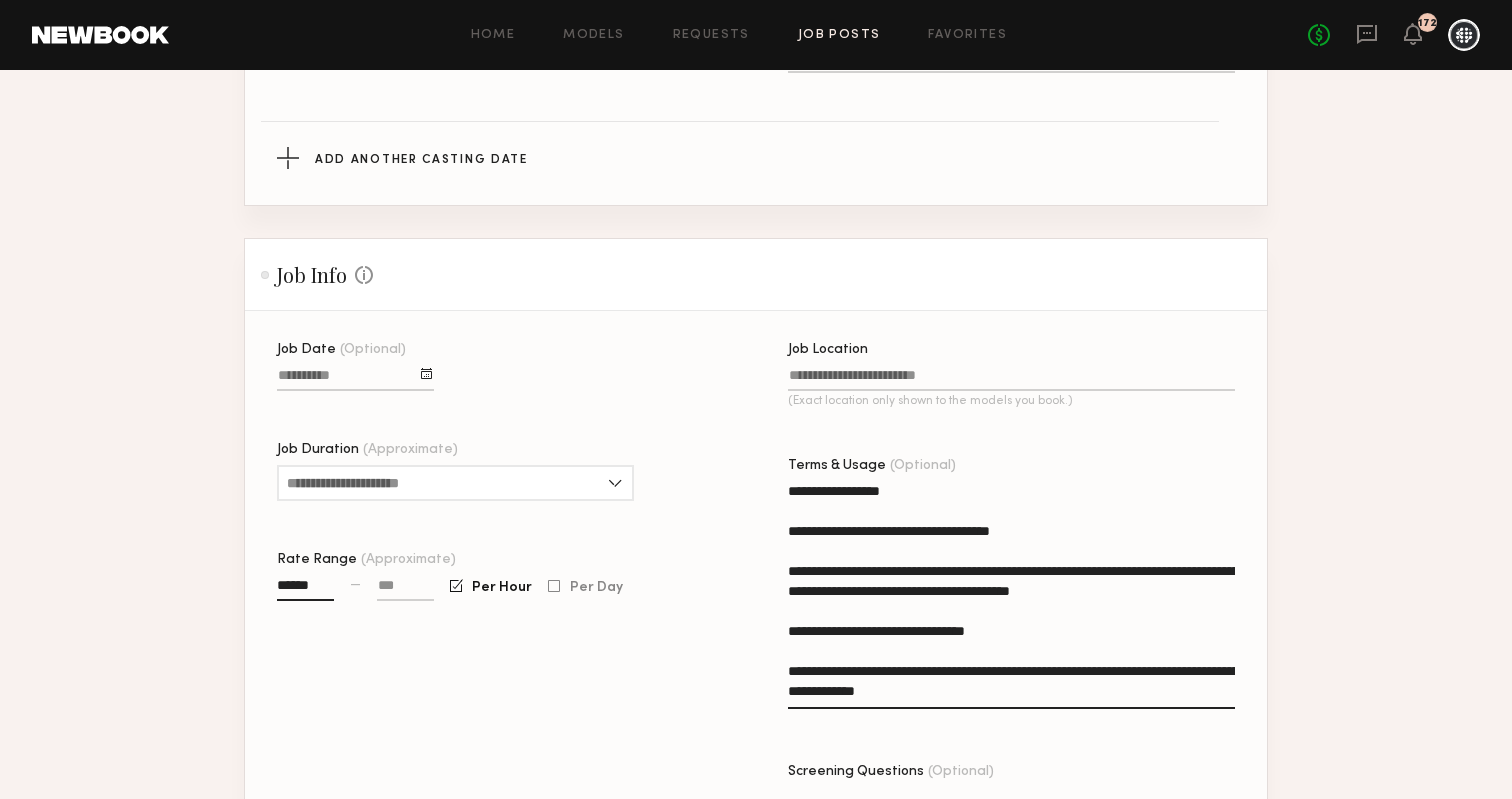 type on "******" 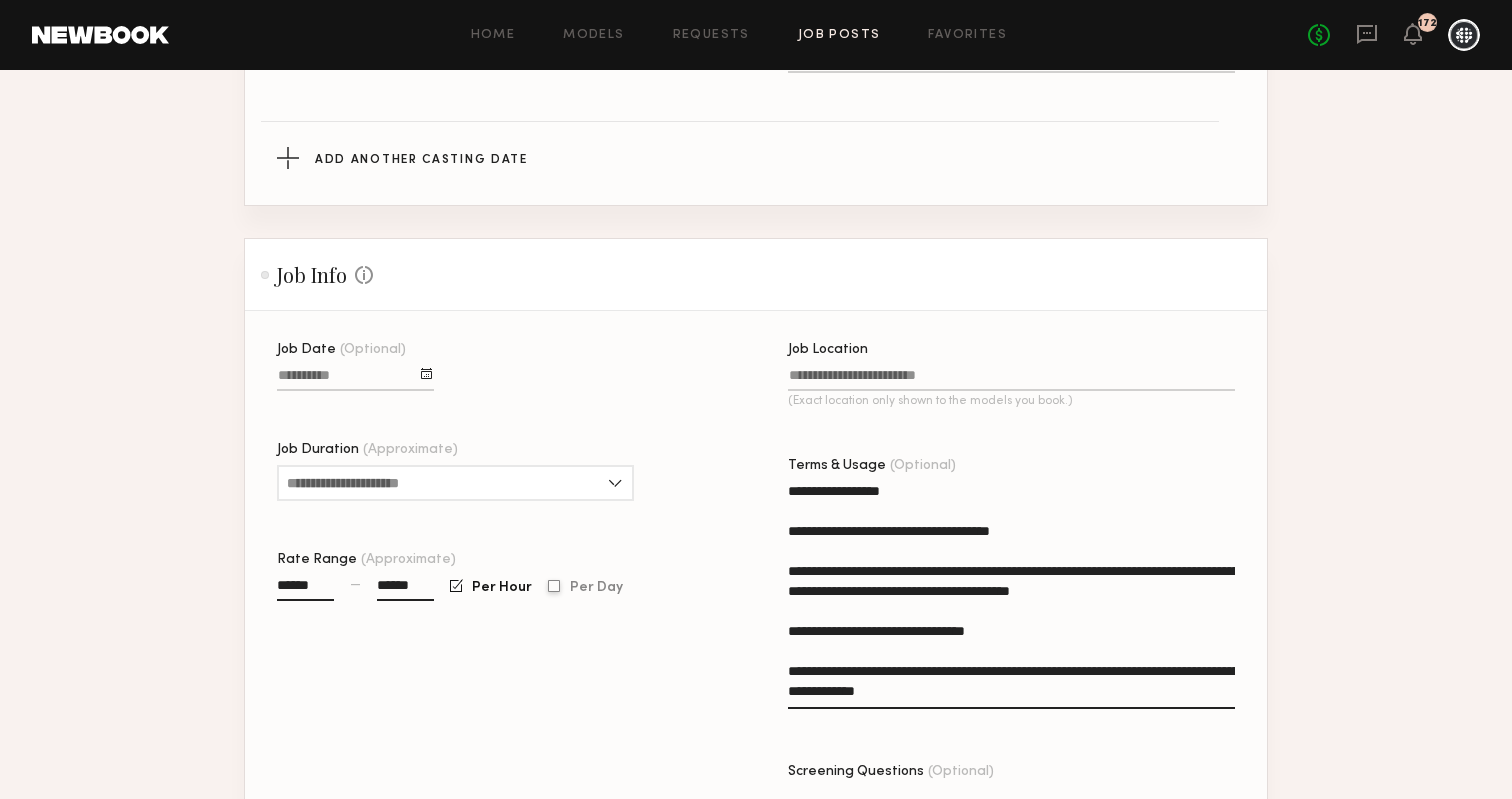 type on "******" 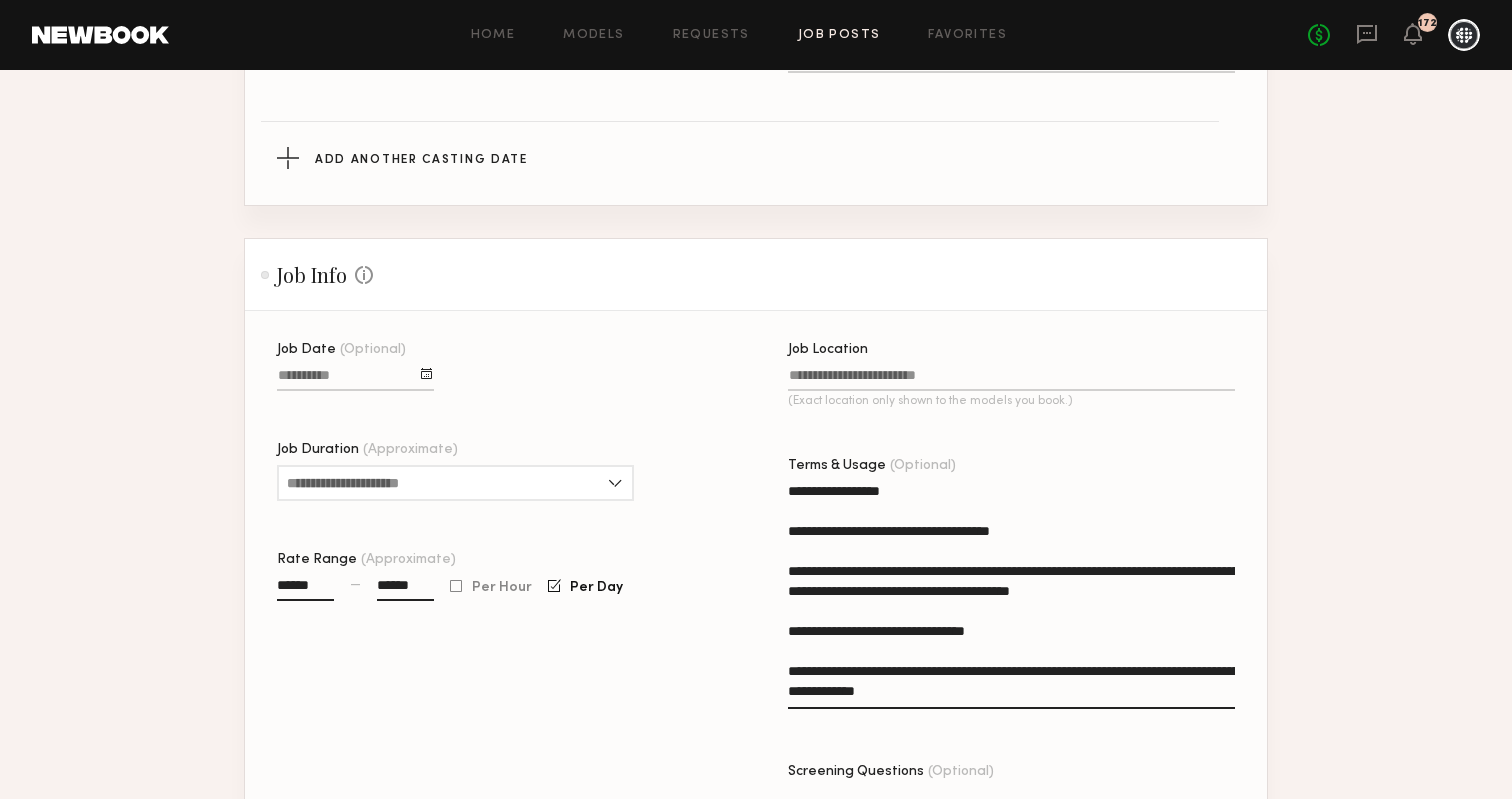 click on "Job Date (Optional) Job Duration (Approximate) 1 hour 2 hours 3 hours 4 hours 5 hours 6 hours 7 hours 8 hours 8+ hours Rate Range (Approximate) ****** — ****** Per Hour Per Day" 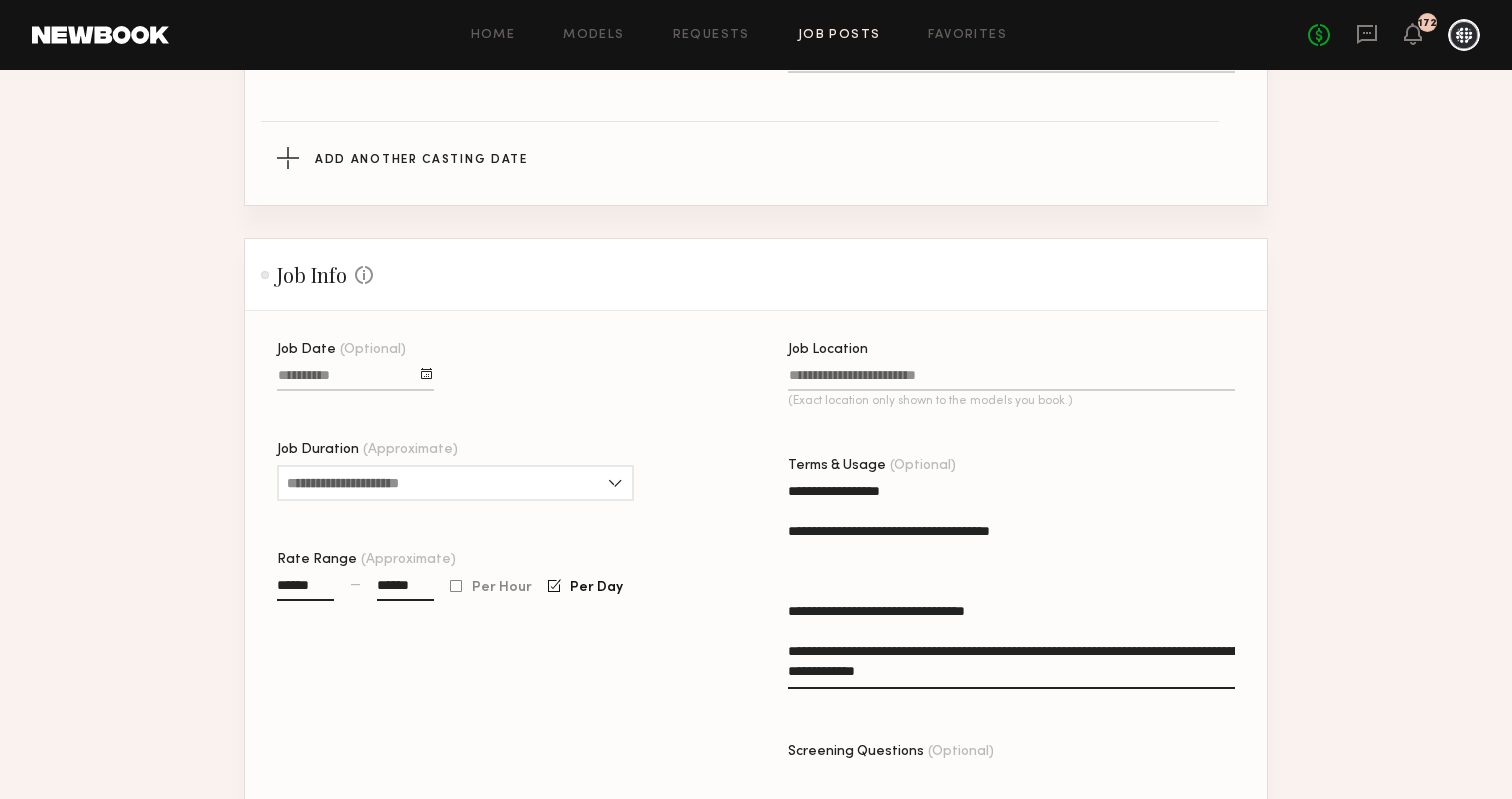 drag, startPoint x: 807, startPoint y: 558, endPoint x: 758, endPoint y: 460, distance: 109.56733 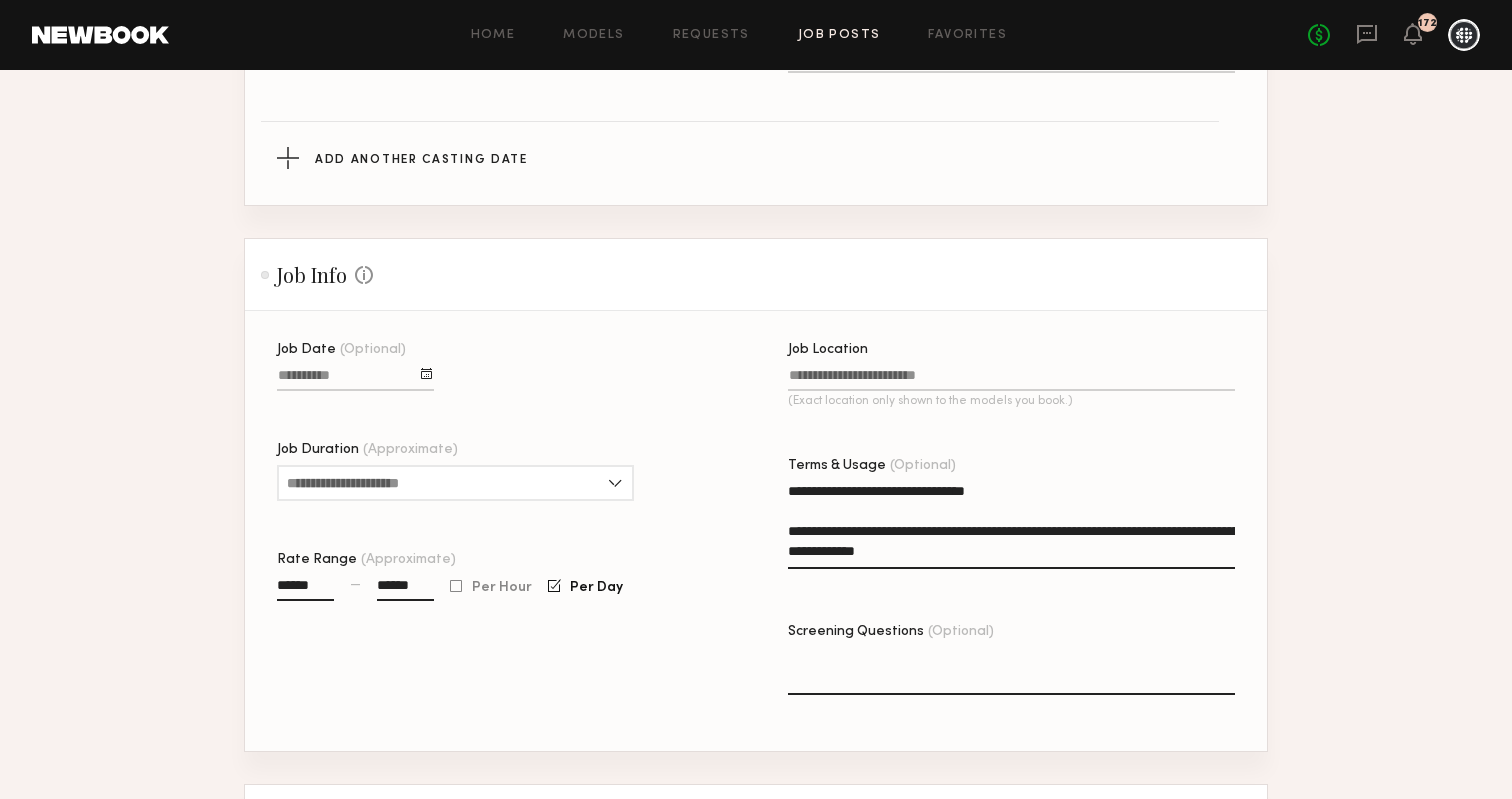 type on "**********" 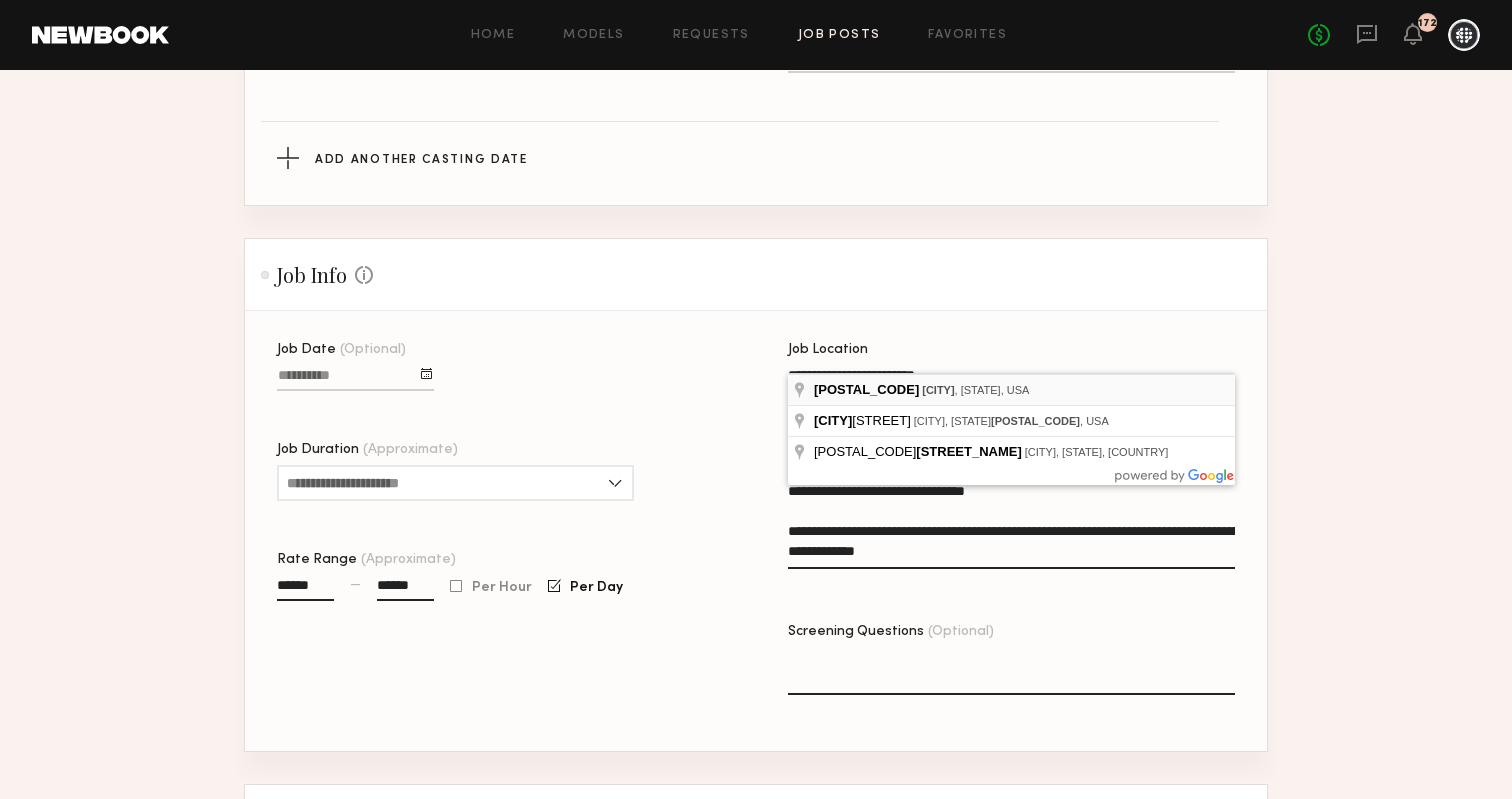 type on "**********" 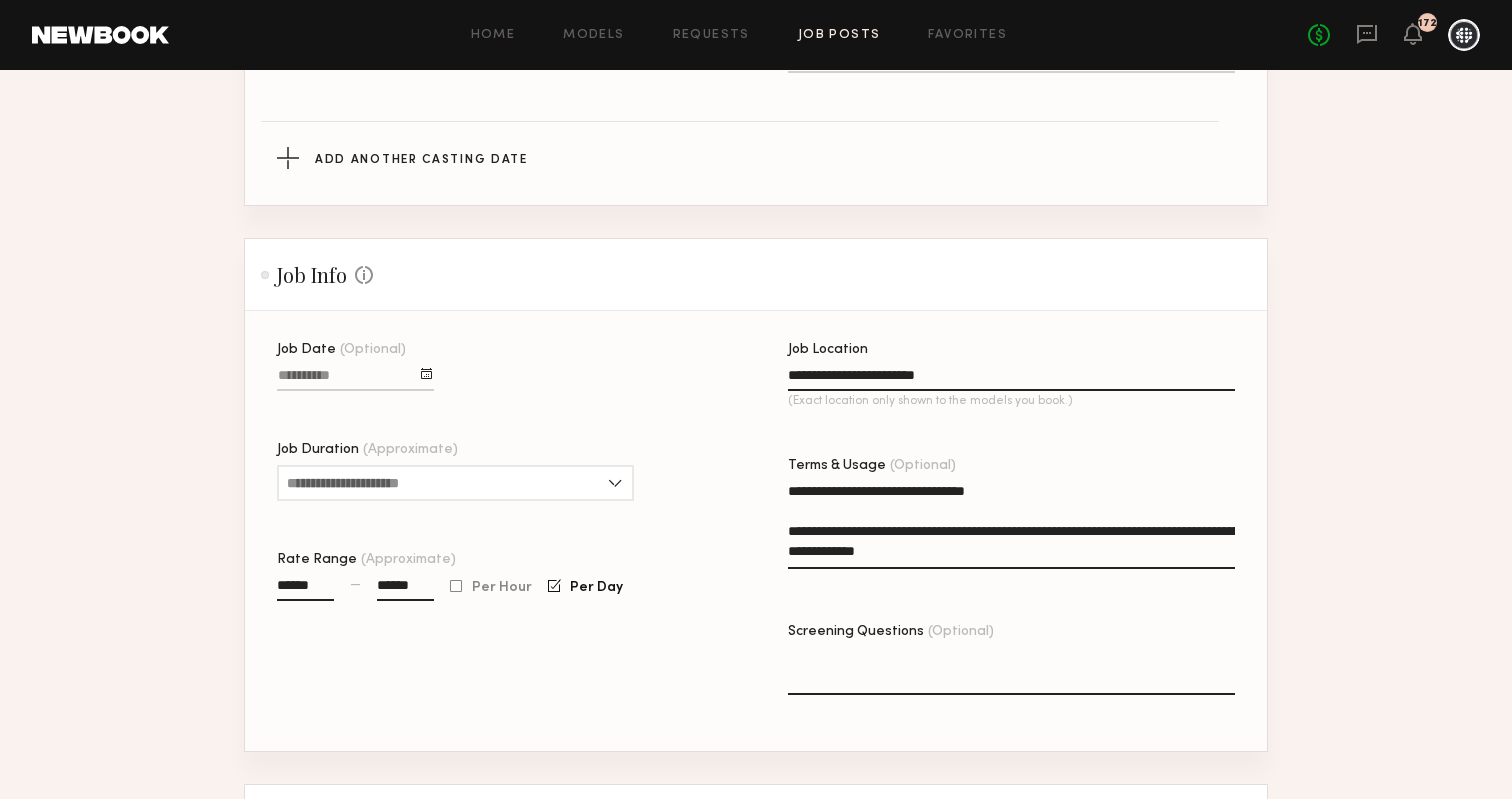 click on "Job Date (Optional) Job Duration (Approximate) 1 hour 2 hours 3 hours 4 hours 5 hours 6 hours 7 hours 8 hours 8+ hours Rate Range (Approximate) ****** — ****** Per Hour Per Day" 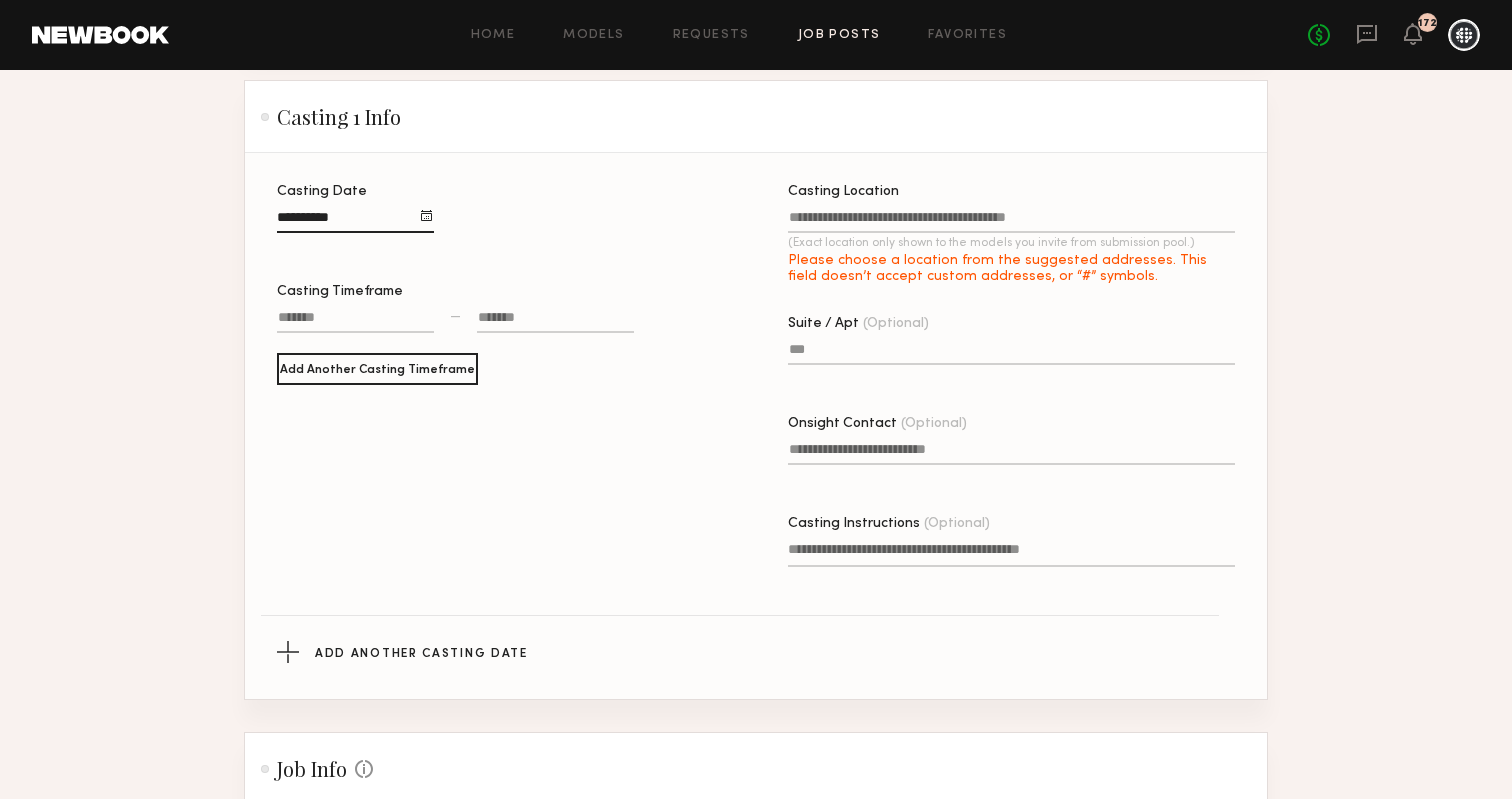 scroll, scrollTop: 642, scrollLeft: 0, axis: vertical 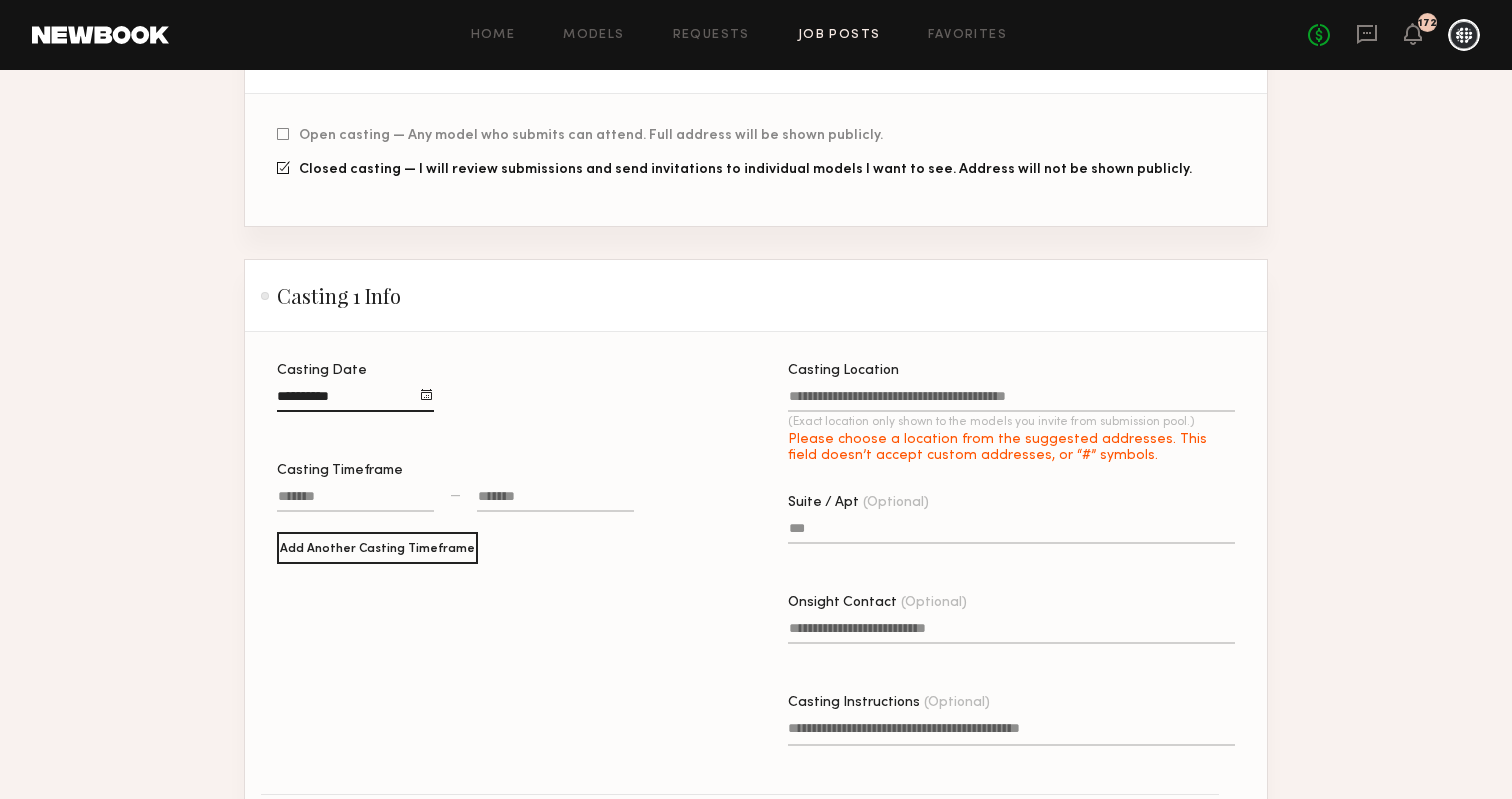 click 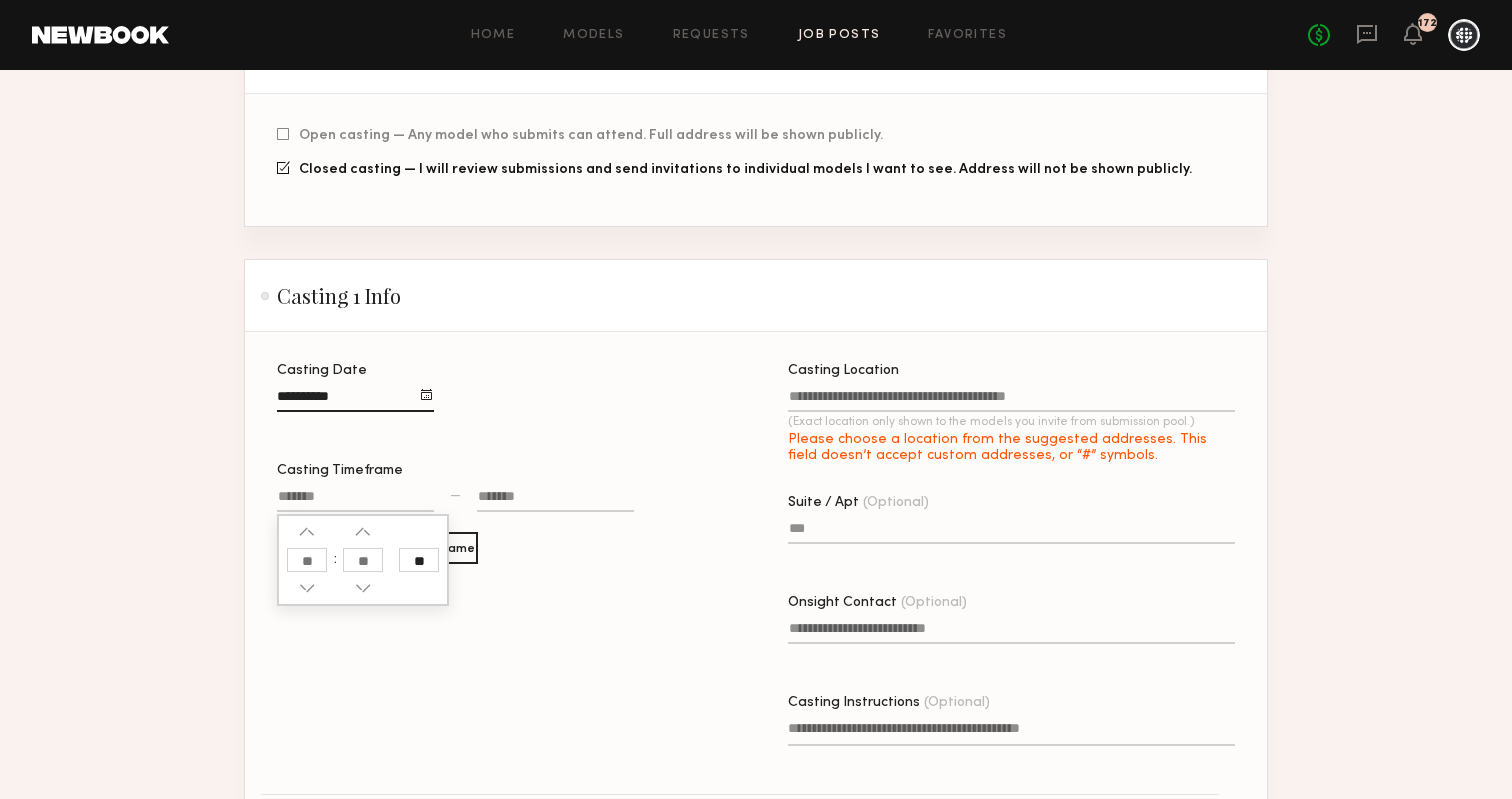 click 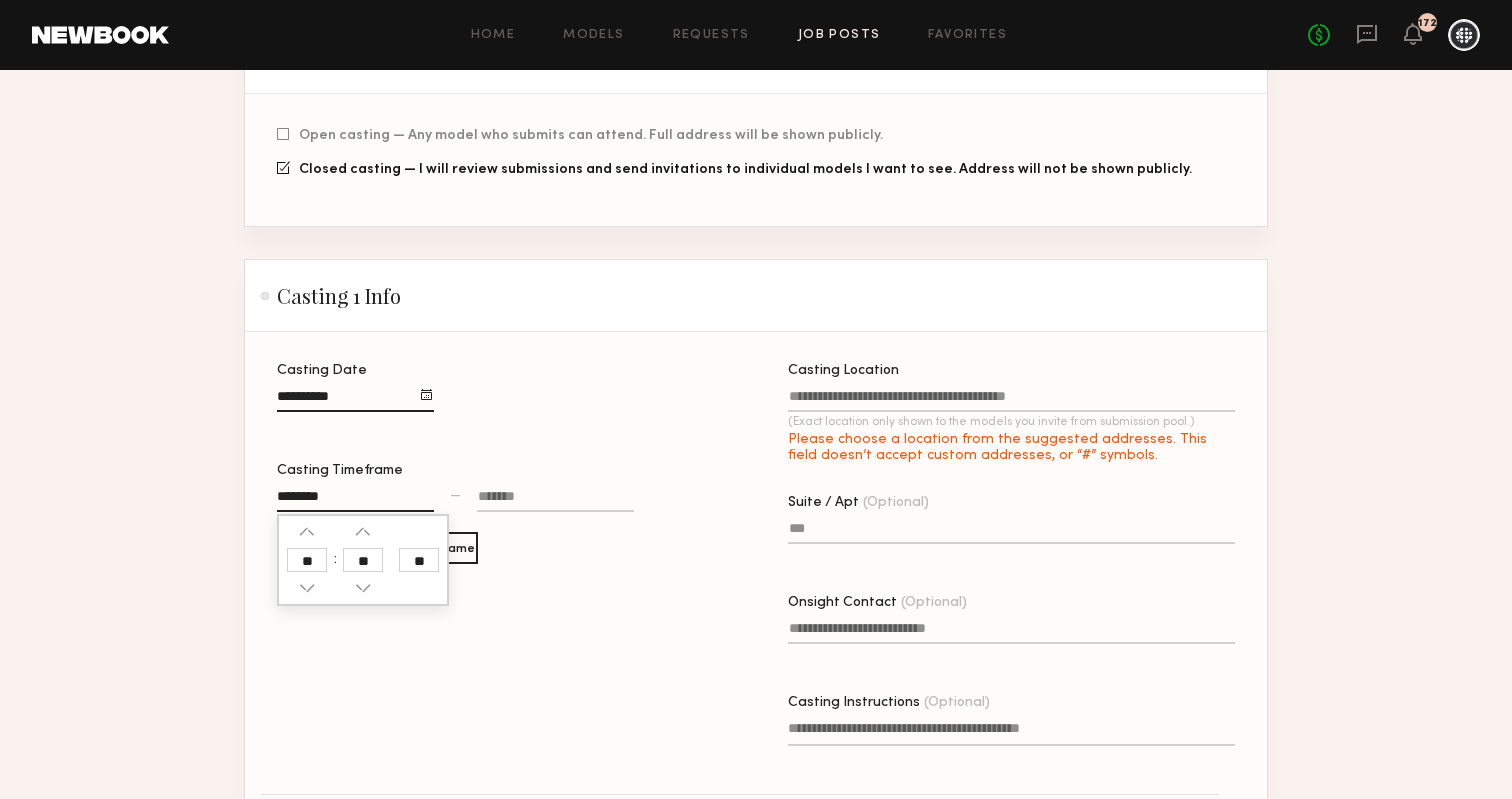 type on "********" 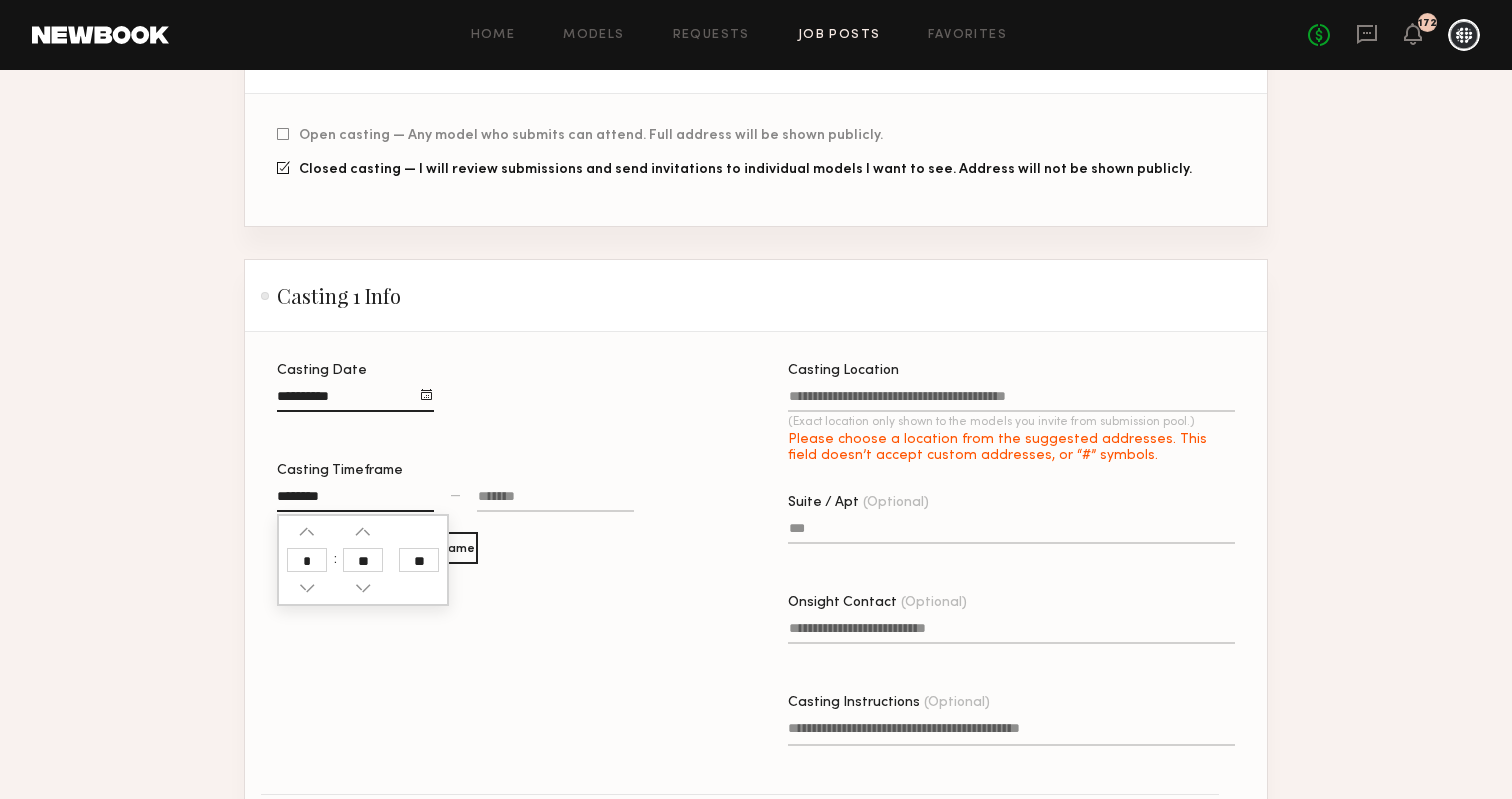 type on "*" 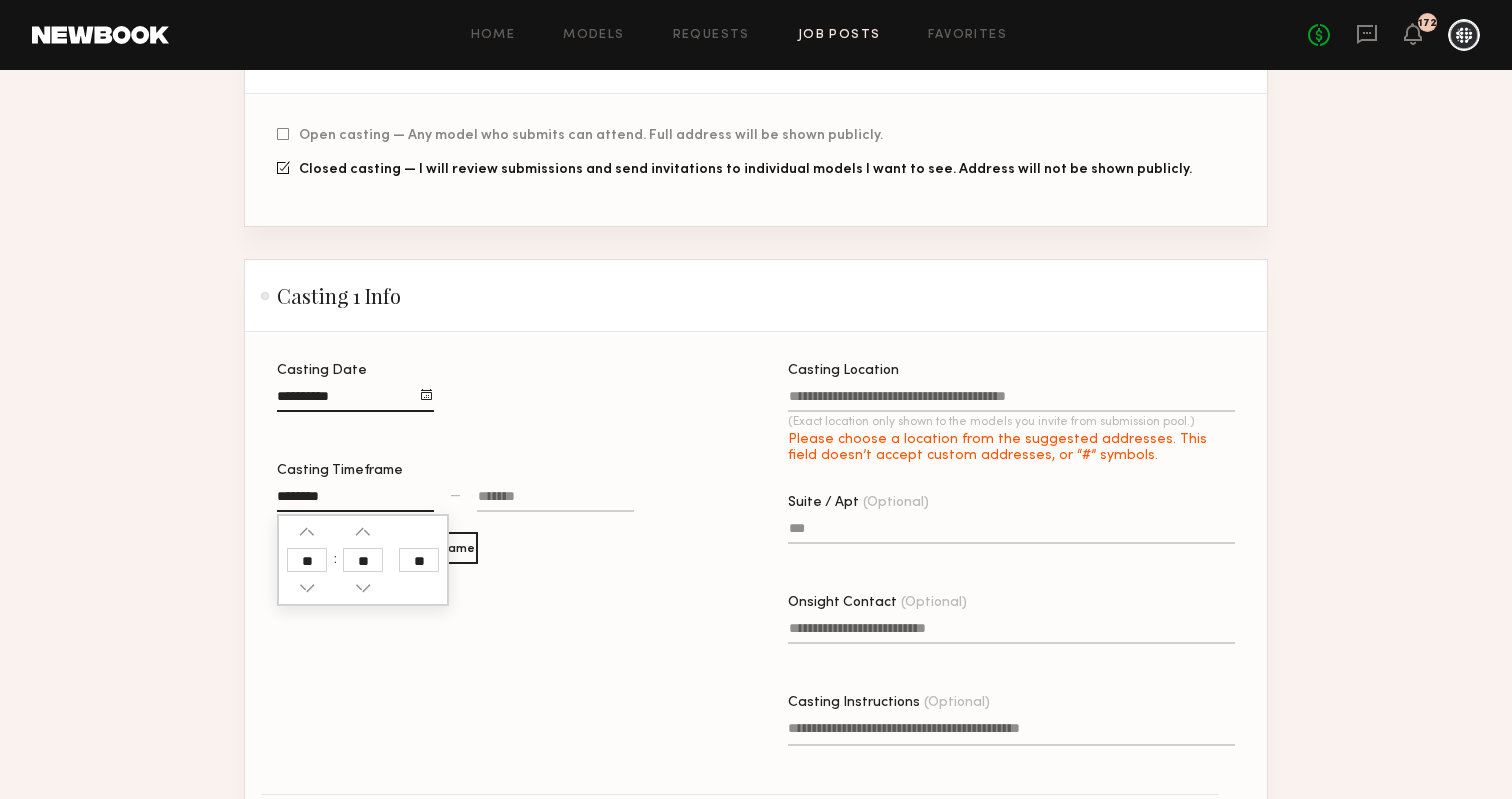 click on "**" 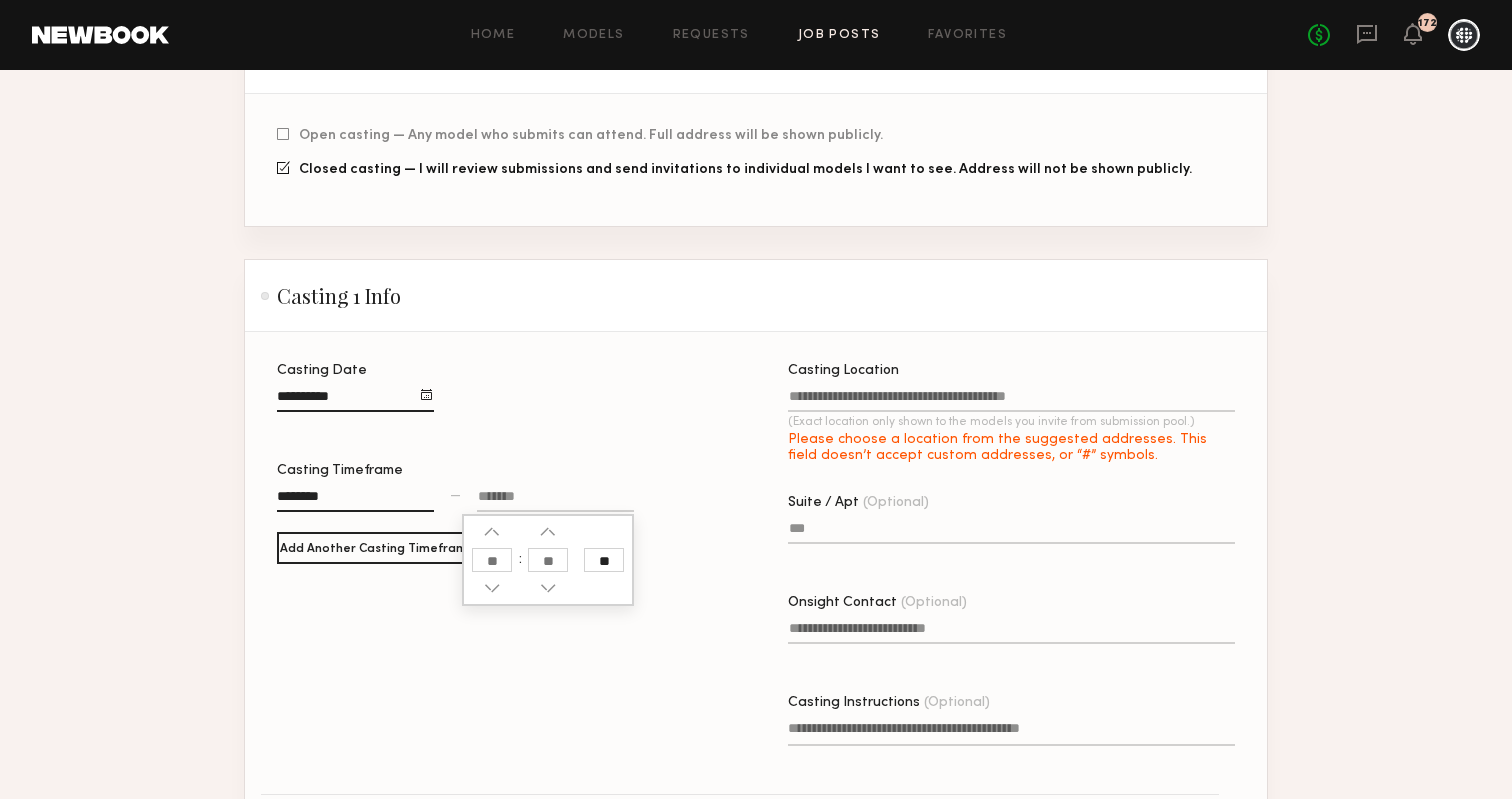 click 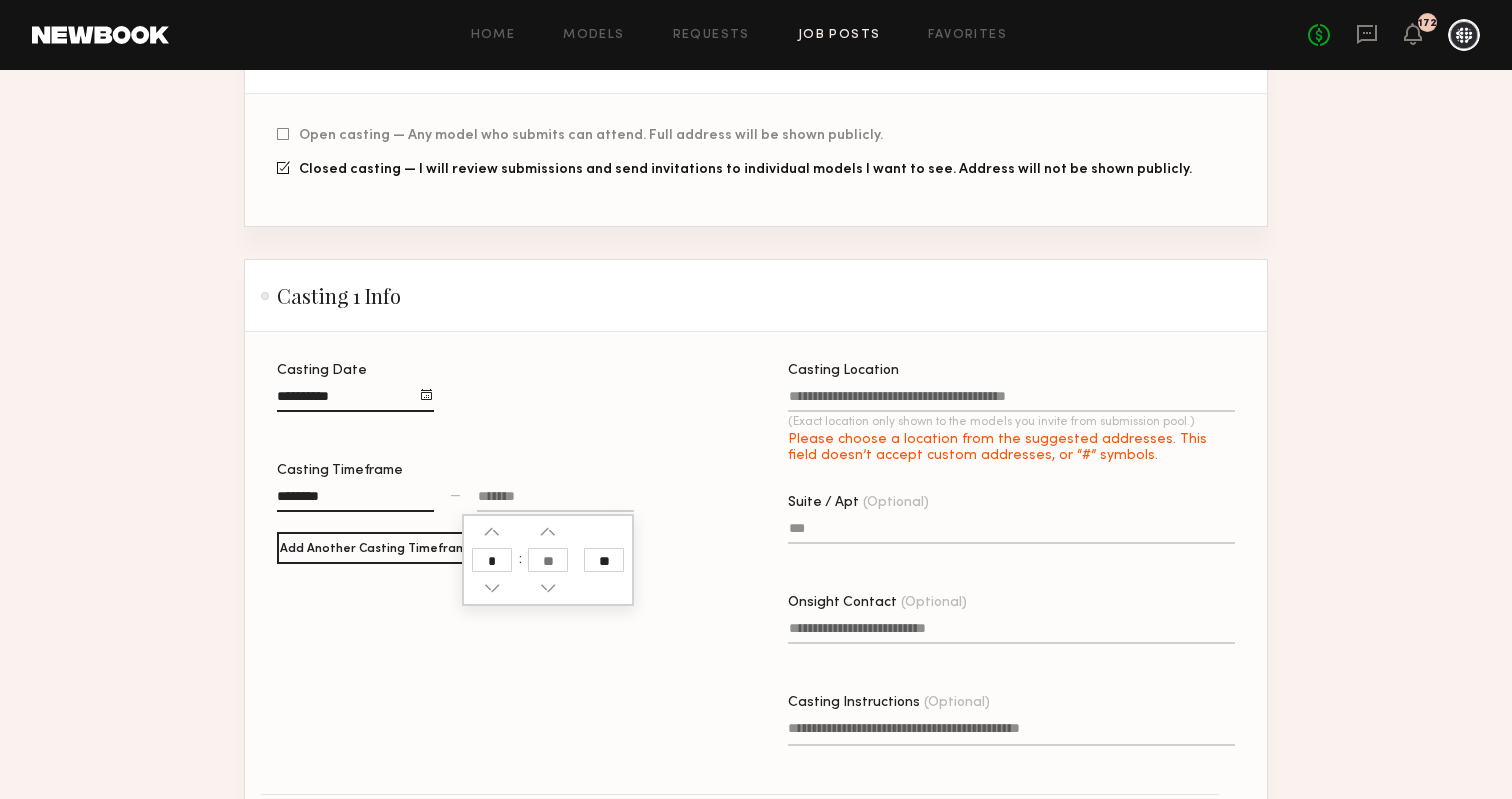 type on "*" 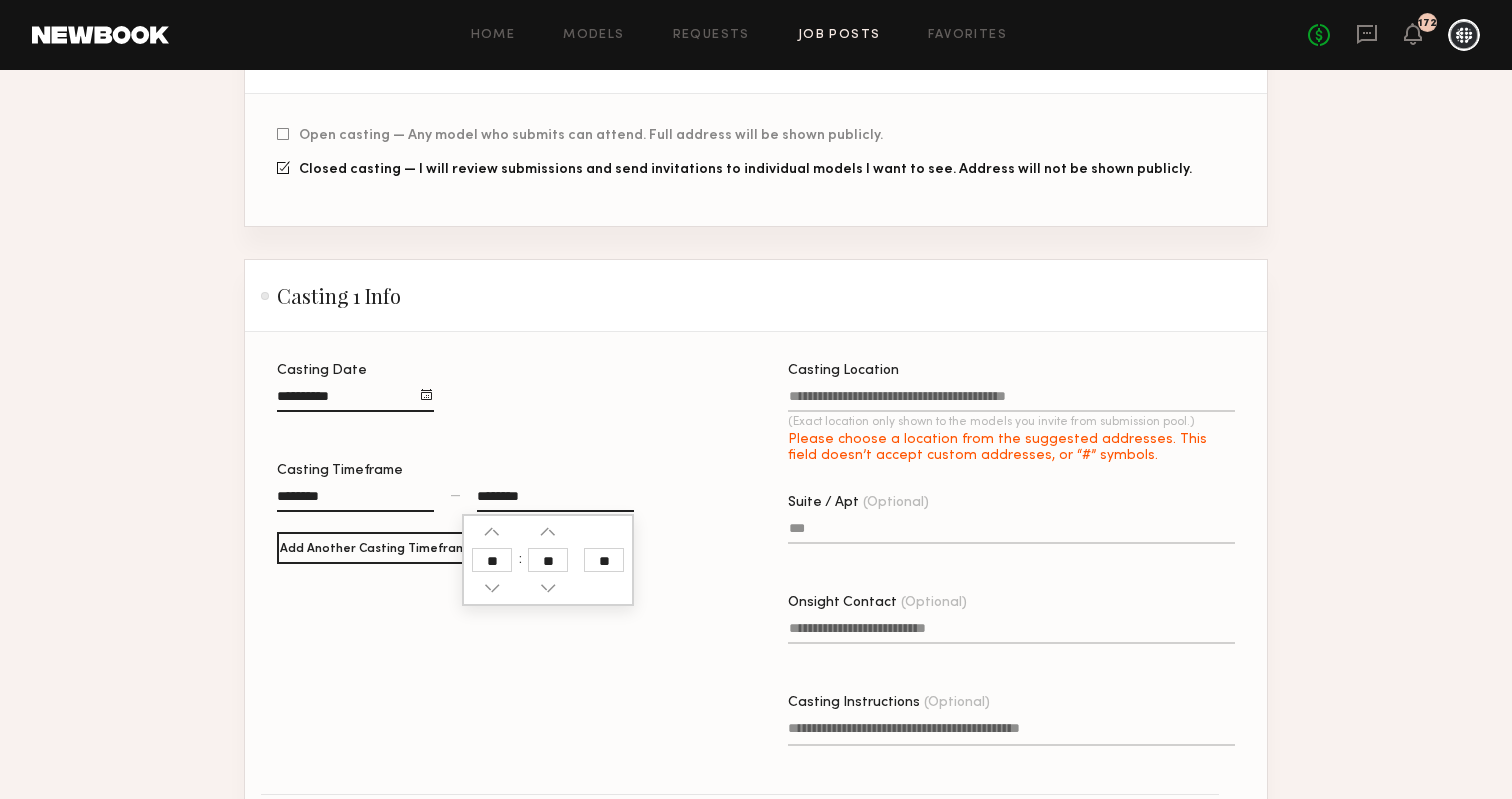 click 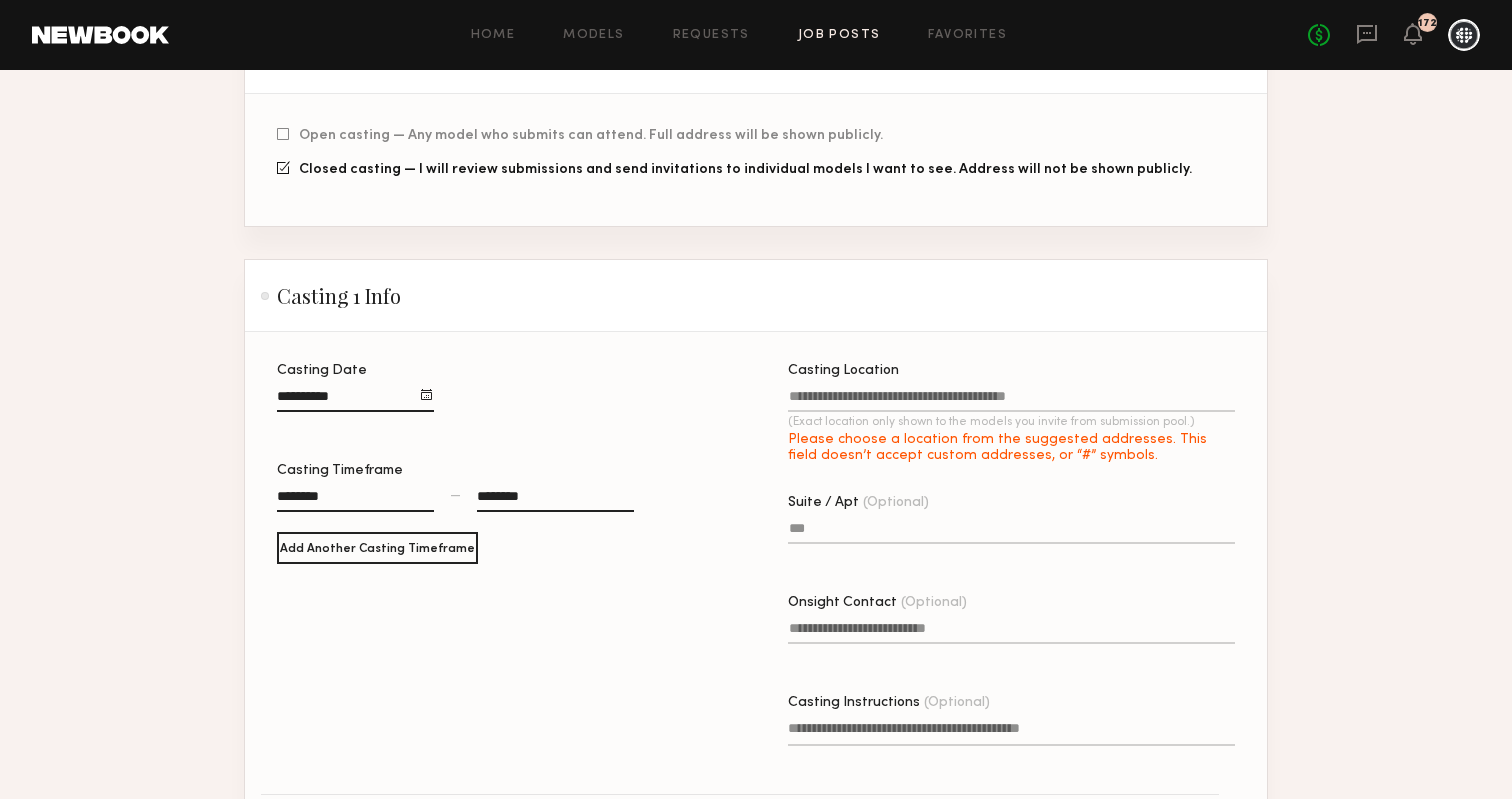 click on "********" 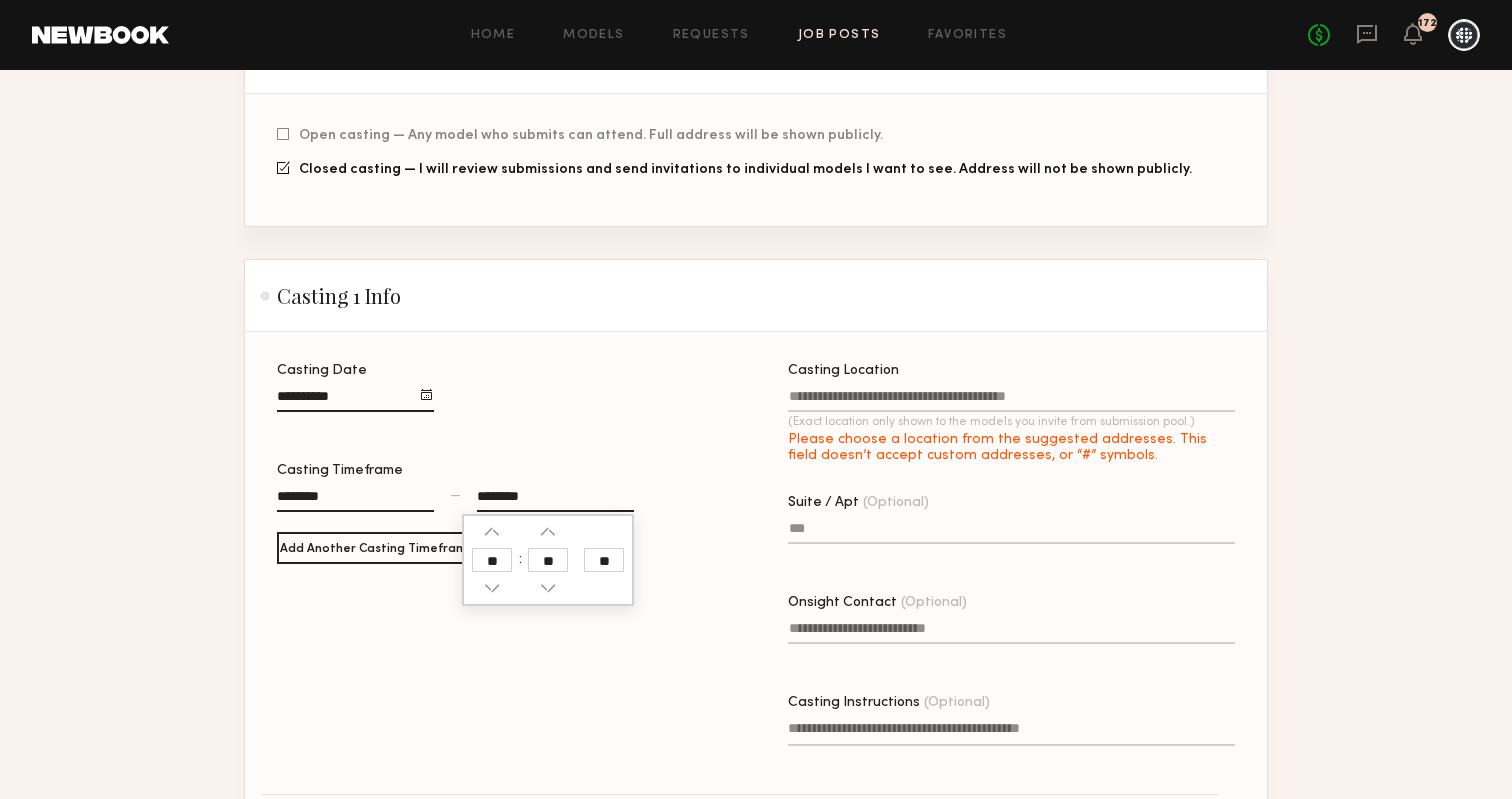 click on "**" 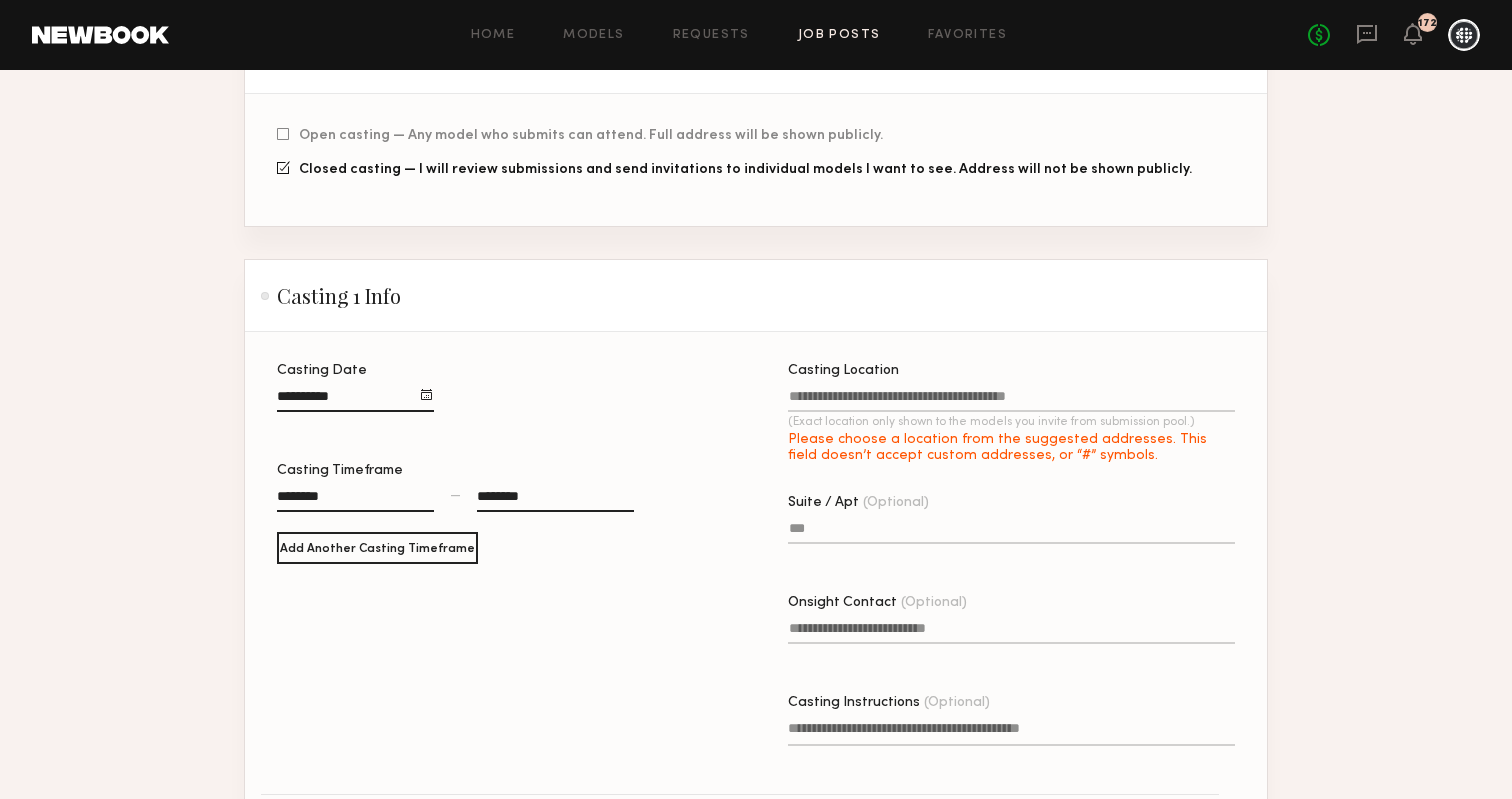 click on "Casting Location (Exact location only shown to the models you invite from submission pool.) Please choose a location from the suggested addresses. This field doesn’t accept custom addresses, or “#” symbols." 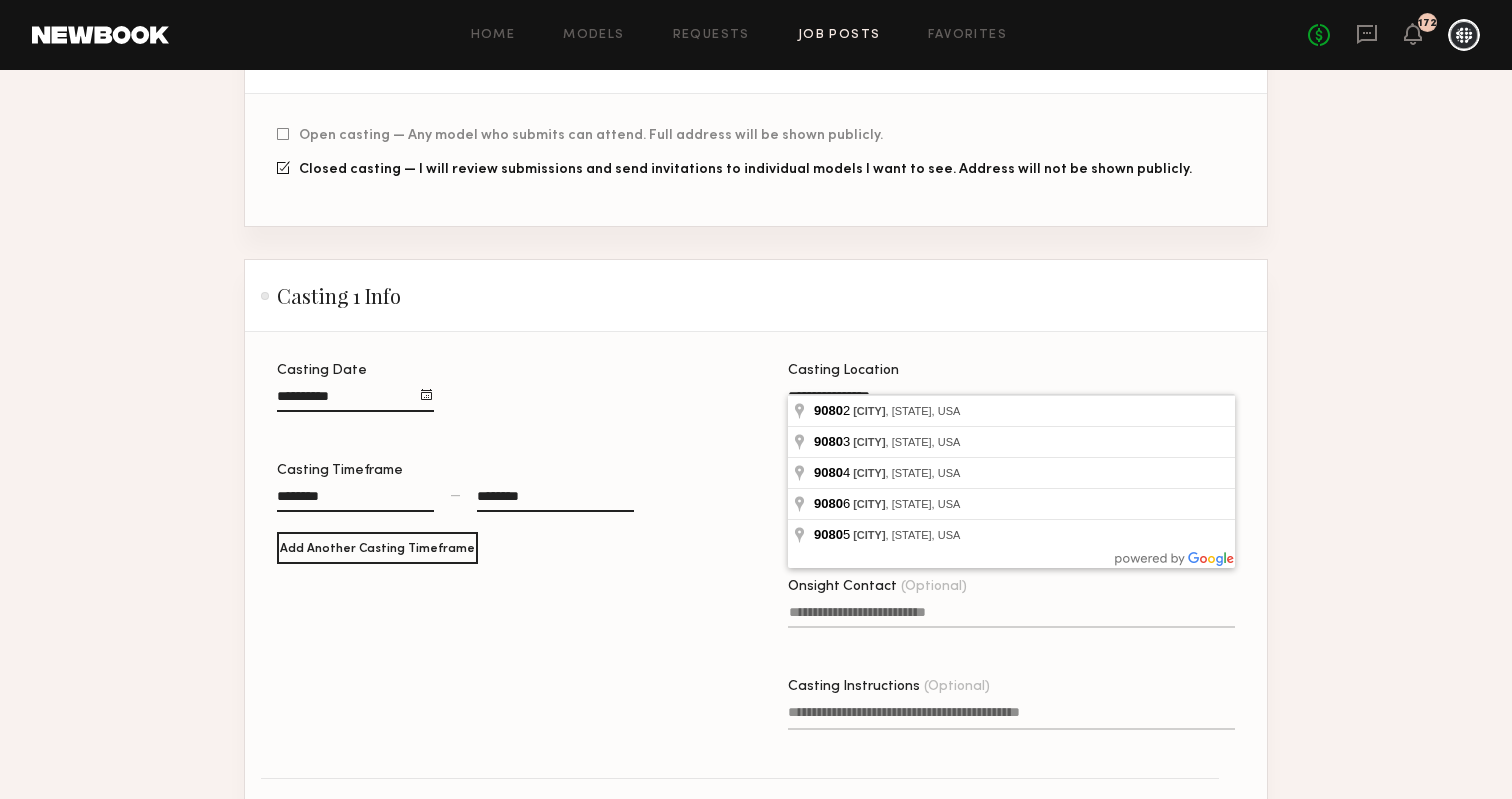 click on "Post Job" 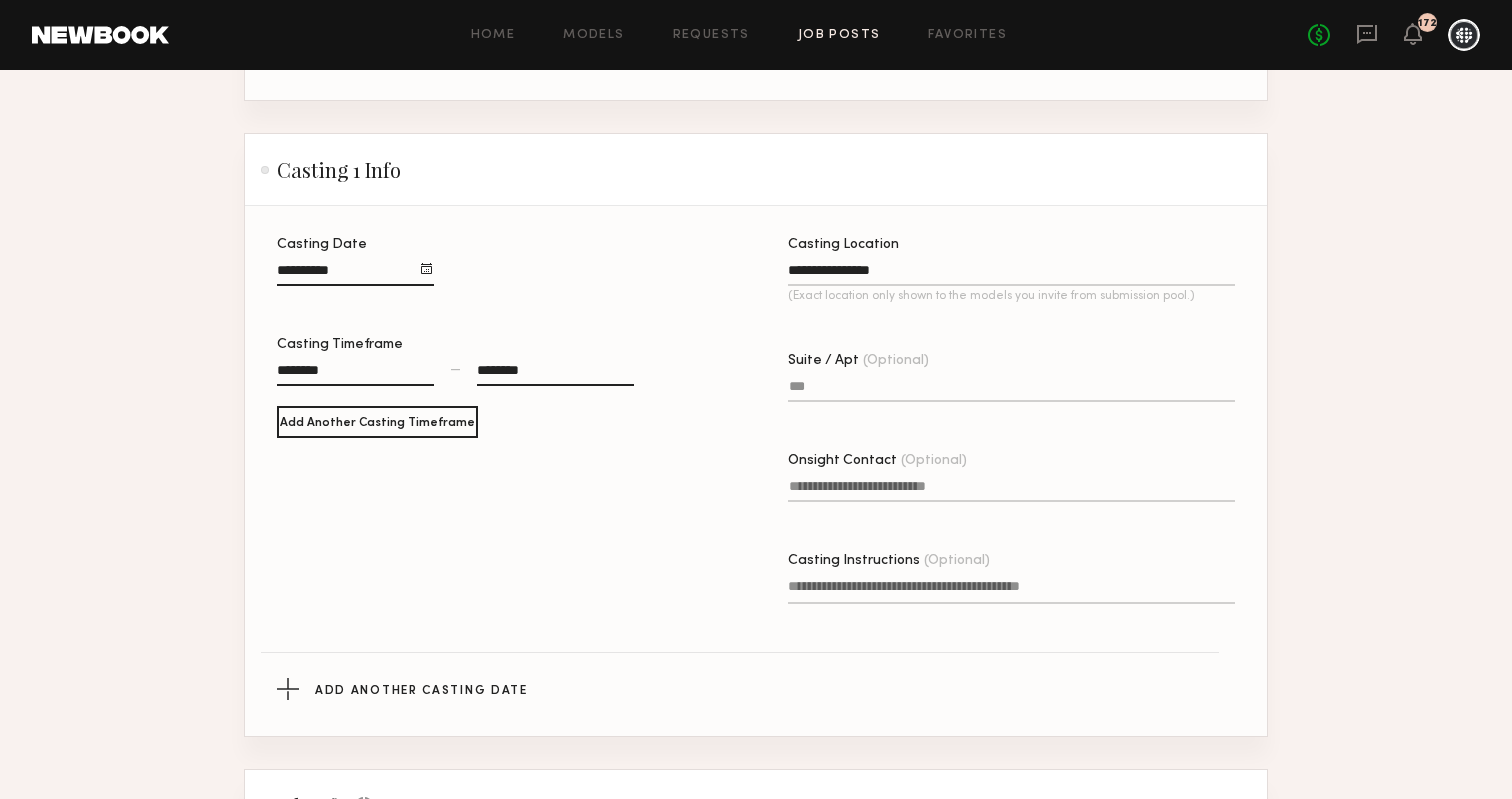 scroll, scrollTop: 780, scrollLeft: 0, axis: vertical 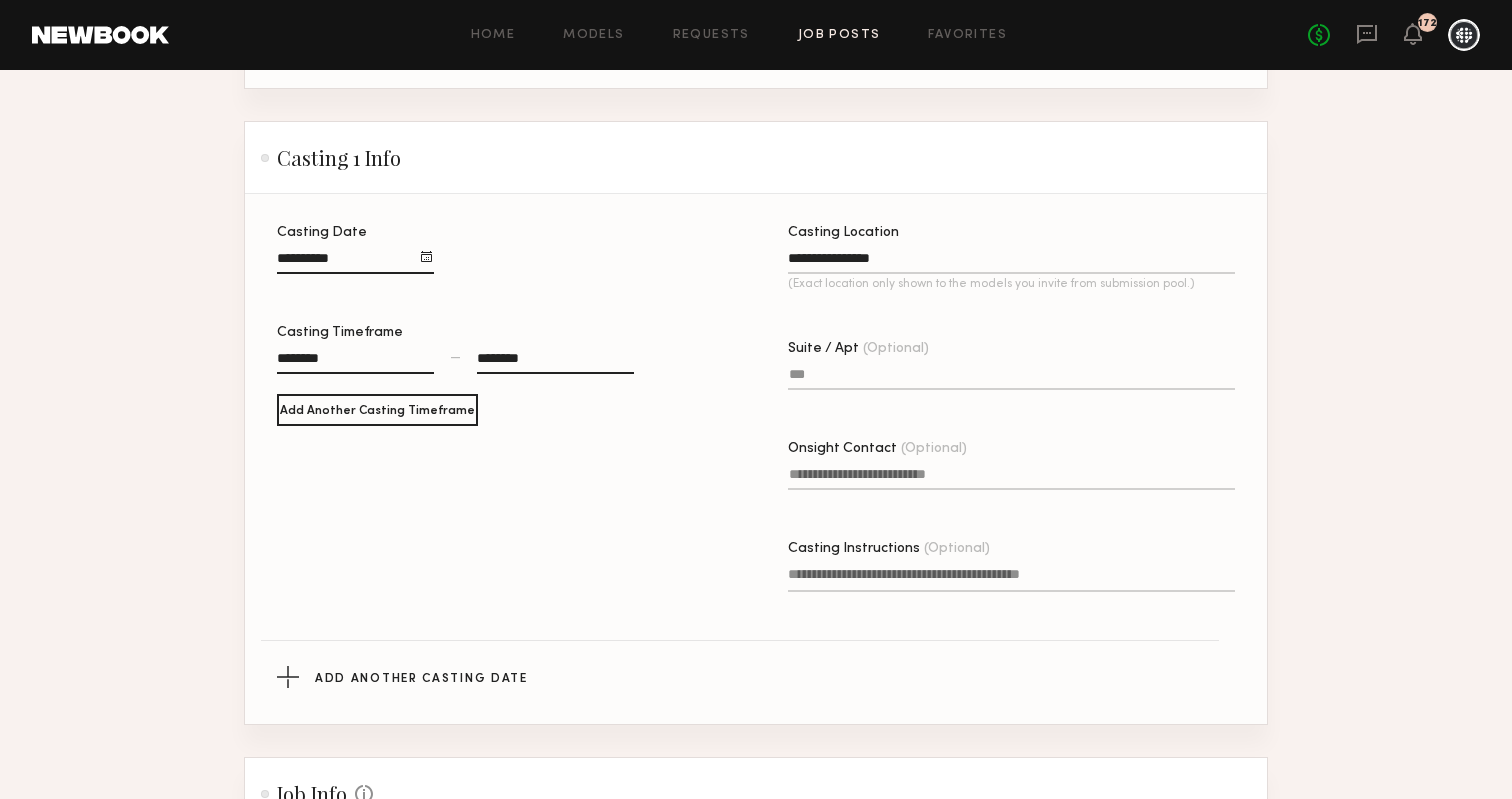 click on "**********" 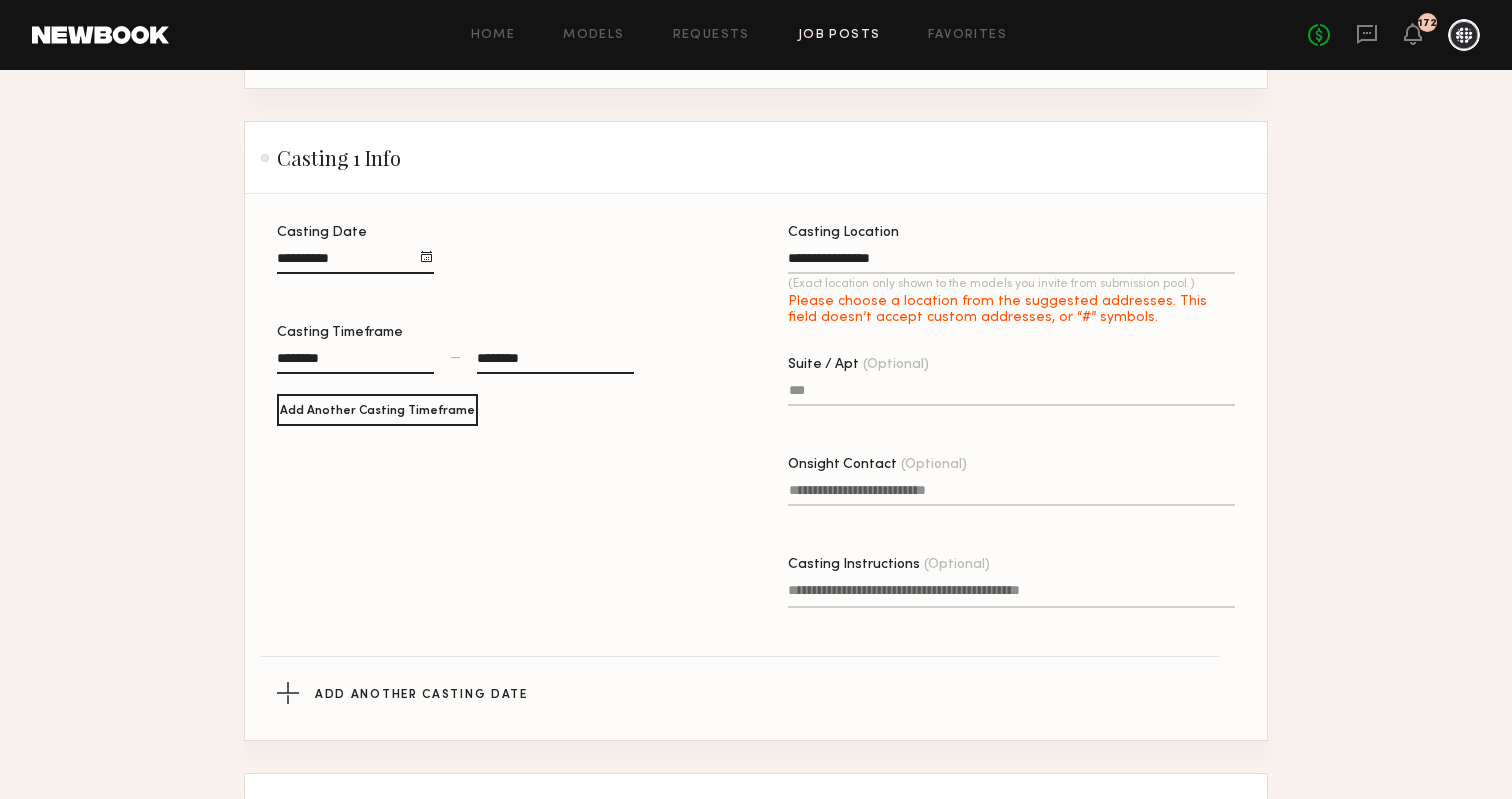 click on "**********" 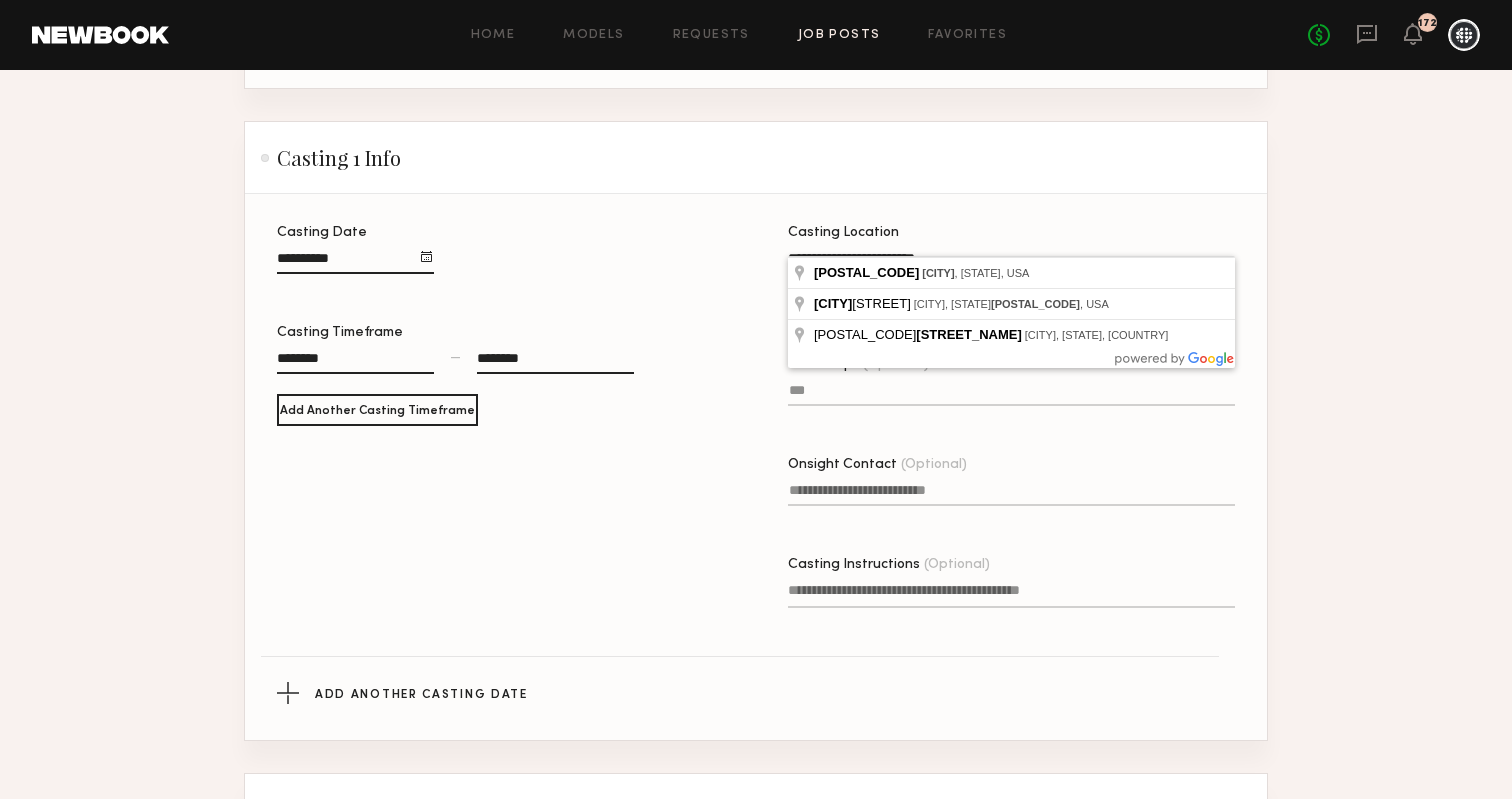 type on "**********" 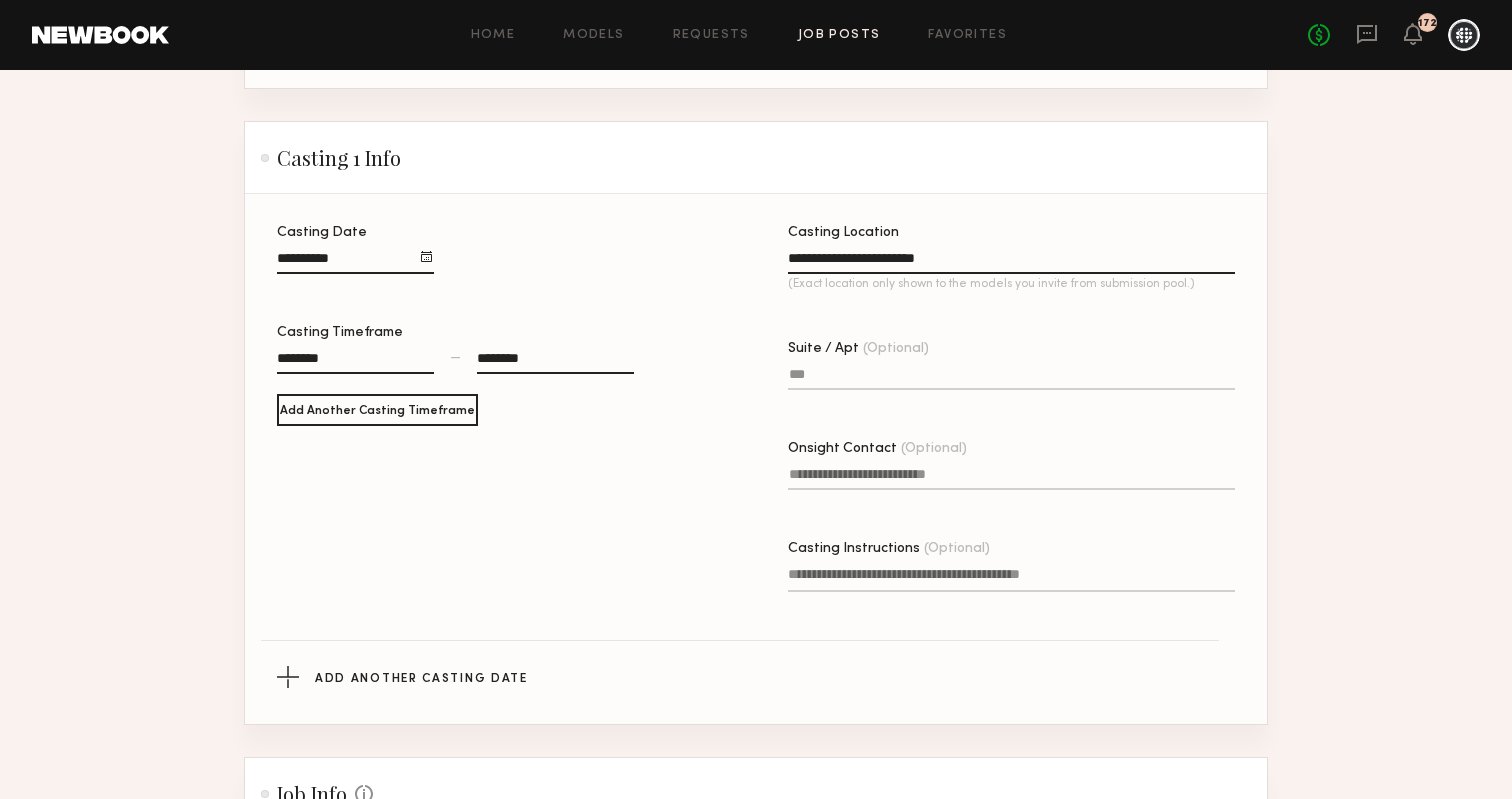 click on "Suite / Apt (Optional)" 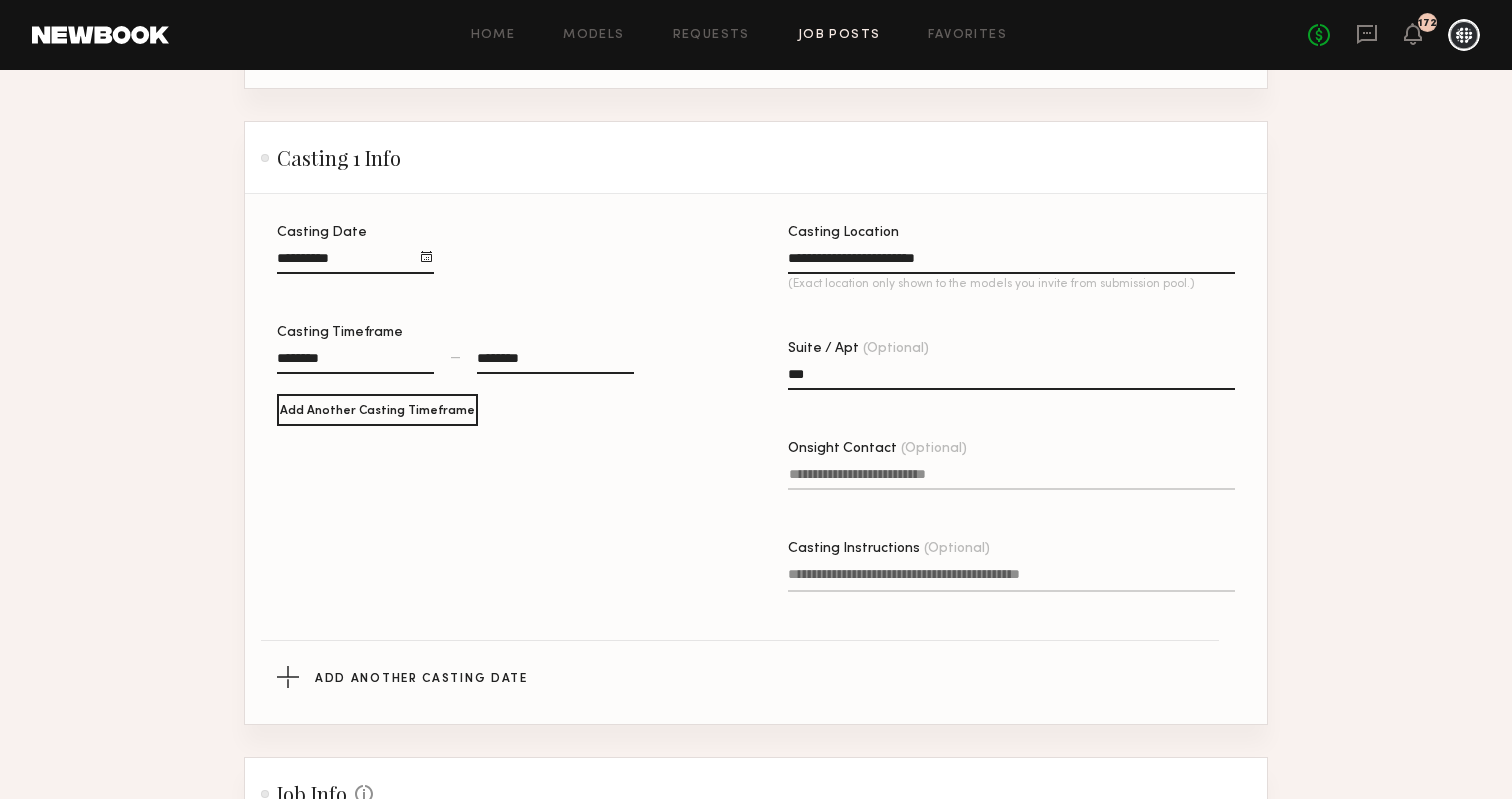 type on "***" 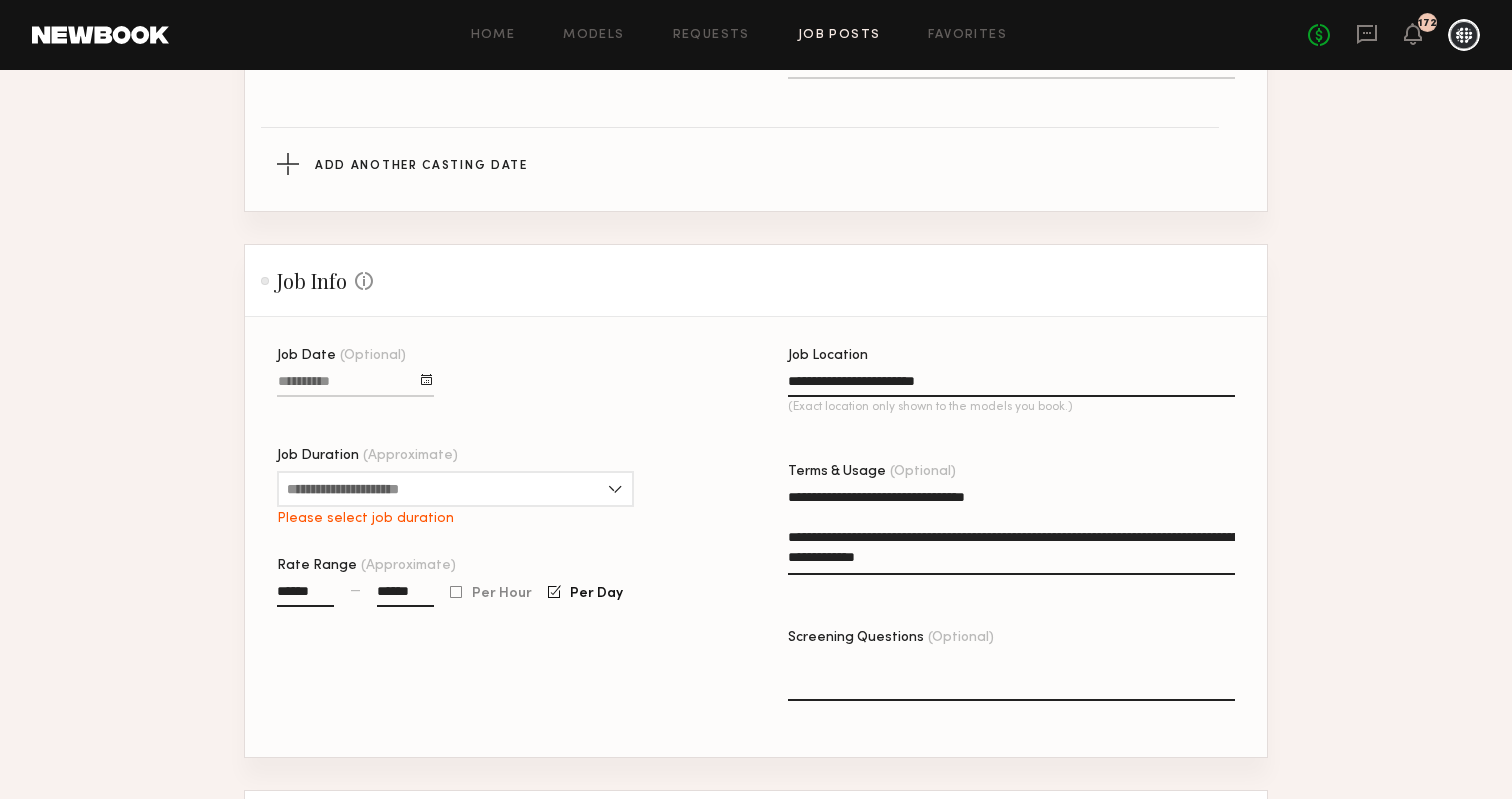 scroll, scrollTop: 1391, scrollLeft: 0, axis: vertical 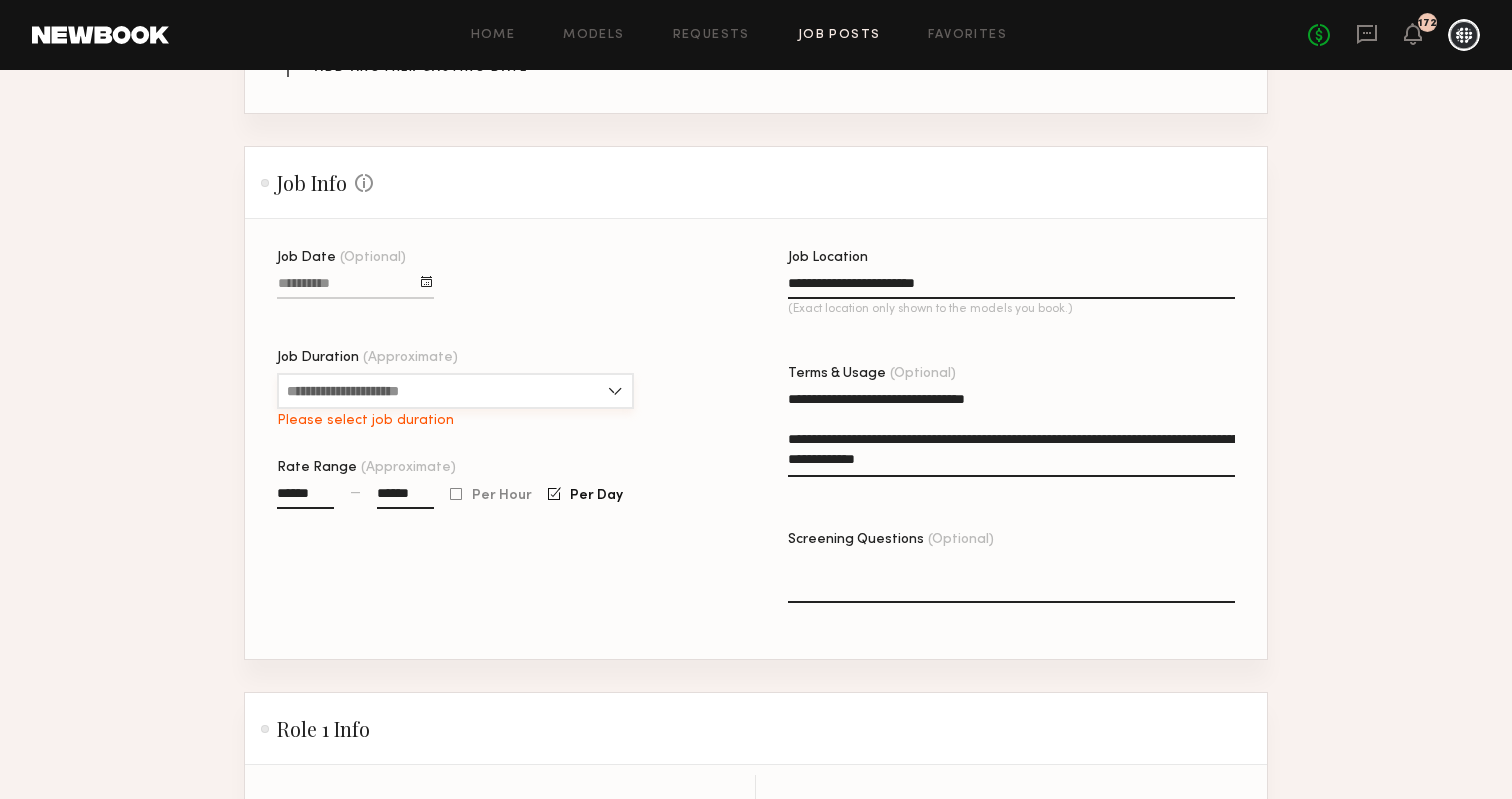 type on "**********" 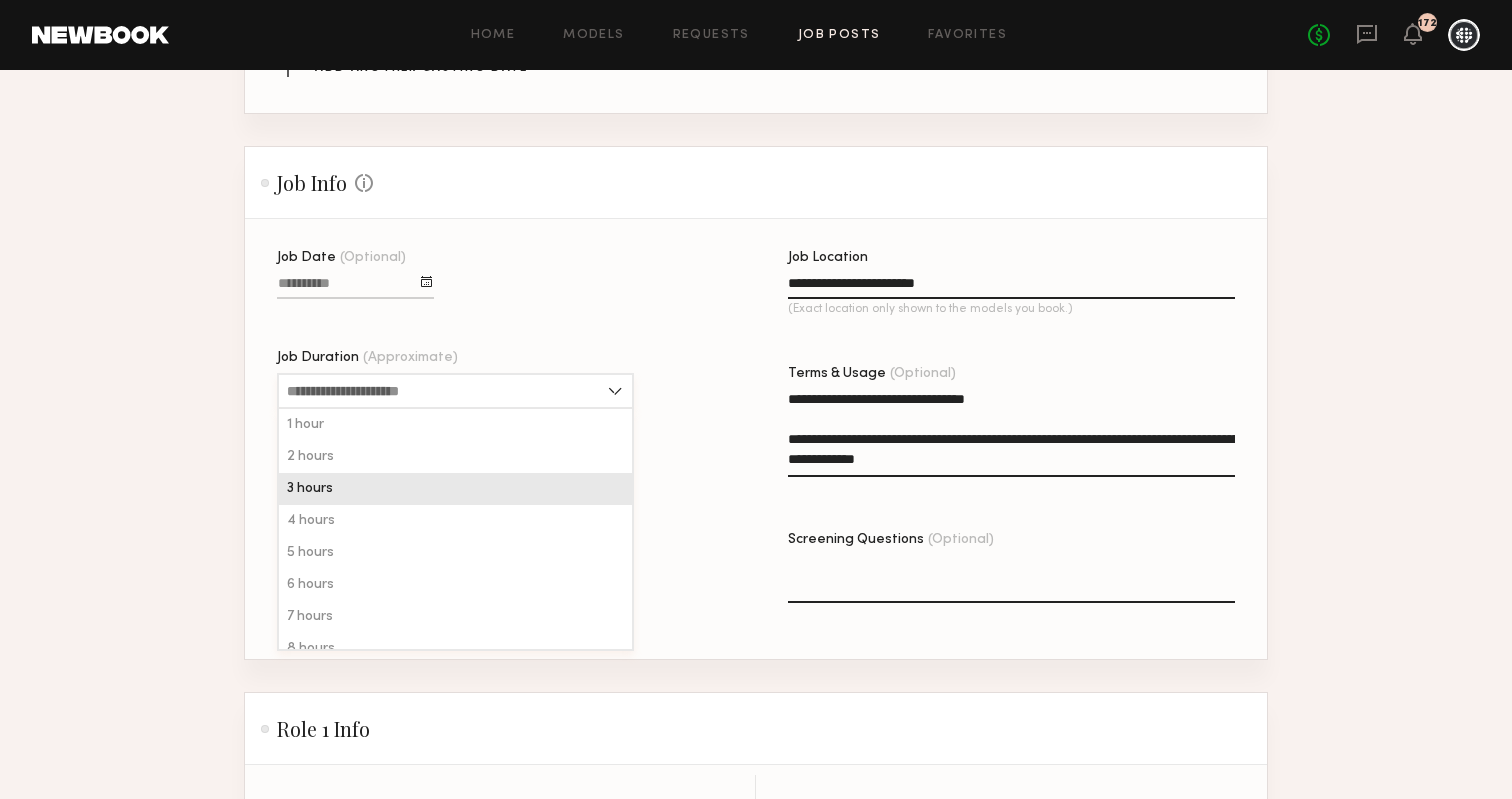 scroll, scrollTop: 48, scrollLeft: 0, axis: vertical 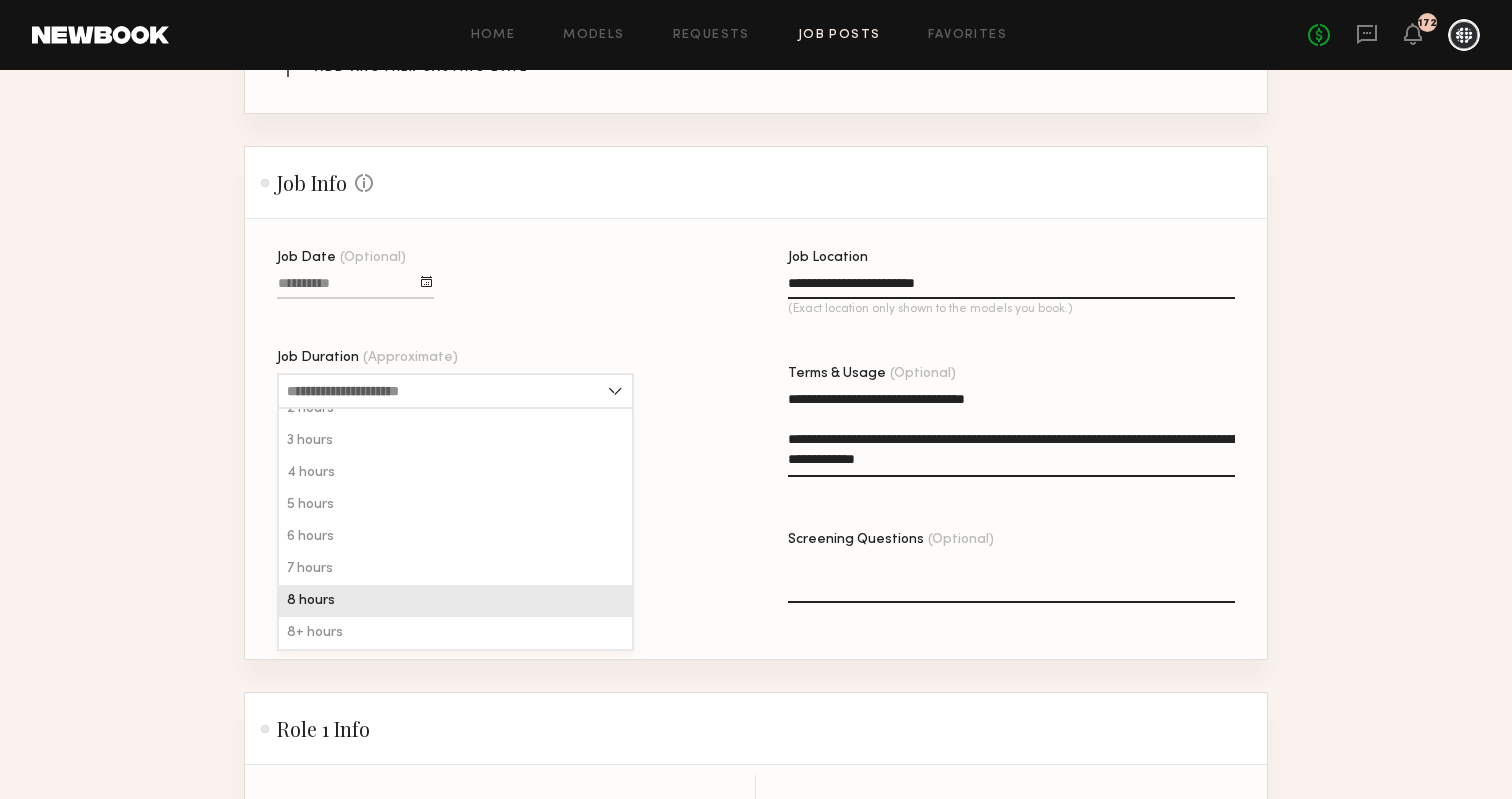 click on "8 hours" 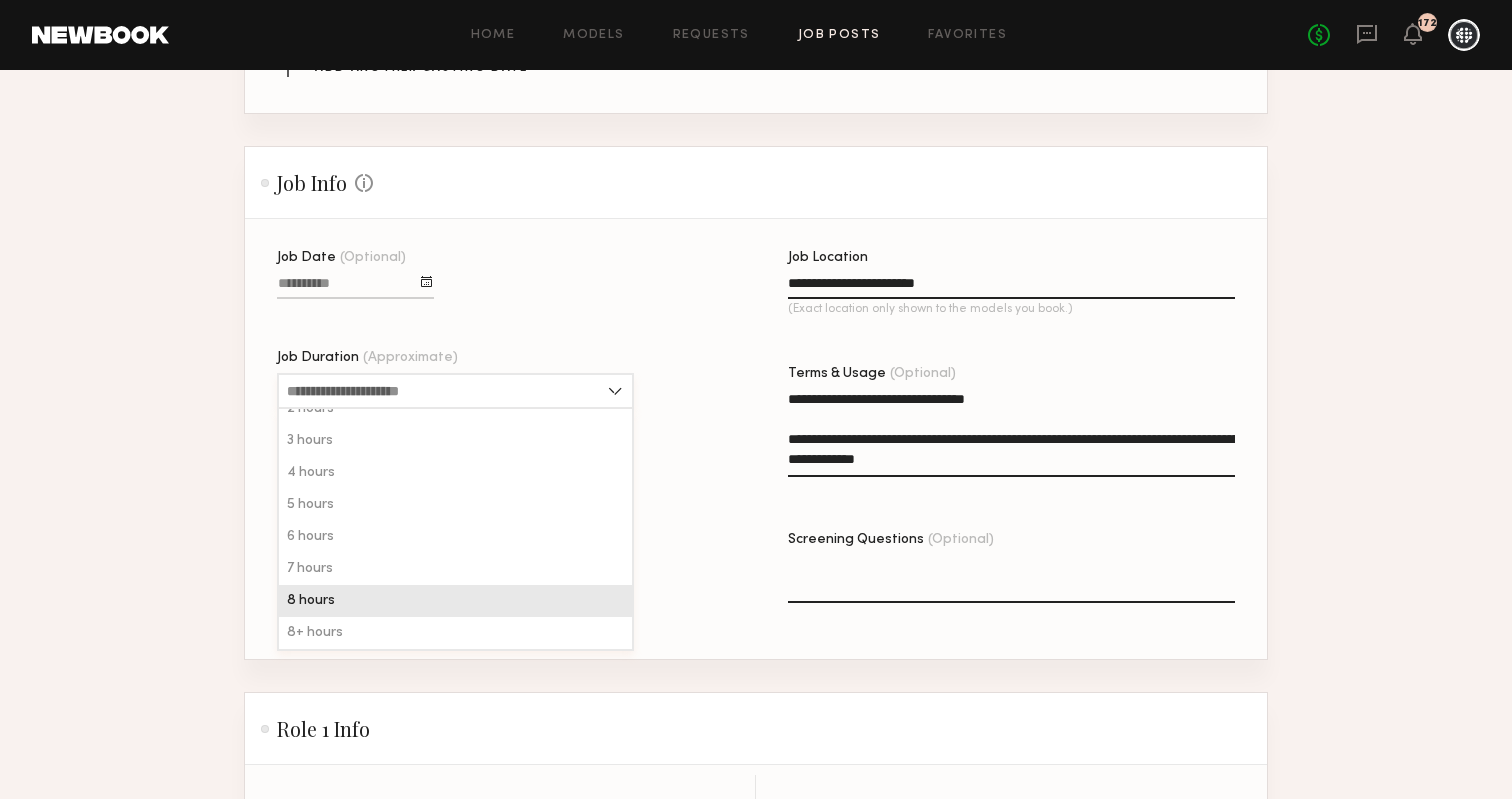 type on "*******" 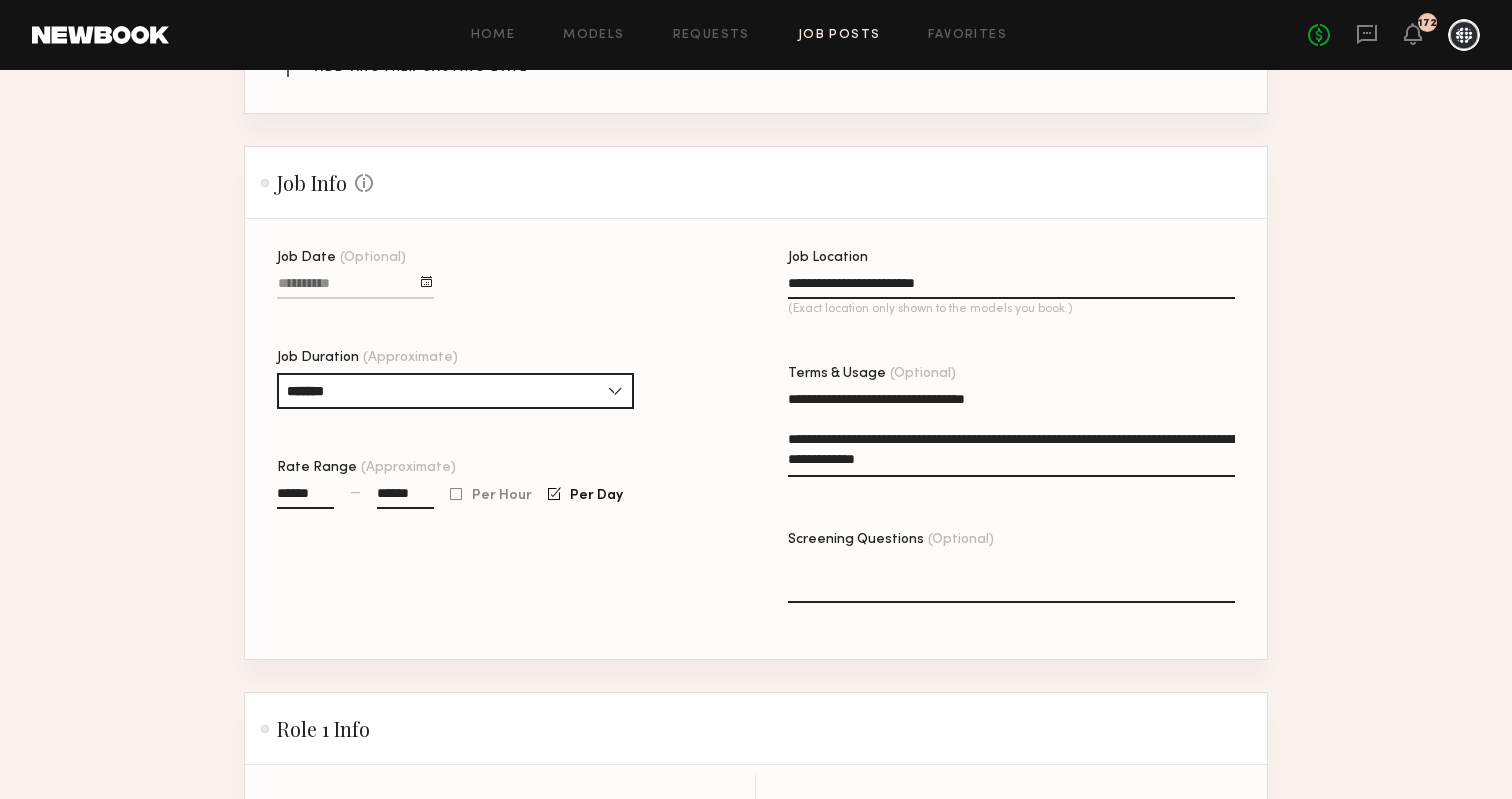 click on "**********" 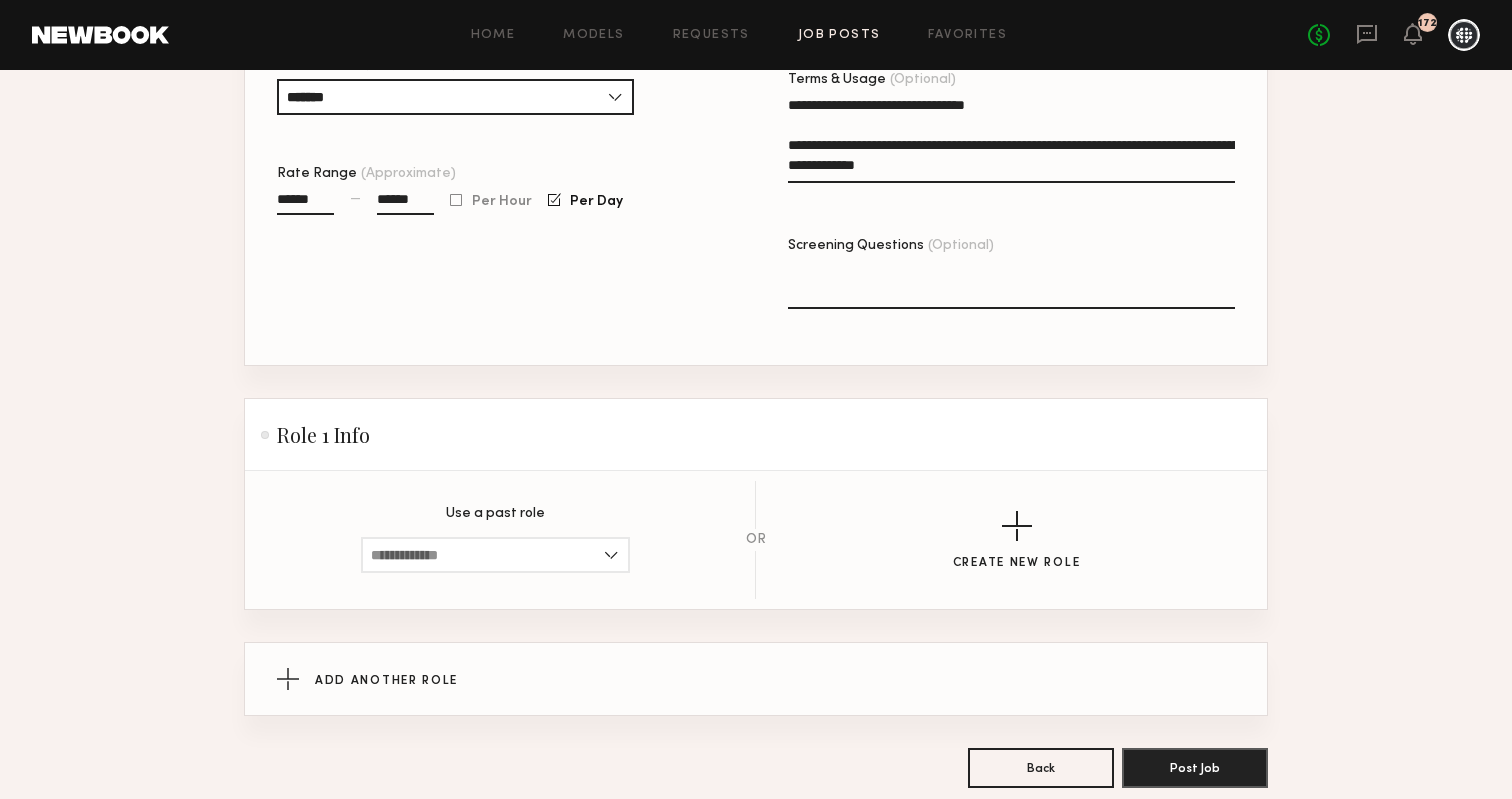 scroll, scrollTop: 1749, scrollLeft: 0, axis: vertical 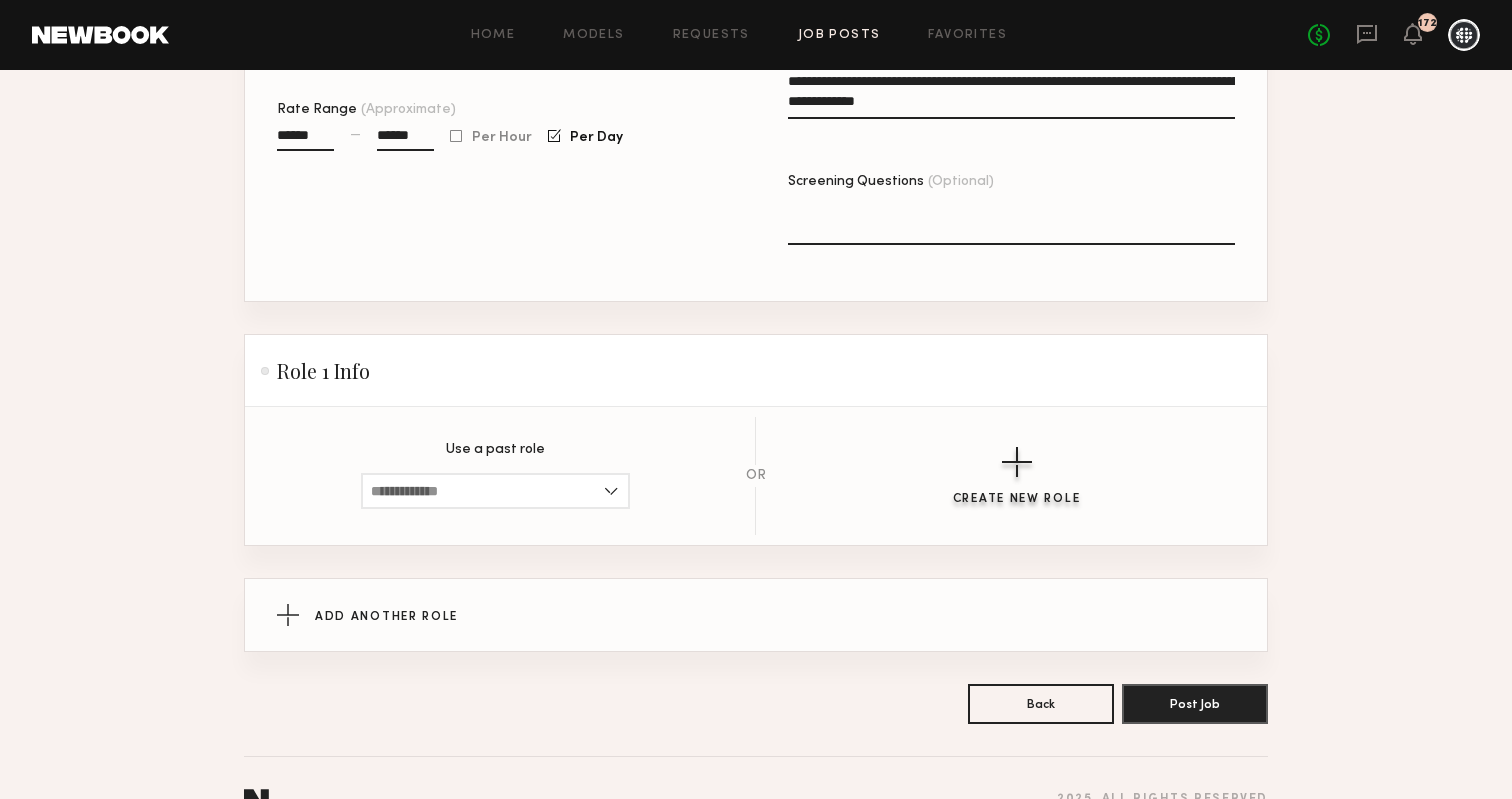 click 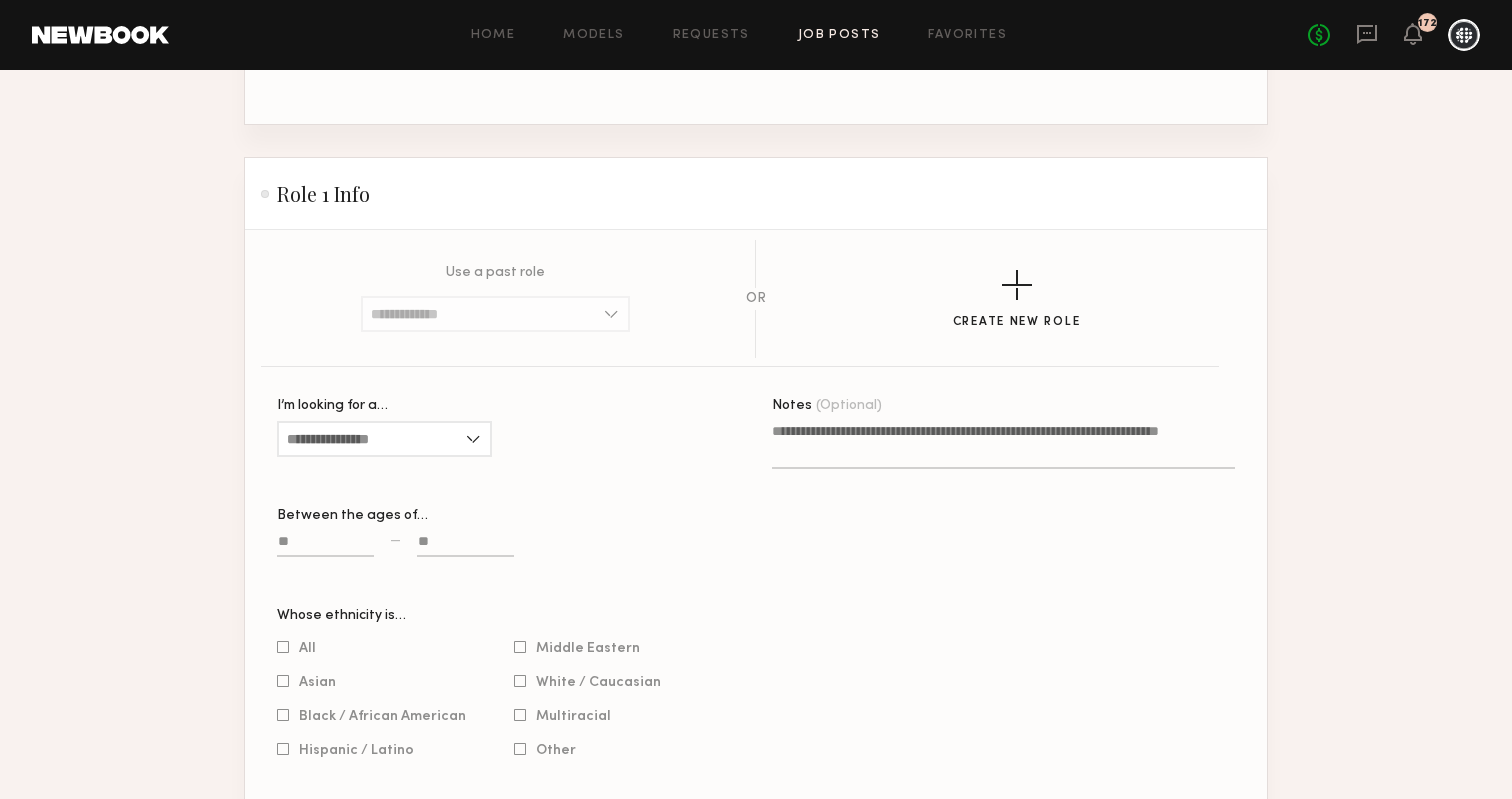 scroll, scrollTop: 1984, scrollLeft: 0, axis: vertical 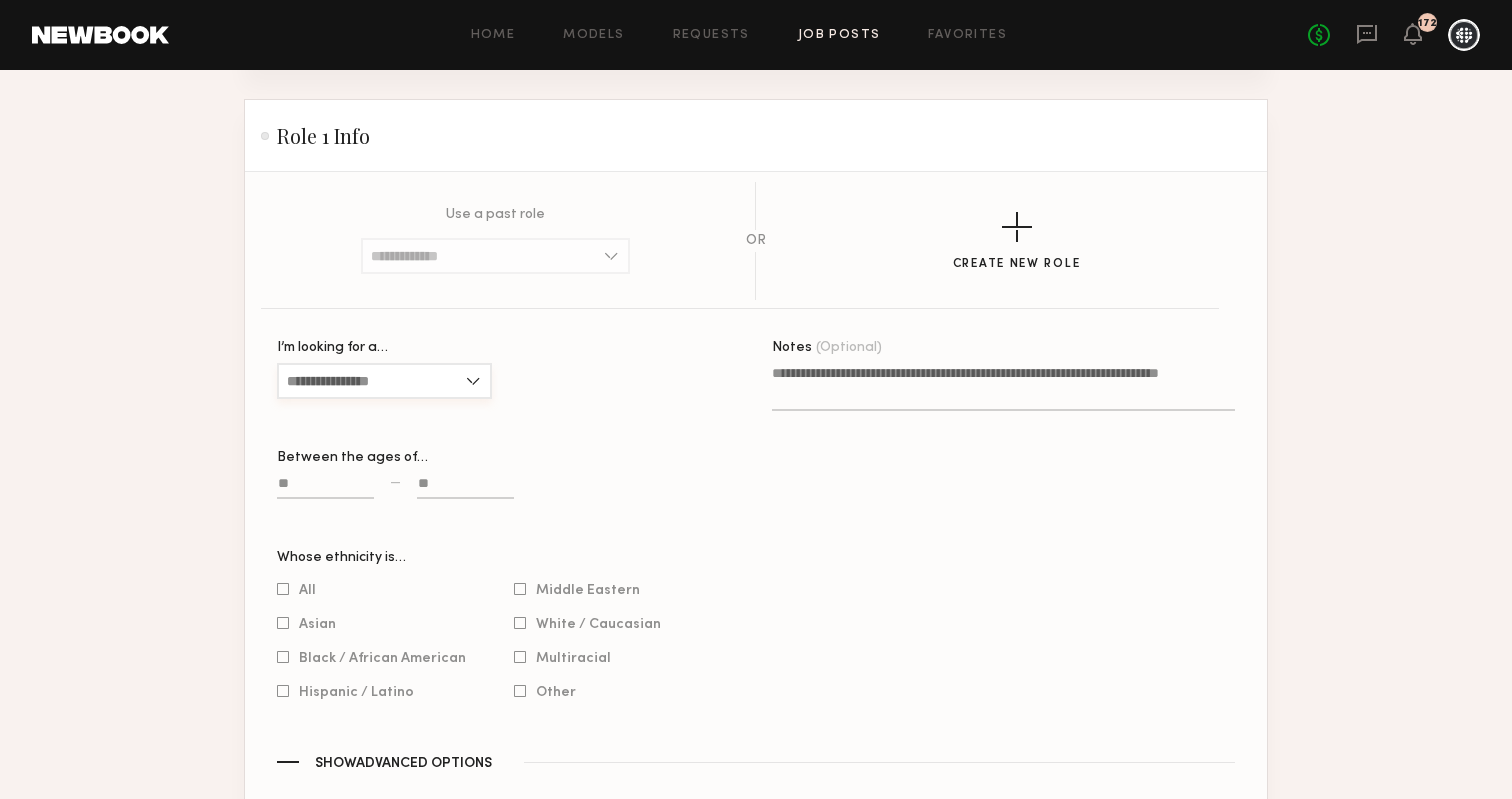 click on "I’m looking for a…" at bounding box center [384, 381] 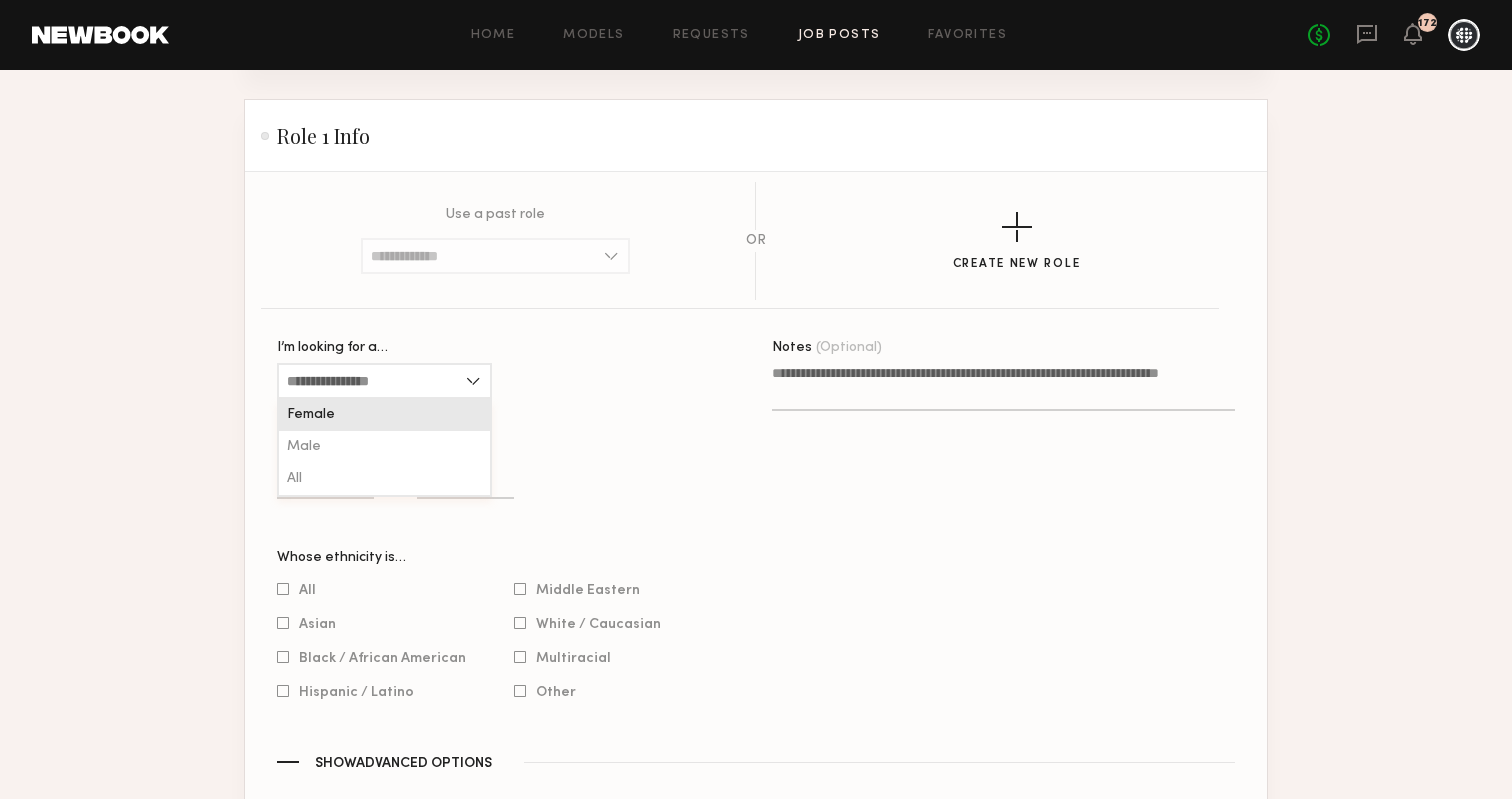 click on "Female" 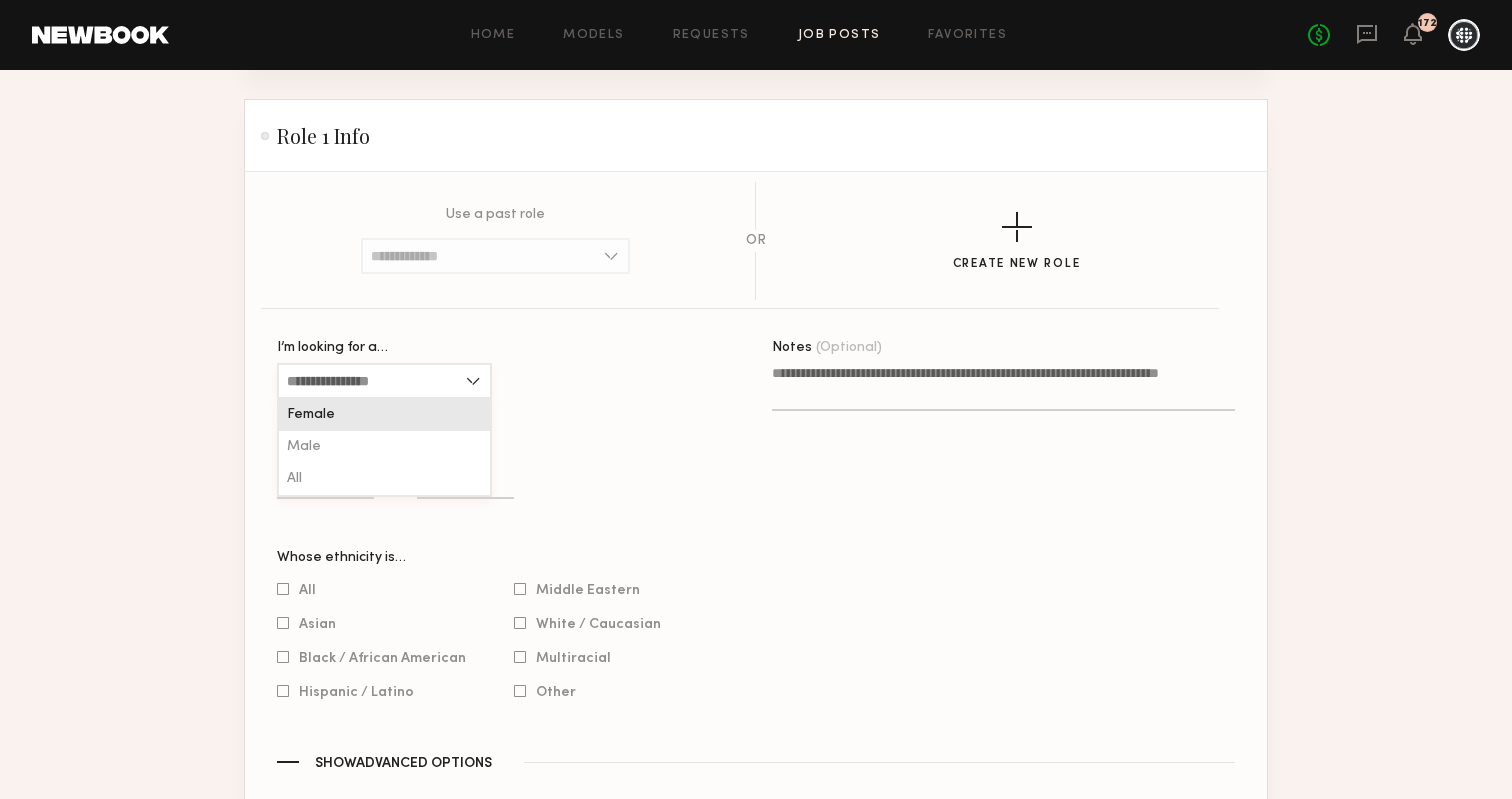 type on "******" 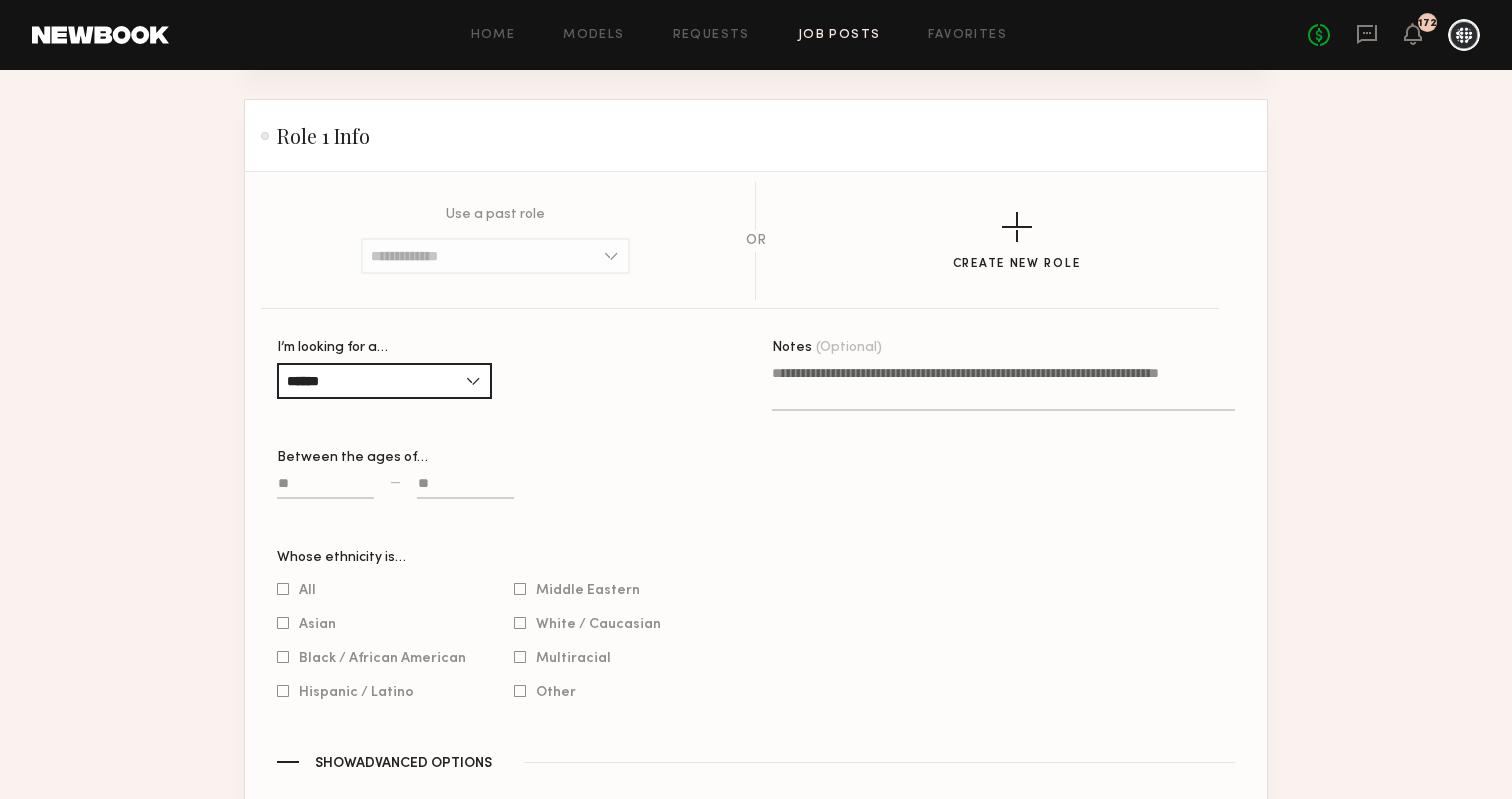 click 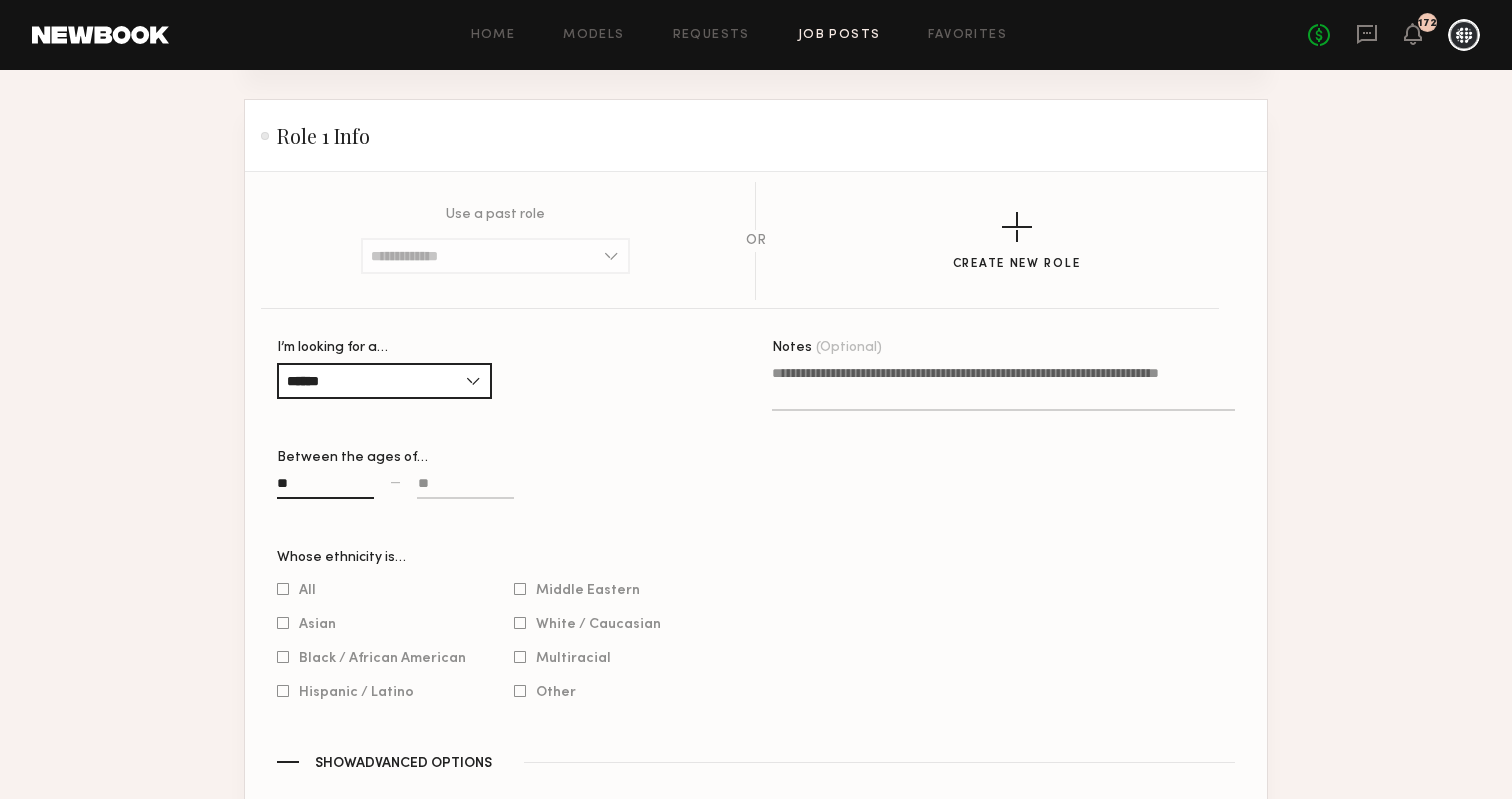 type on "**" 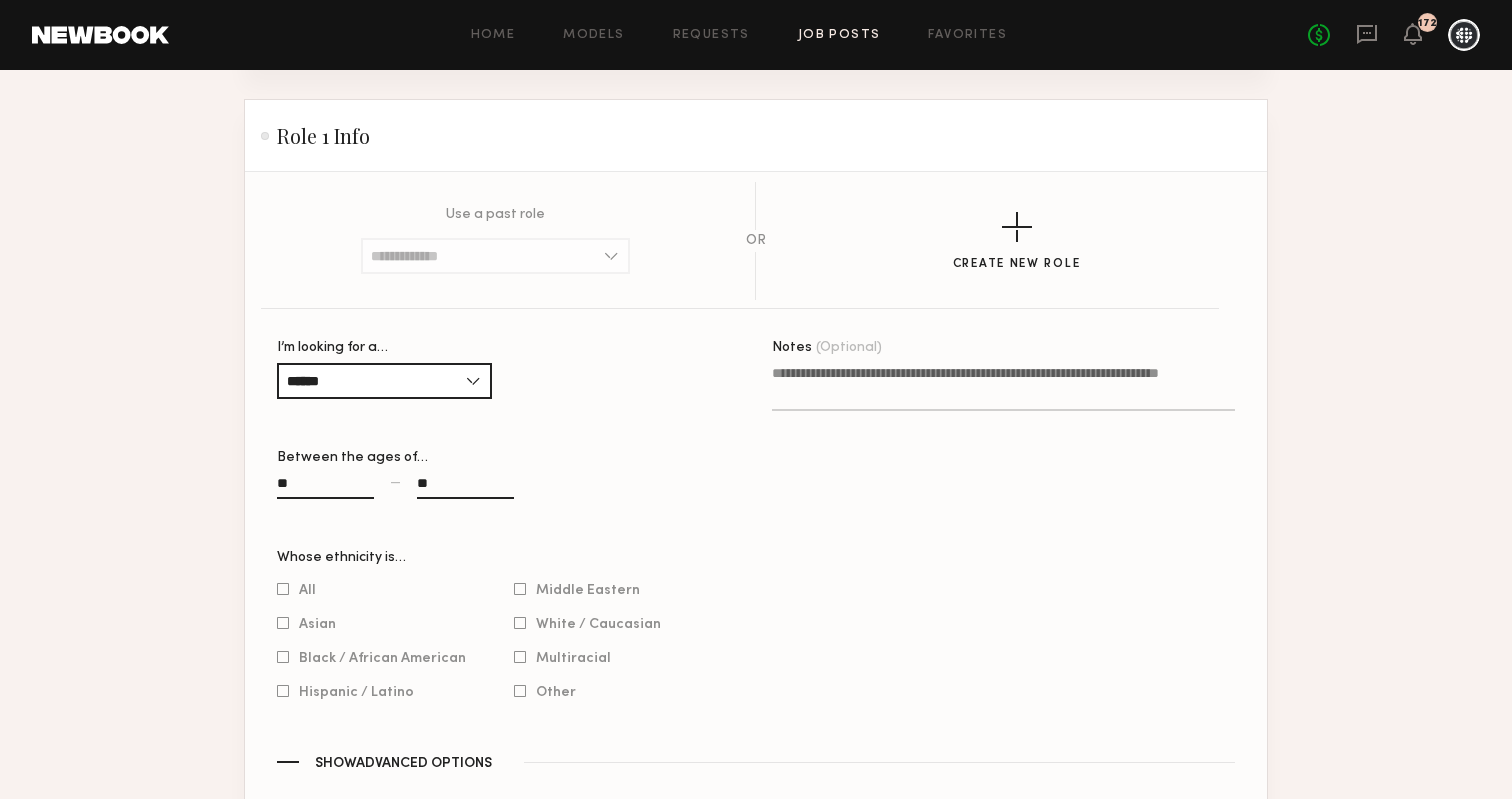 type on "**" 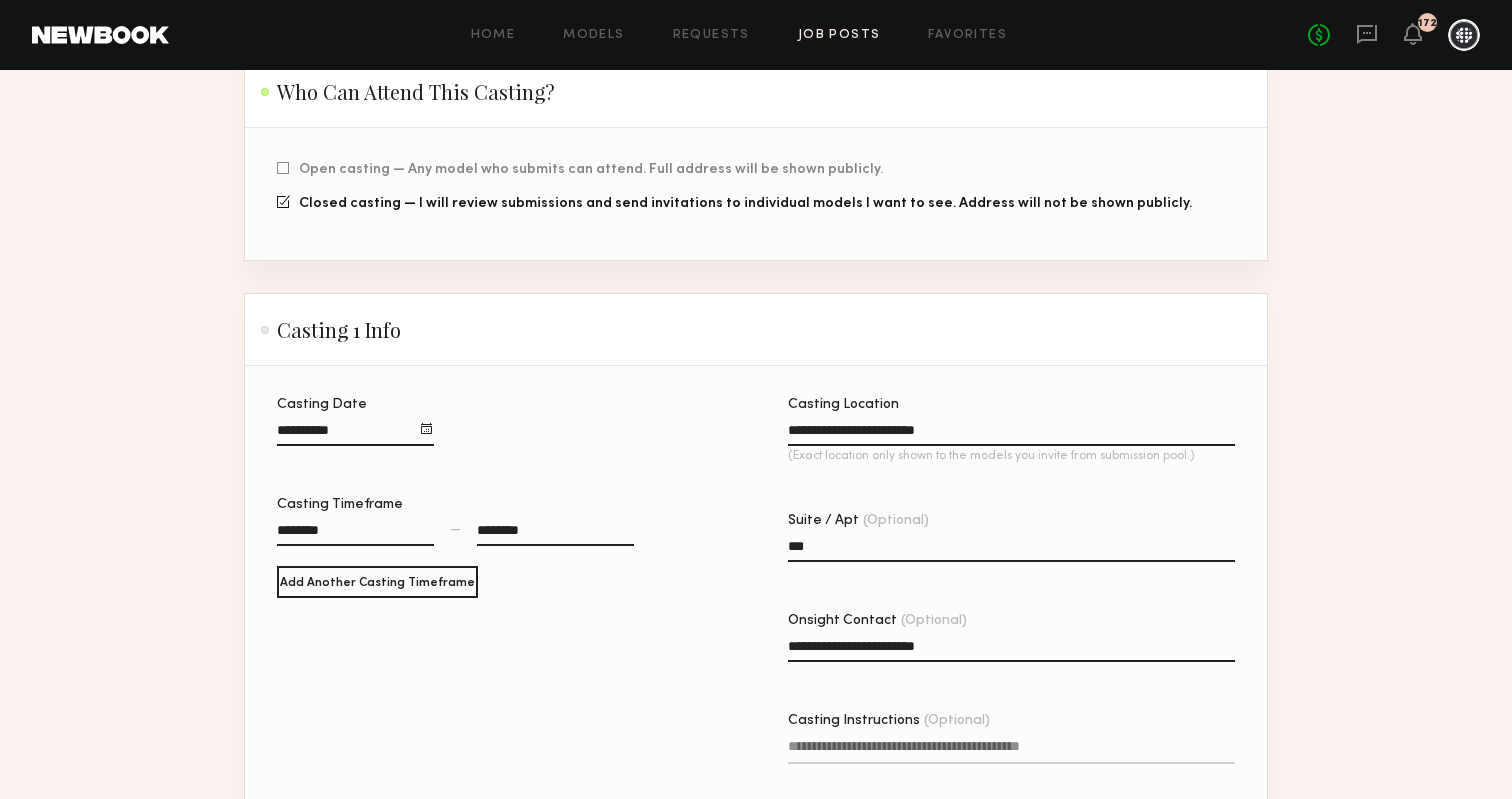 scroll, scrollTop: 0, scrollLeft: 0, axis: both 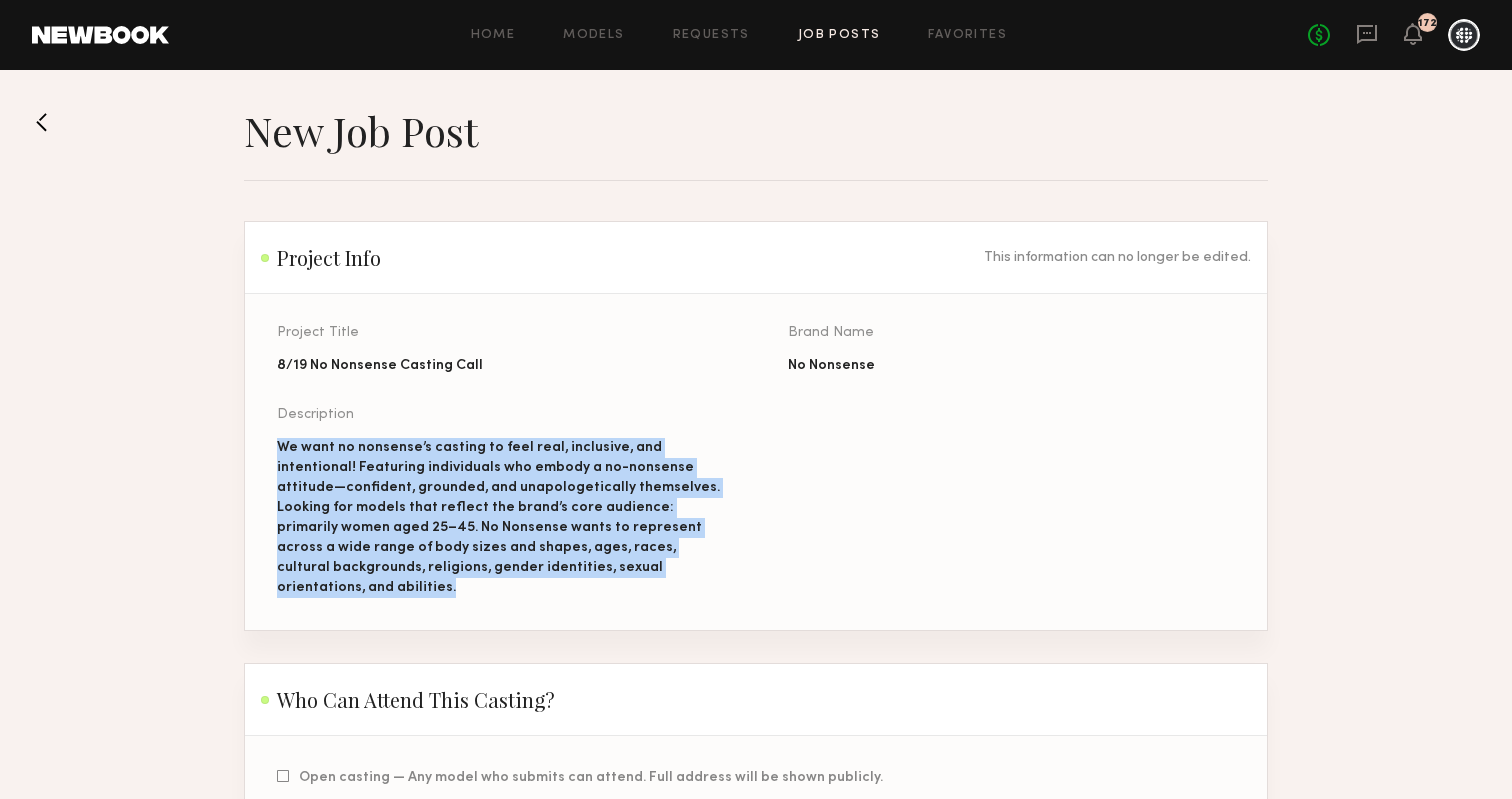 drag, startPoint x: 613, startPoint y: 573, endPoint x: 262, endPoint y: 448, distance: 372.5936 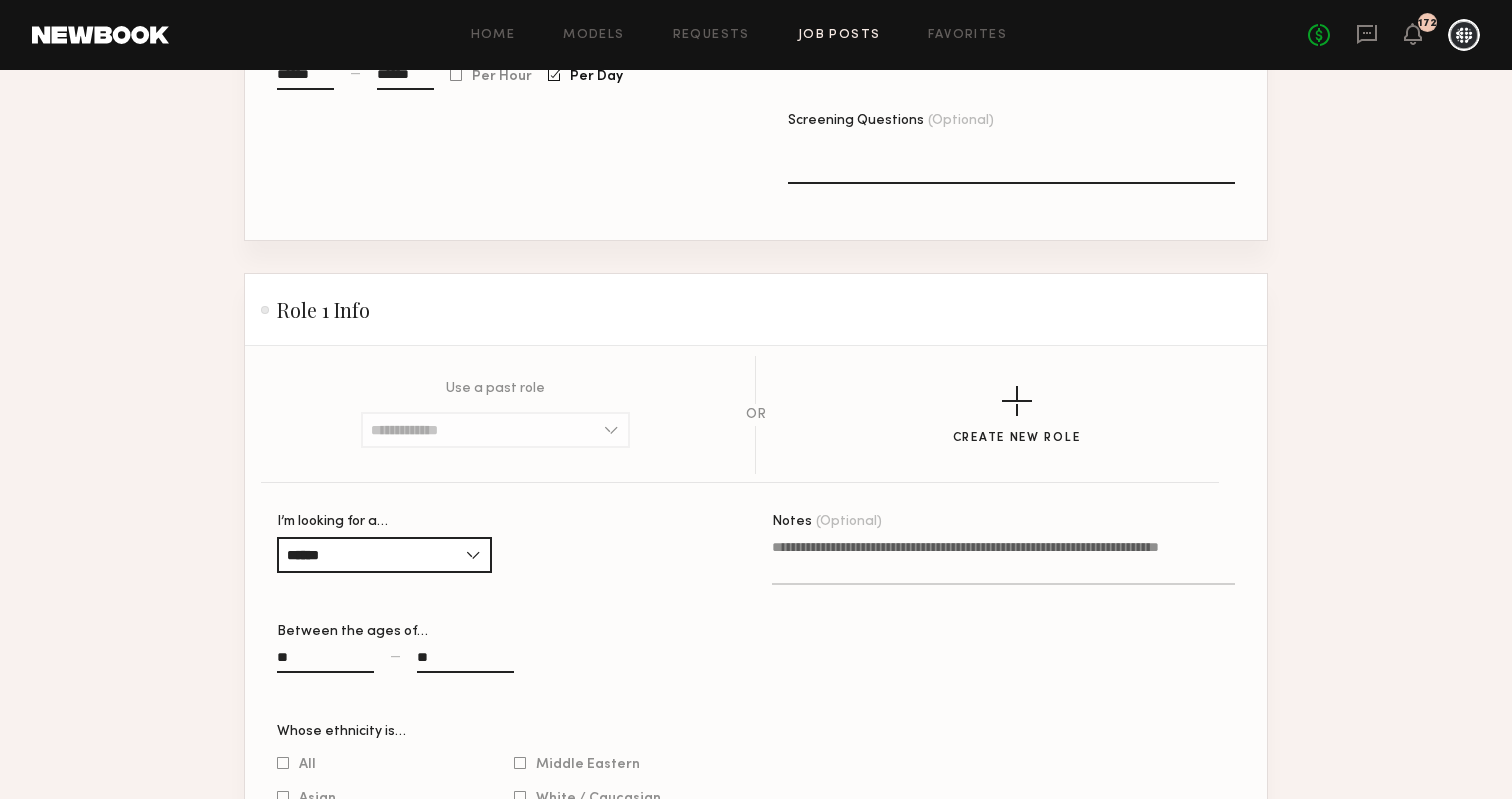 scroll, scrollTop: 1821, scrollLeft: 0, axis: vertical 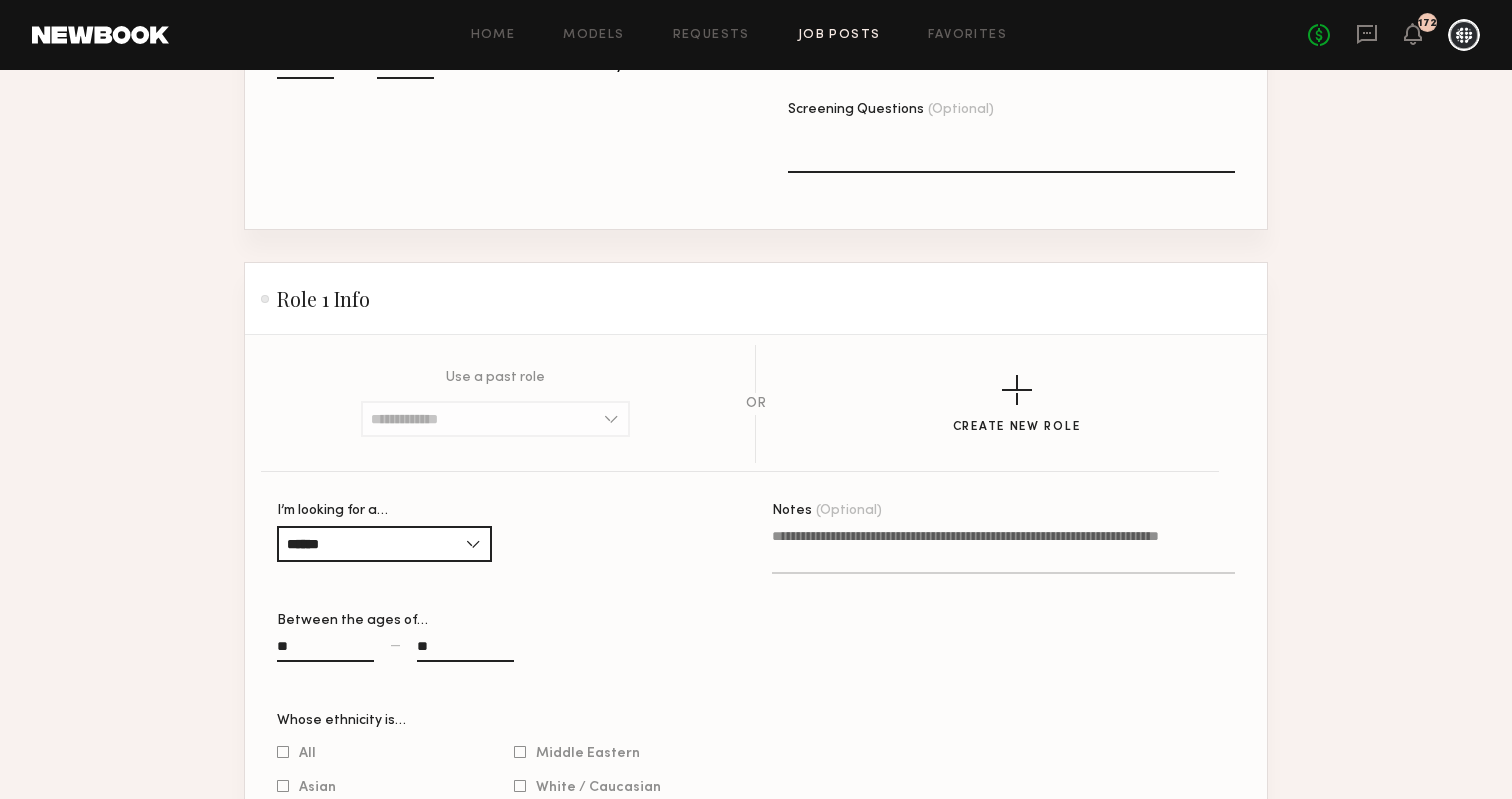 click on "Notes (Optional)" 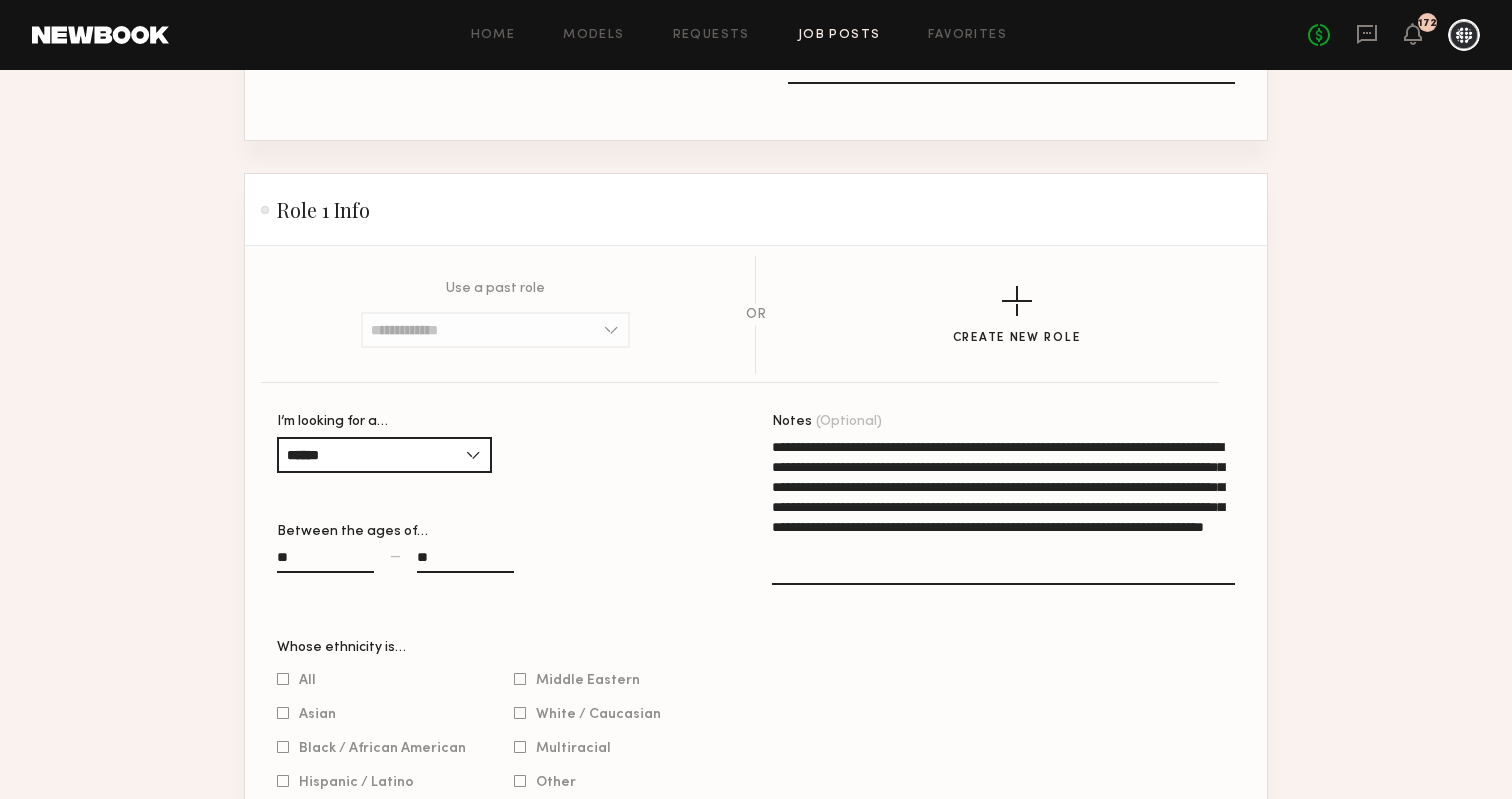 scroll, scrollTop: 2075, scrollLeft: 0, axis: vertical 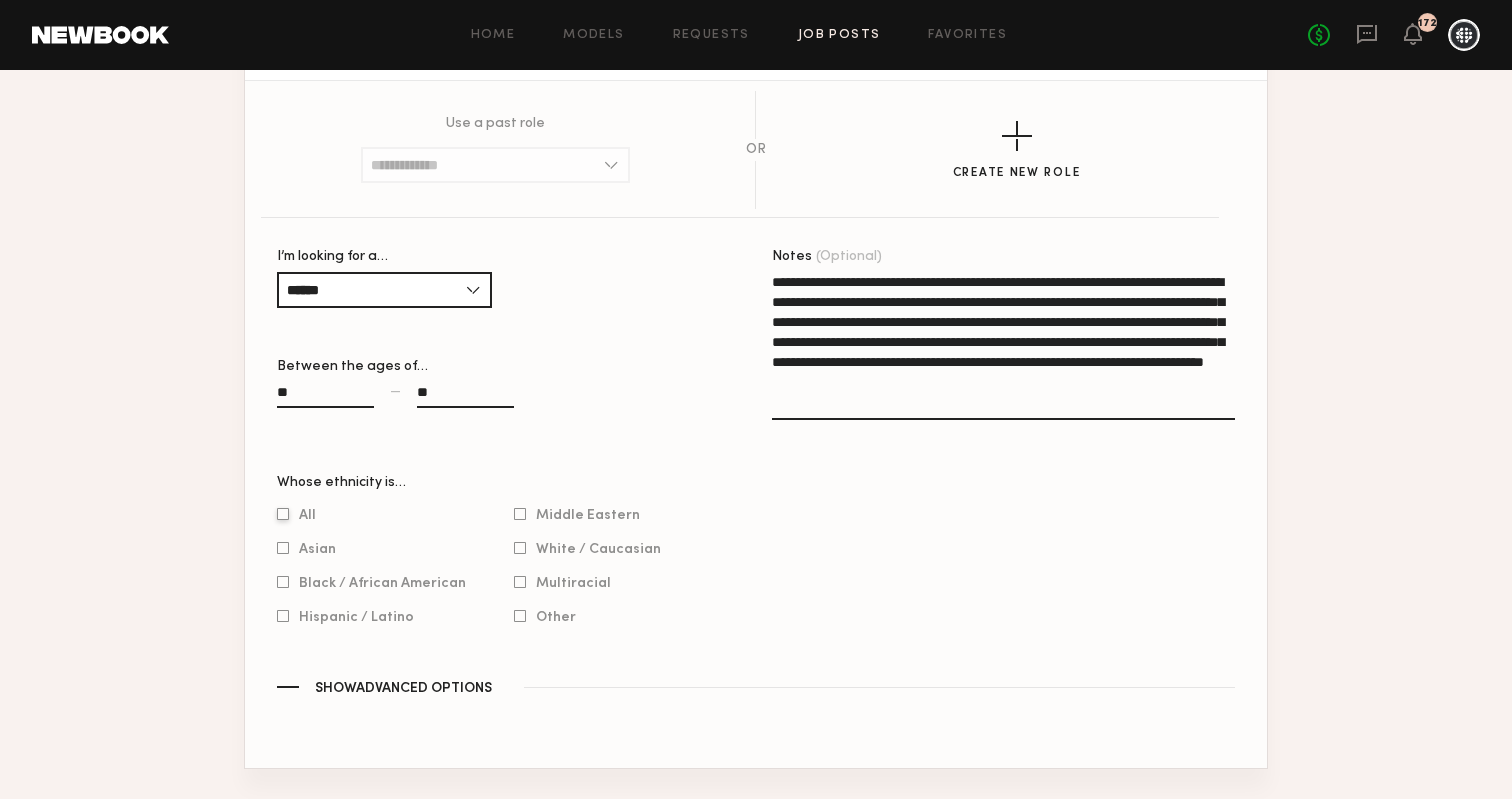 type on "**********" 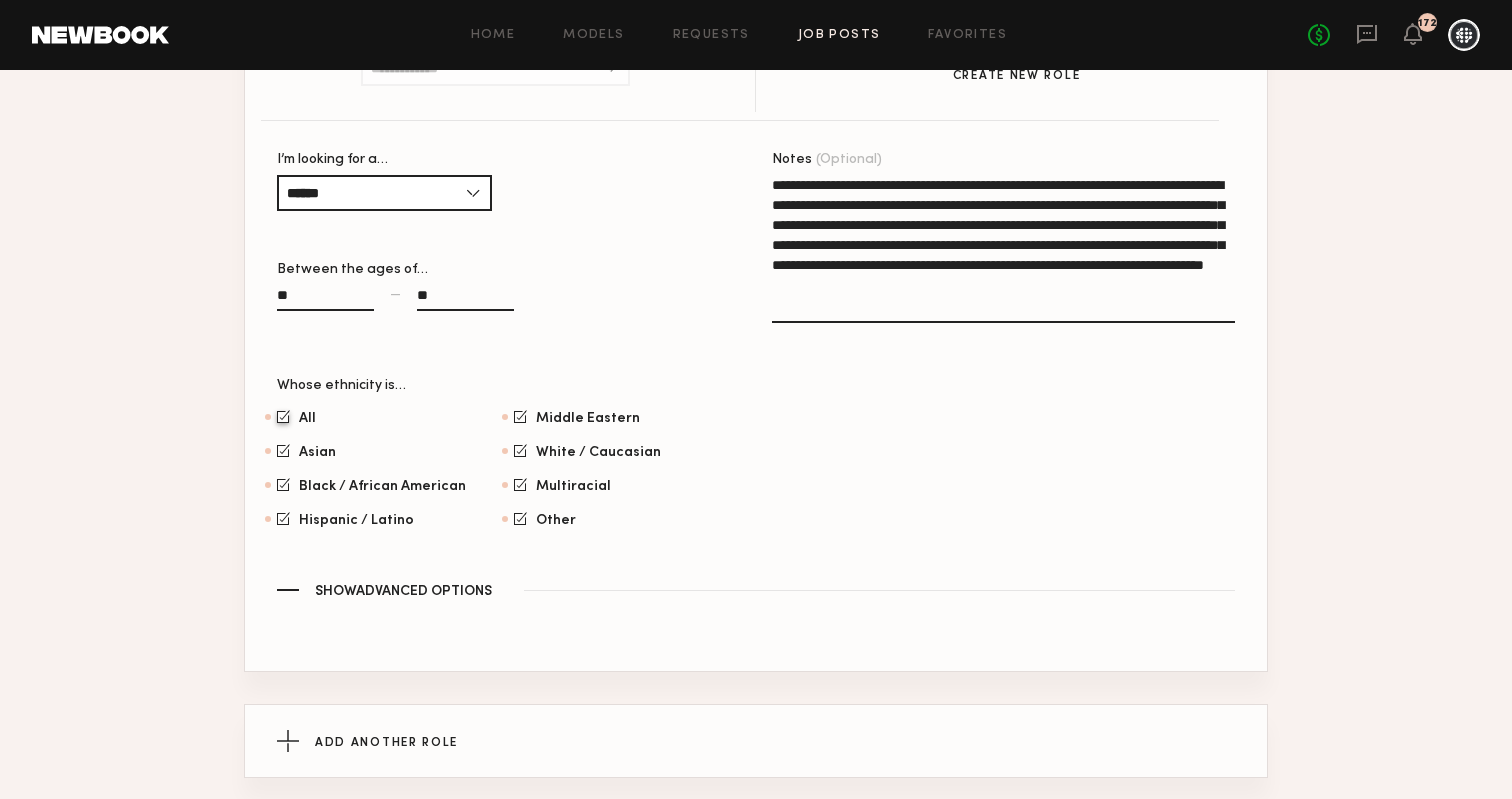 scroll, scrollTop: 2323, scrollLeft: 0, axis: vertical 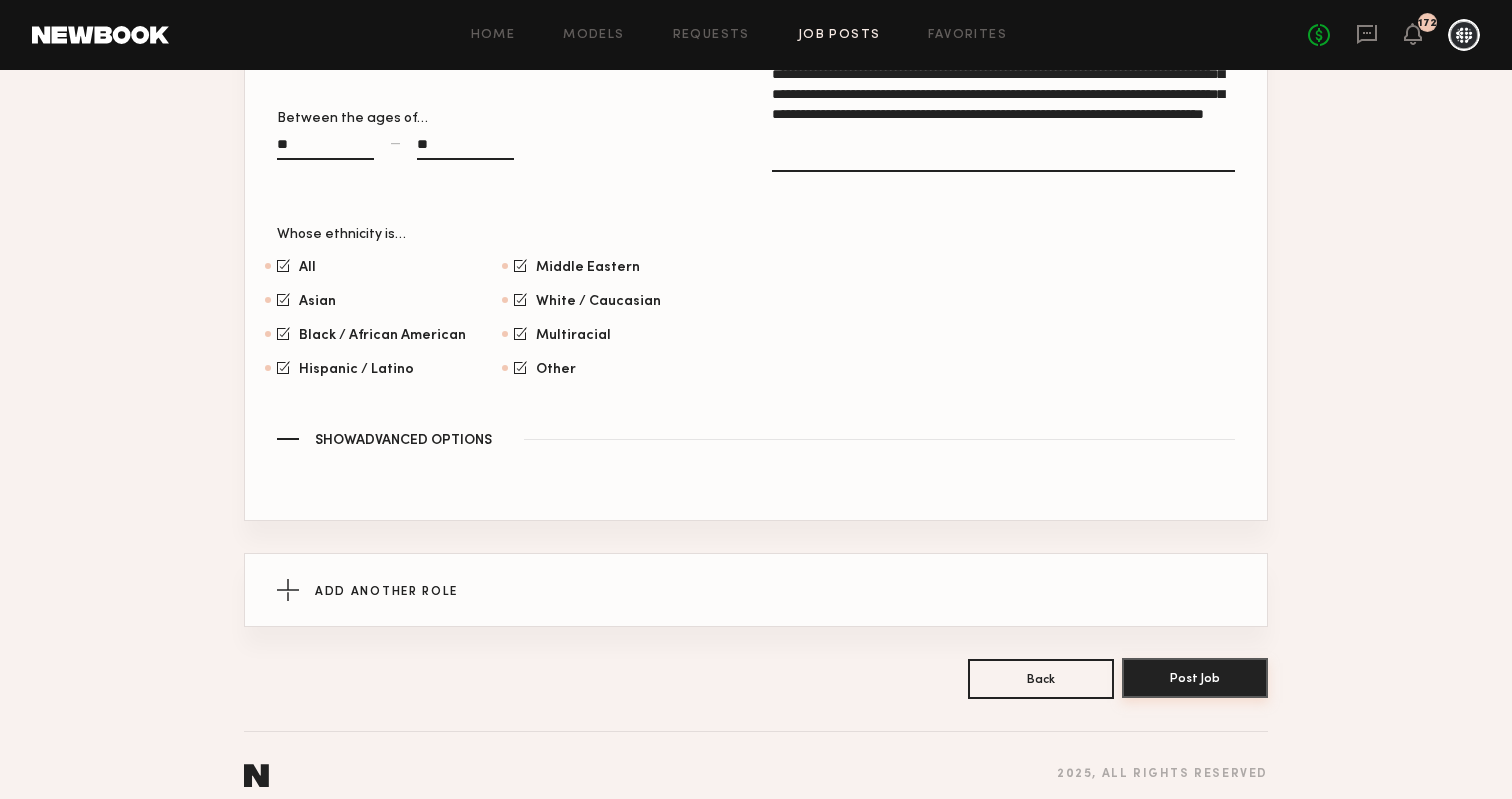 click on "Post Job" 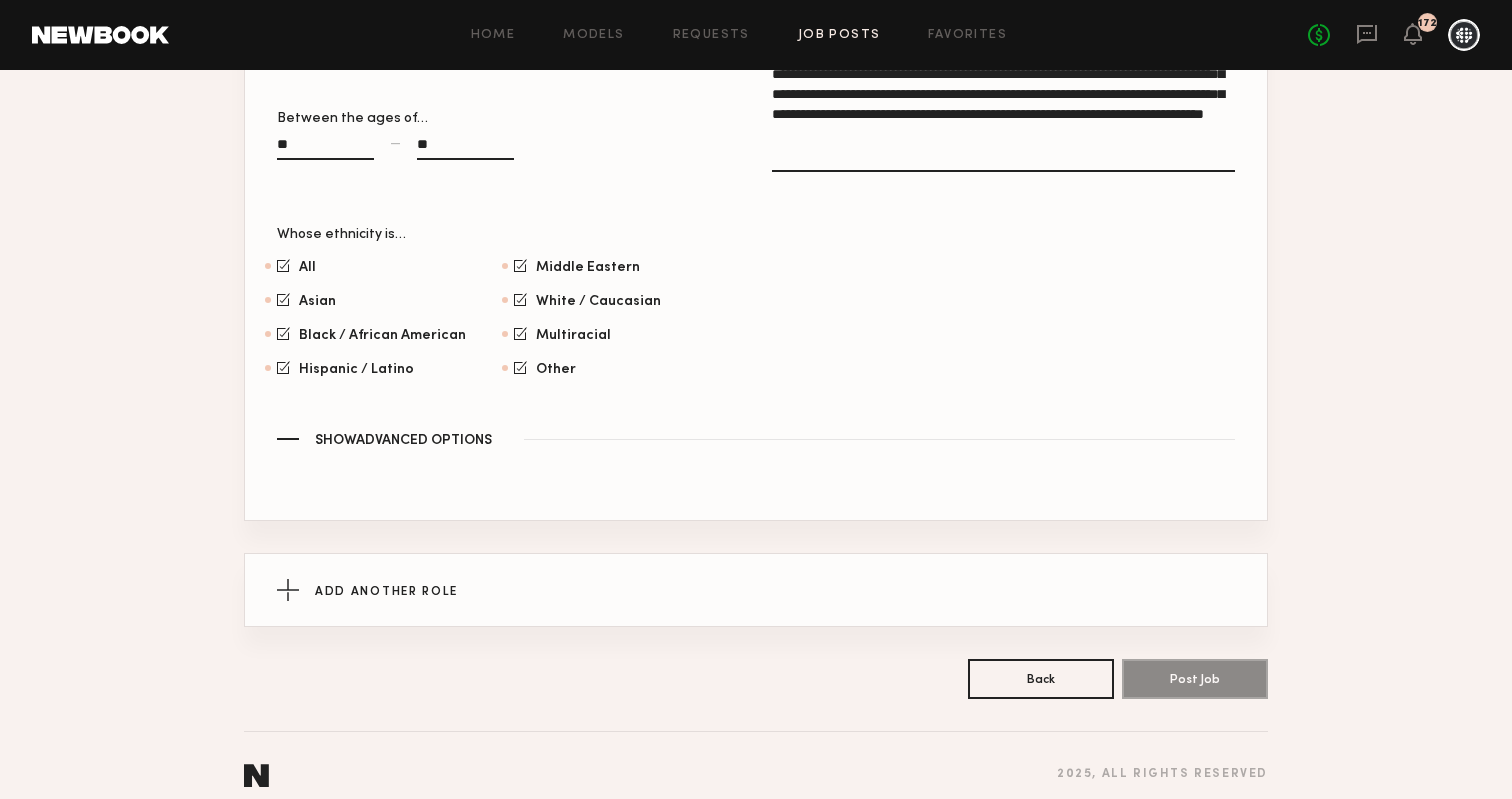 scroll, scrollTop: 0, scrollLeft: 0, axis: both 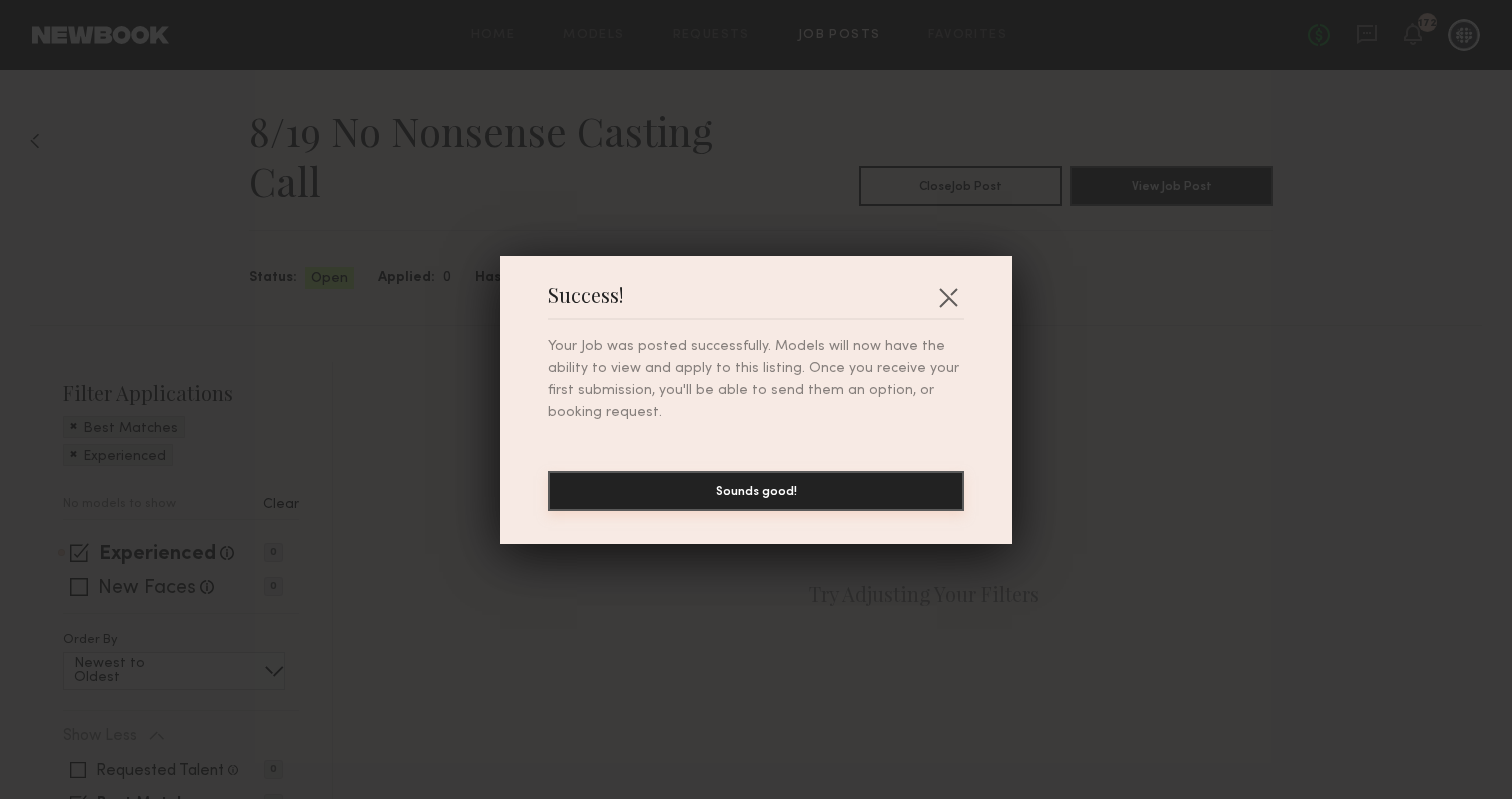 click on "Sounds good!" at bounding box center (756, 491) 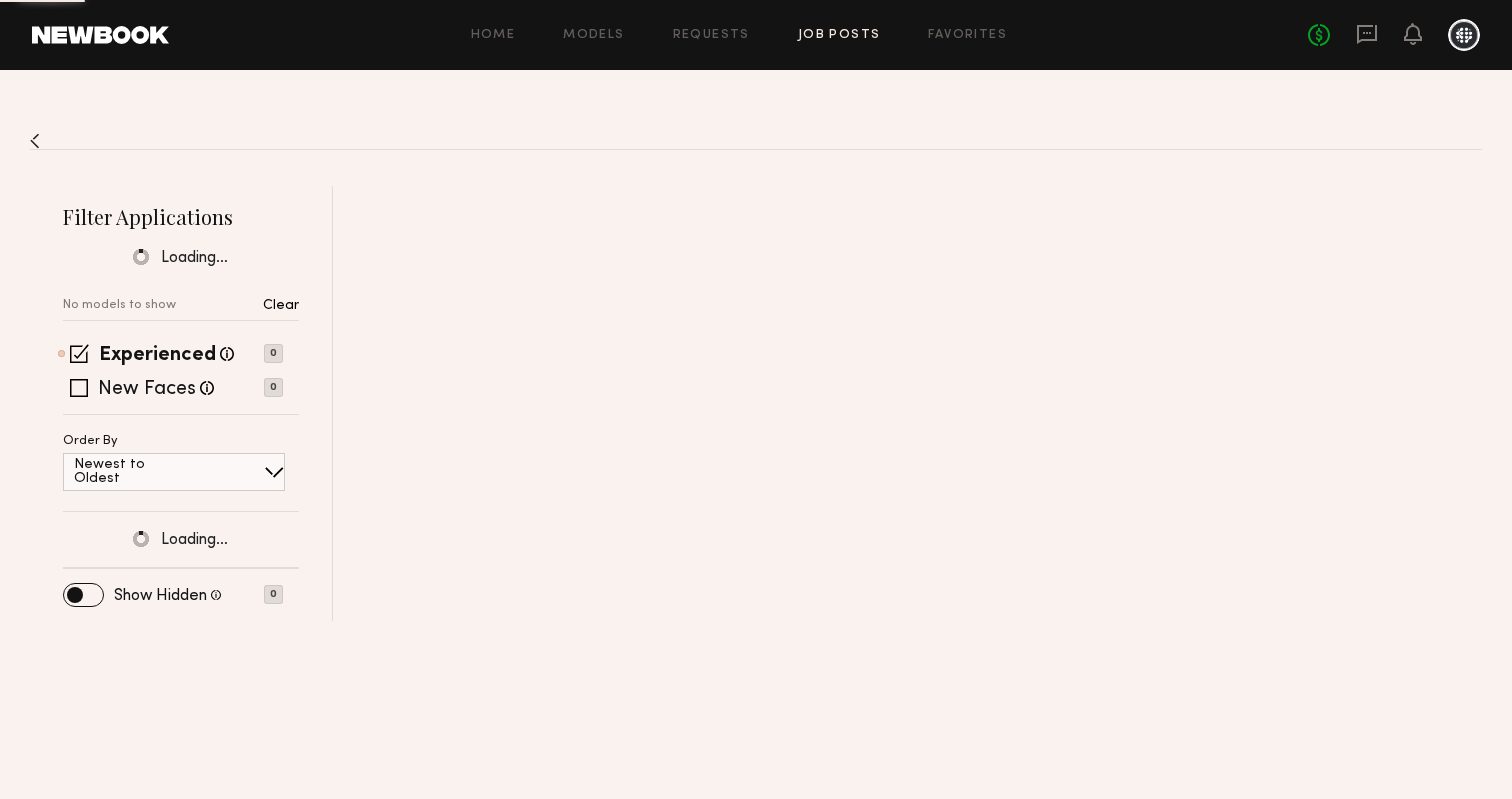scroll, scrollTop: 0, scrollLeft: 0, axis: both 